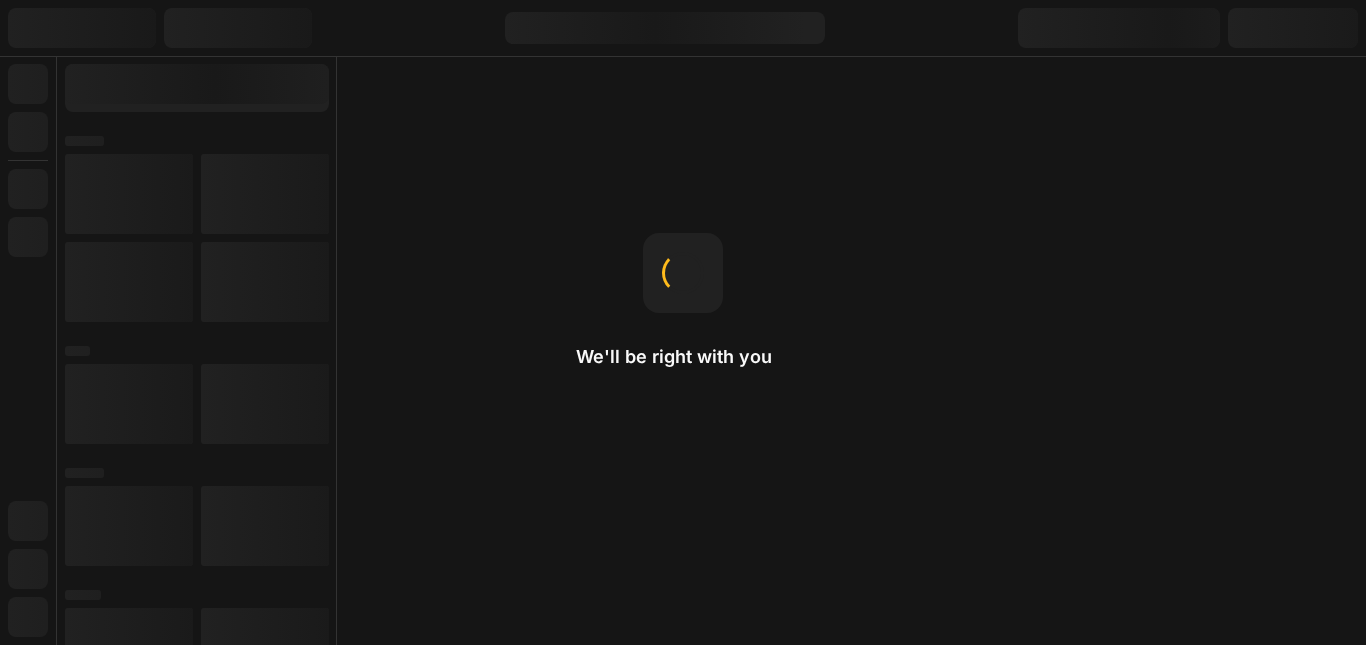 scroll, scrollTop: 0, scrollLeft: 0, axis: both 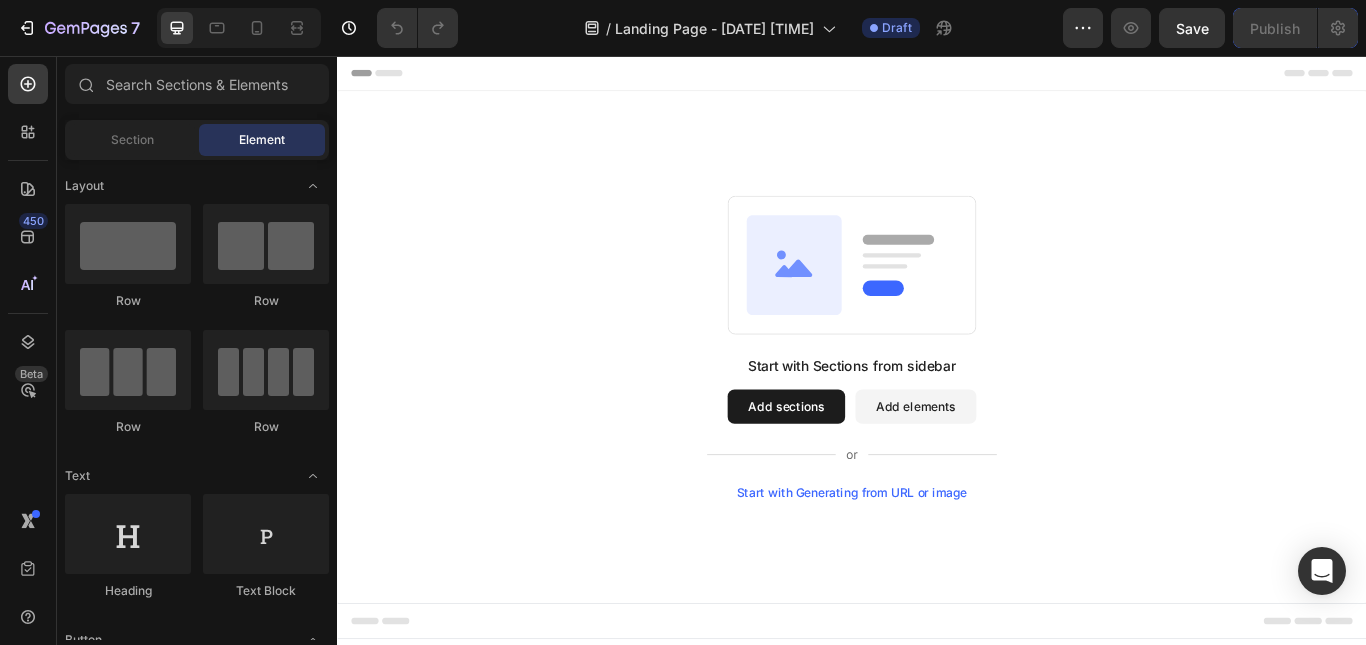 click on "Header" at bounding box center (394, 76) 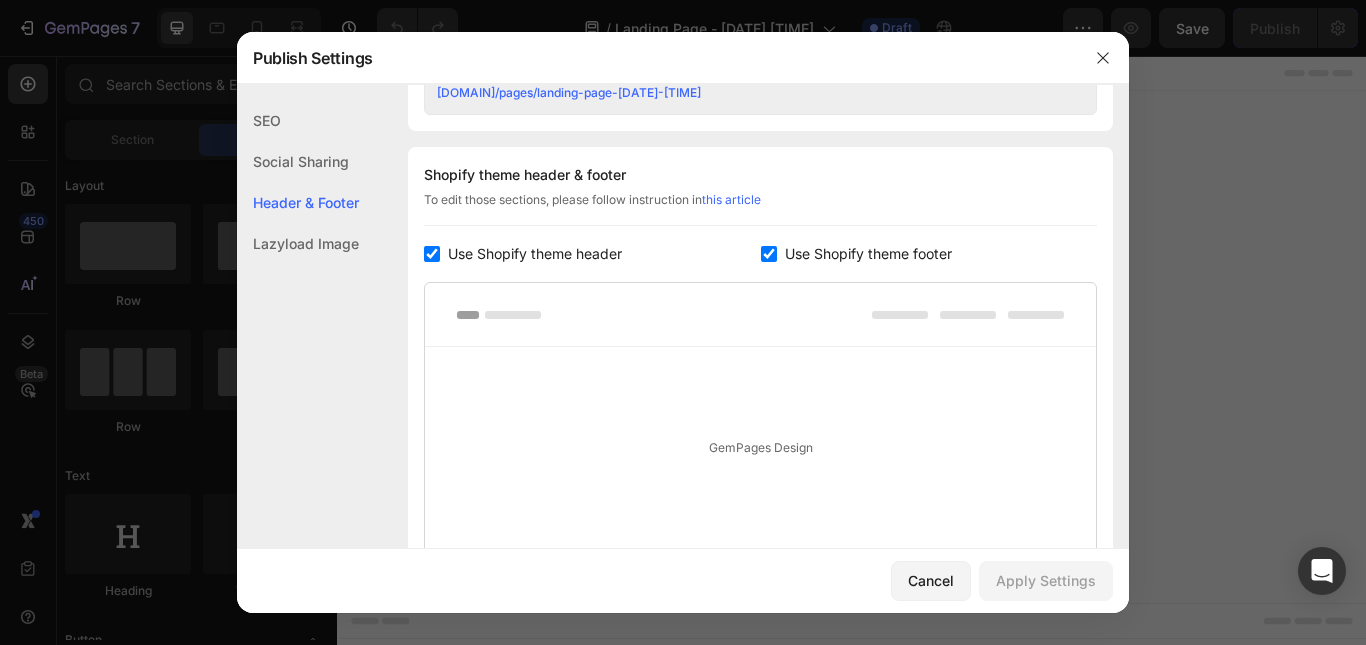 scroll, scrollTop: 937, scrollLeft: 0, axis: vertical 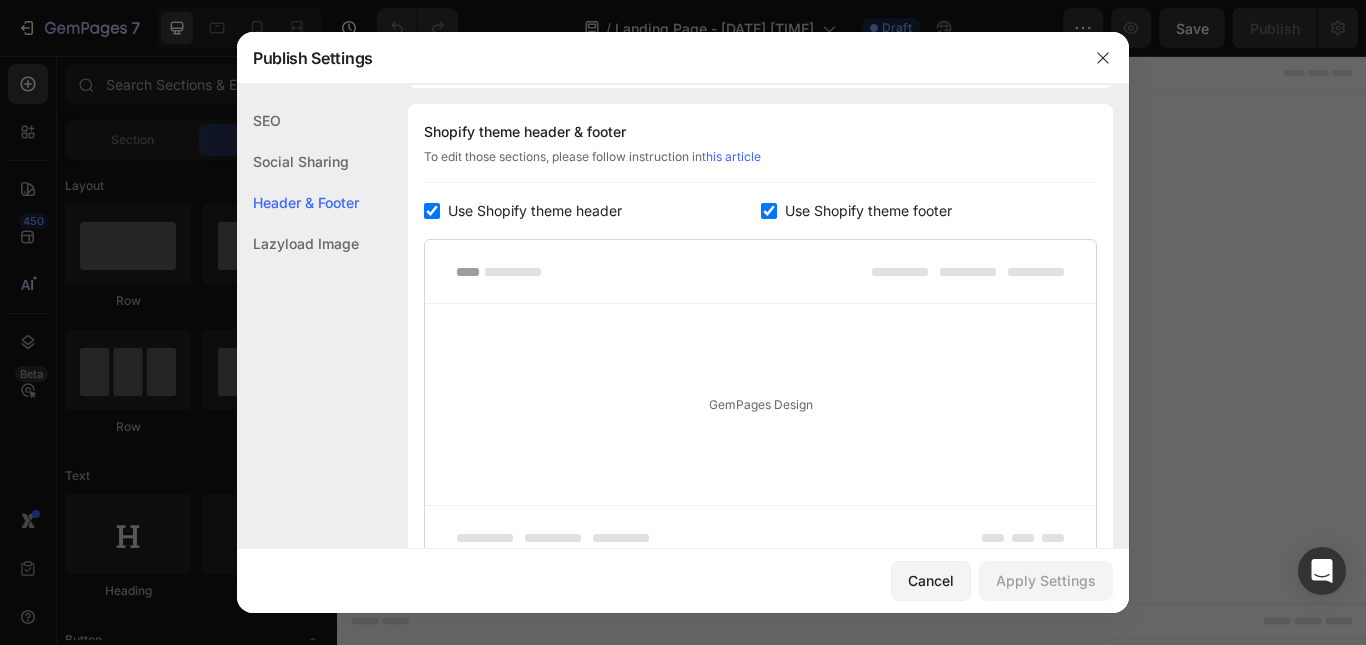 click on "Use Shopify theme header" at bounding box center (531, 211) 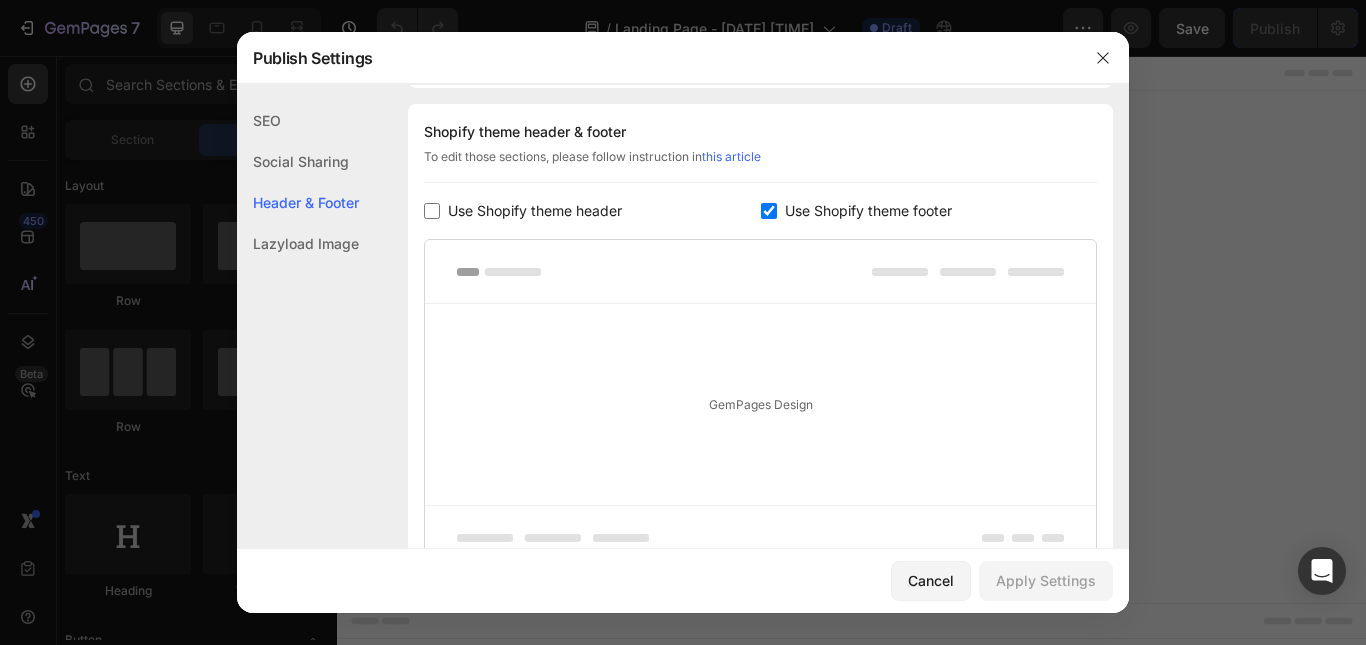checkbox on "false" 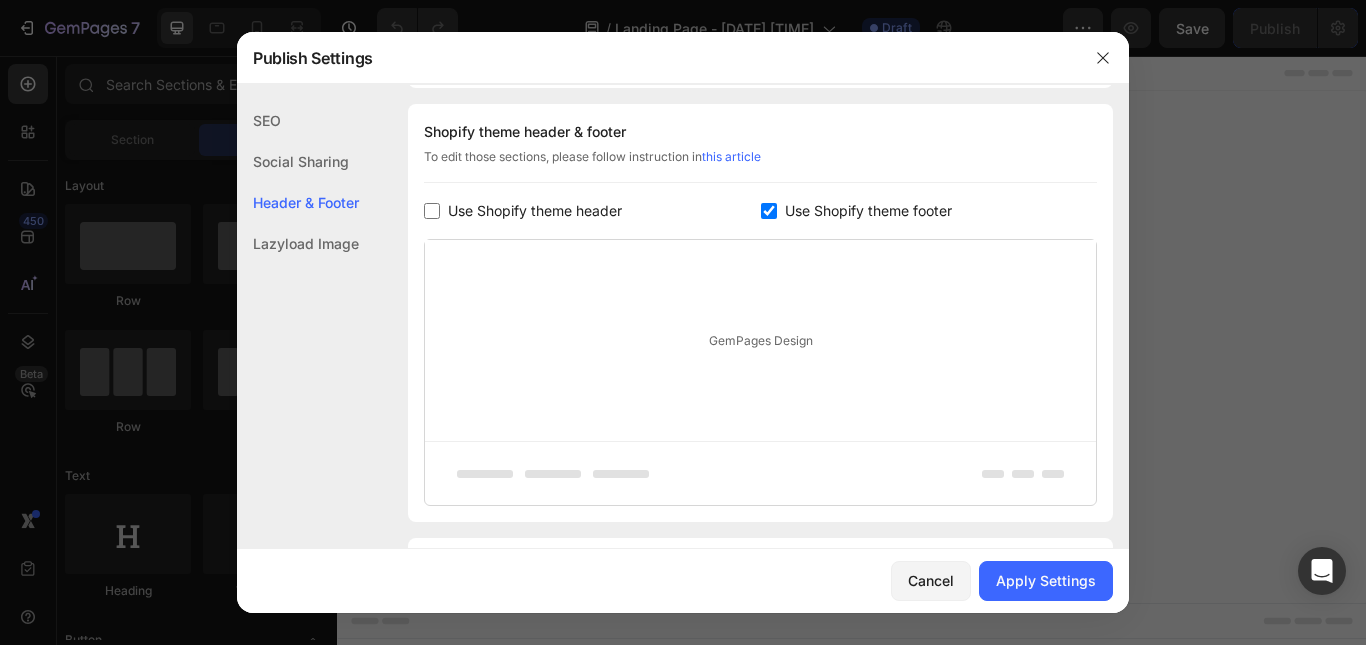 click on "Use Shopify theme footer" at bounding box center (868, 211) 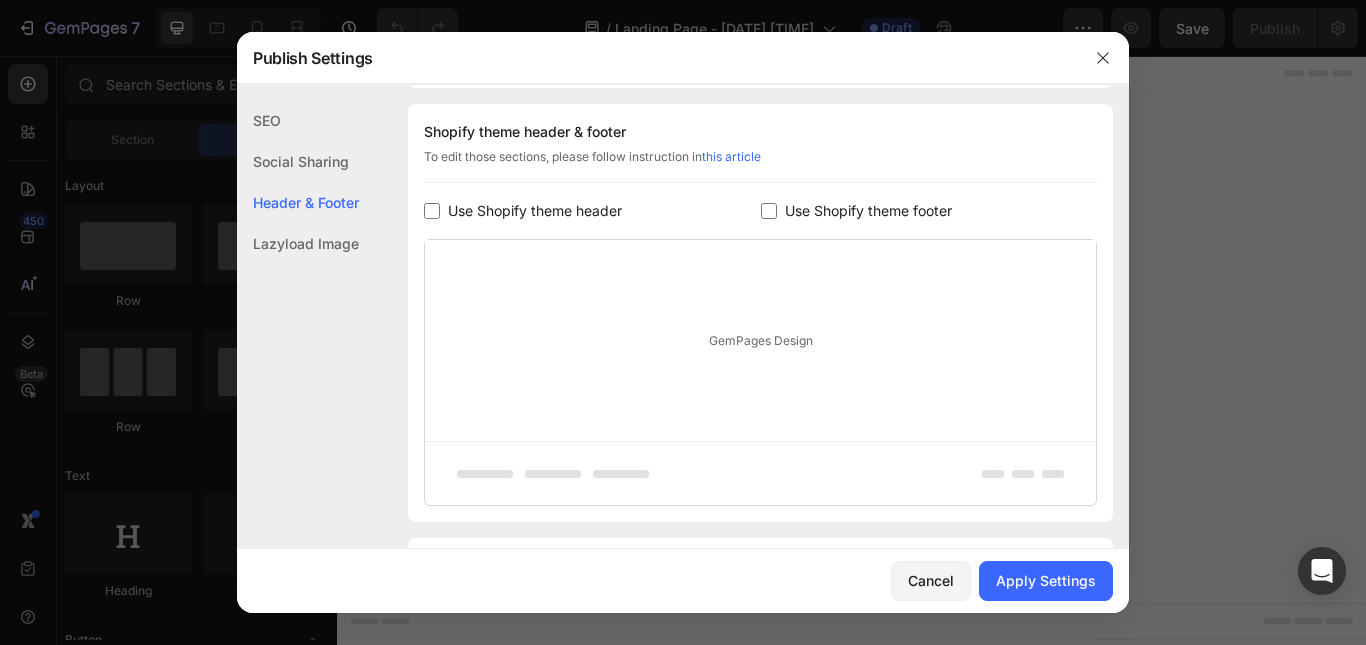 checkbox on "false" 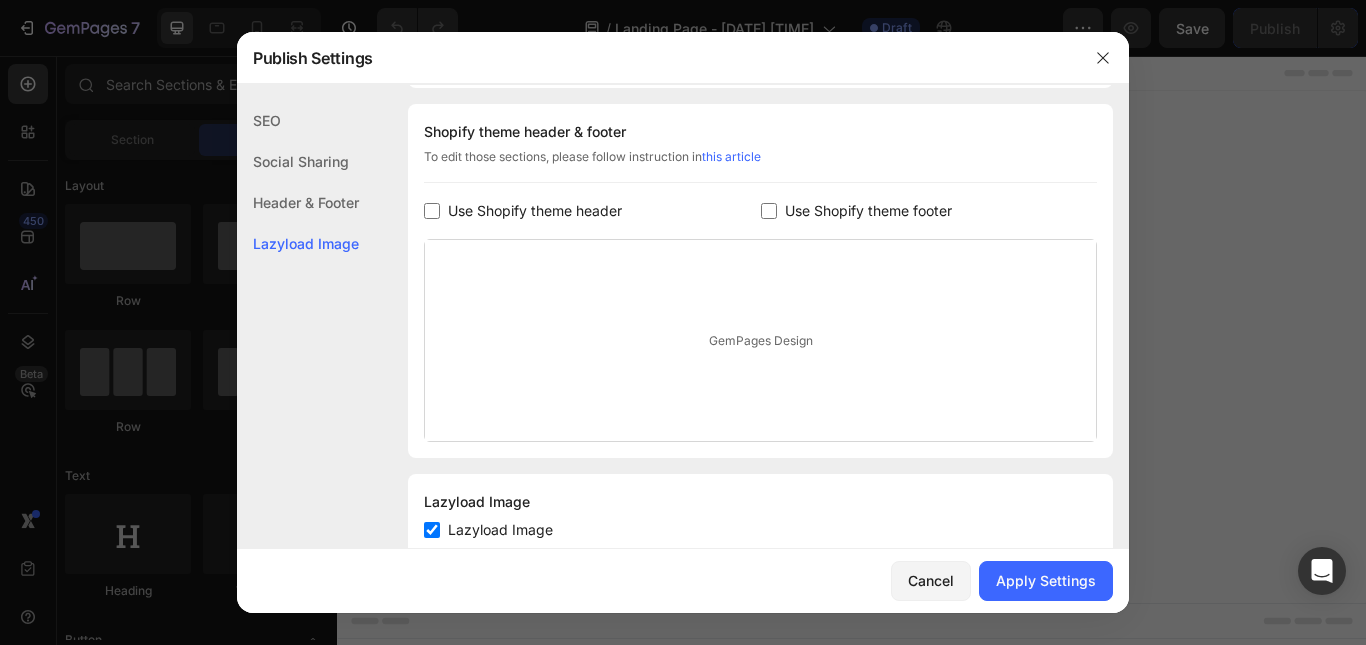scroll, scrollTop: 994, scrollLeft: 0, axis: vertical 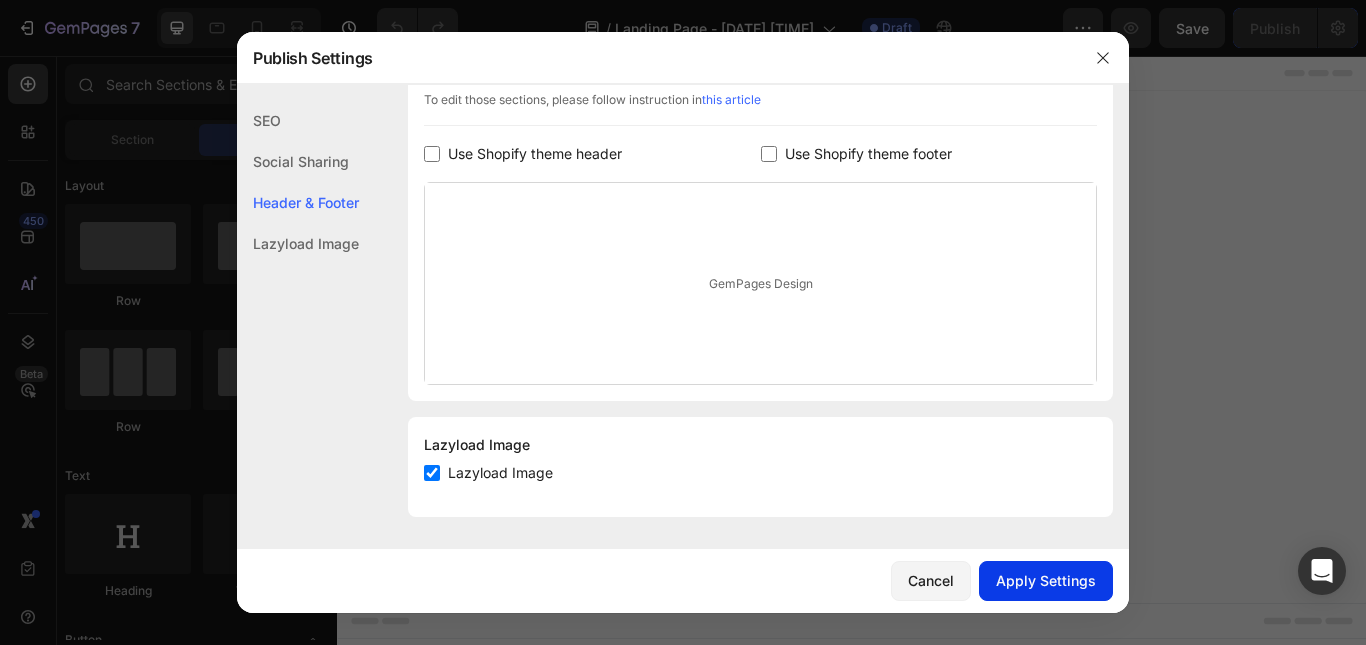click on "Apply Settings" 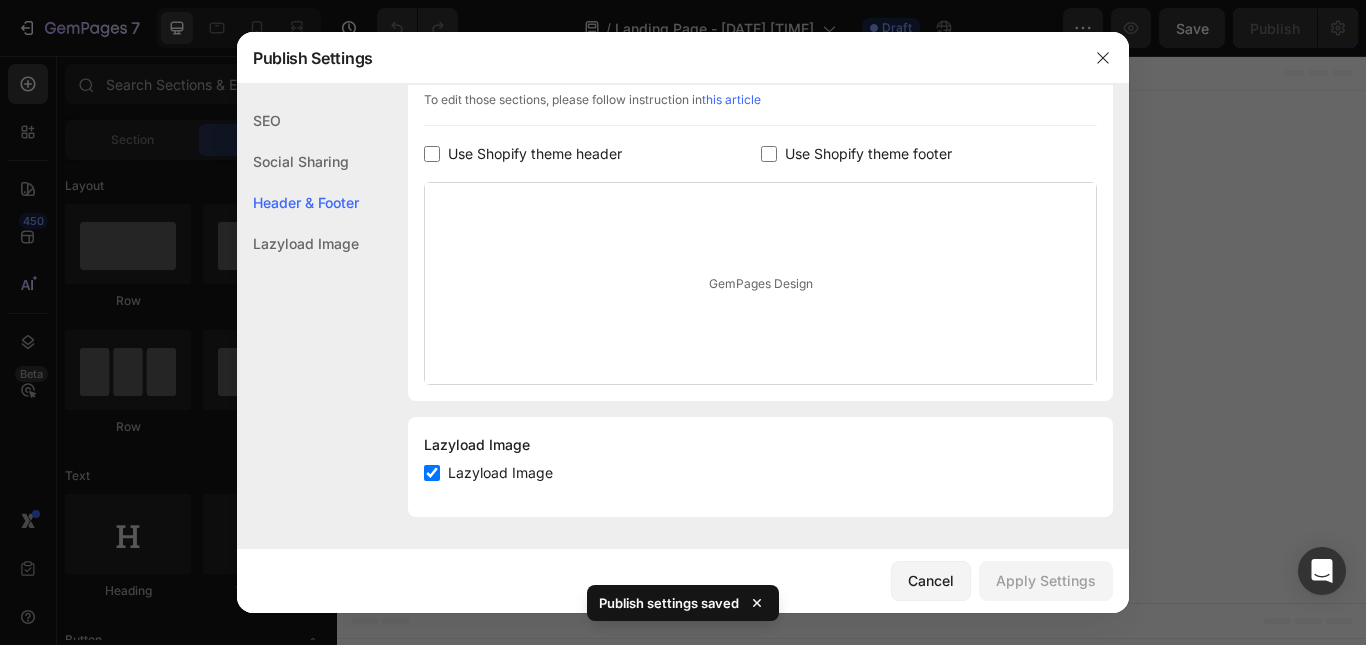 click at bounding box center [683, 322] 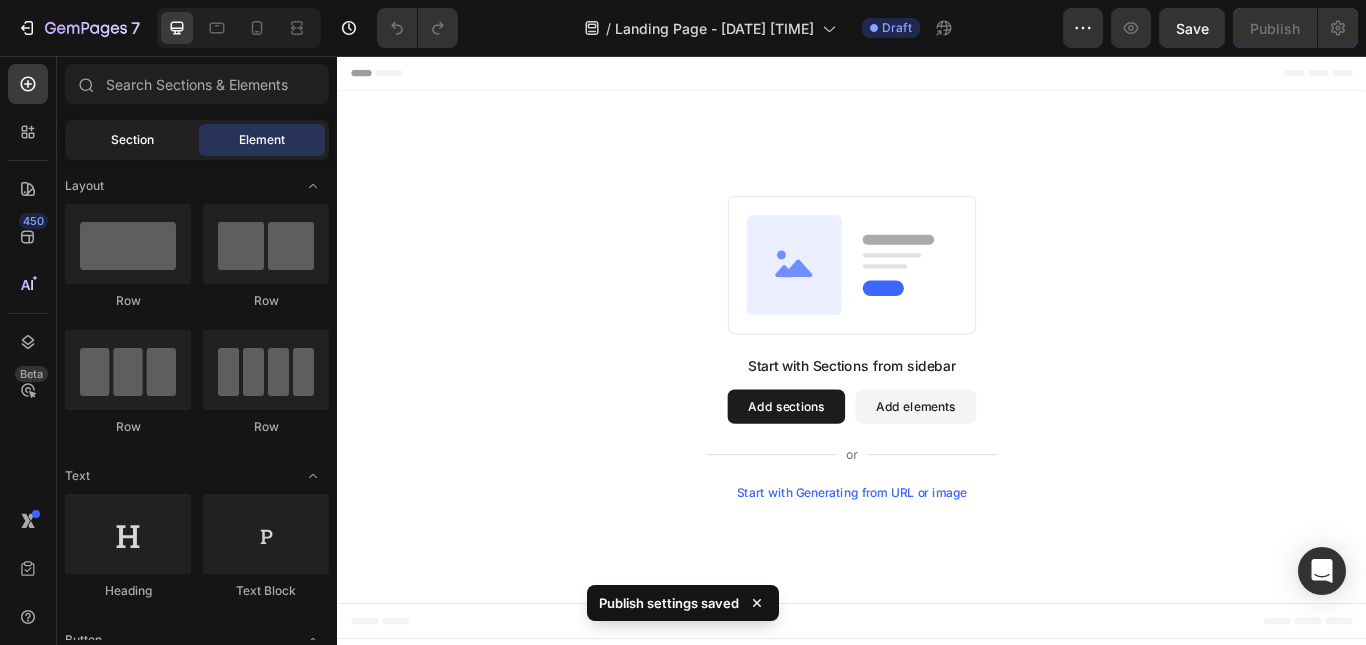 click on "Section" at bounding box center (132, 140) 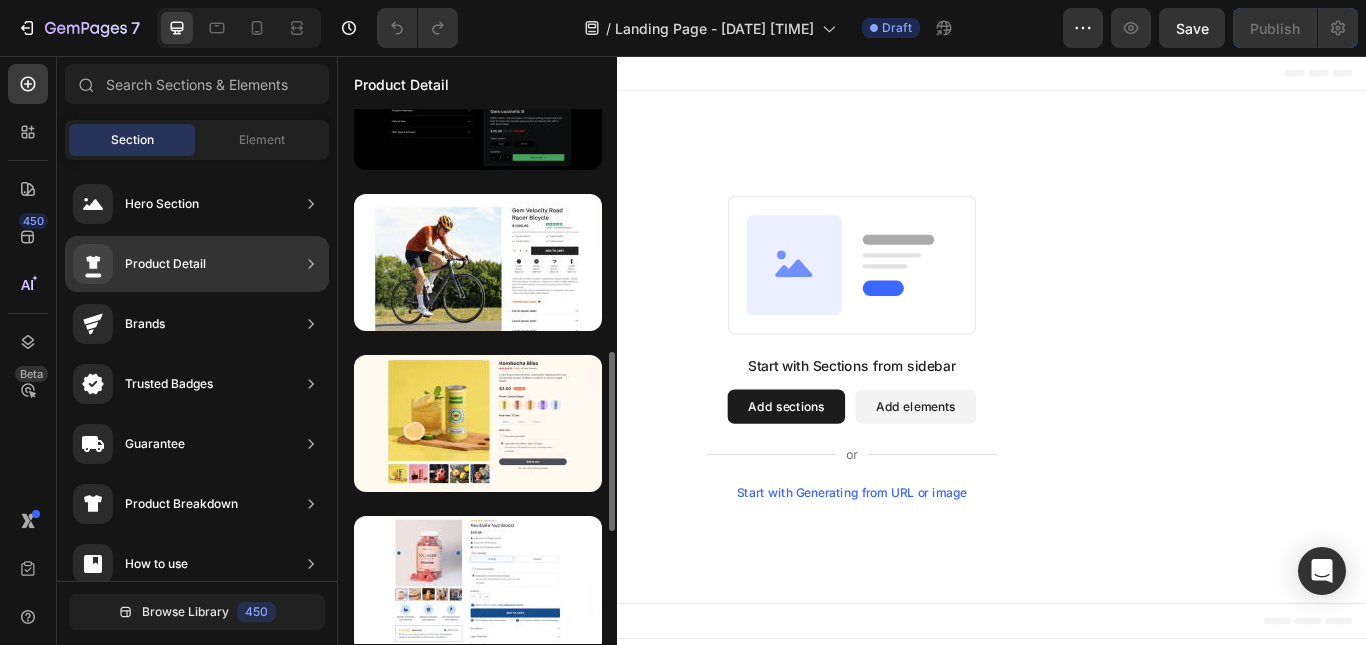 scroll, scrollTop: 258, scrollLeft: 0, axis: vertical 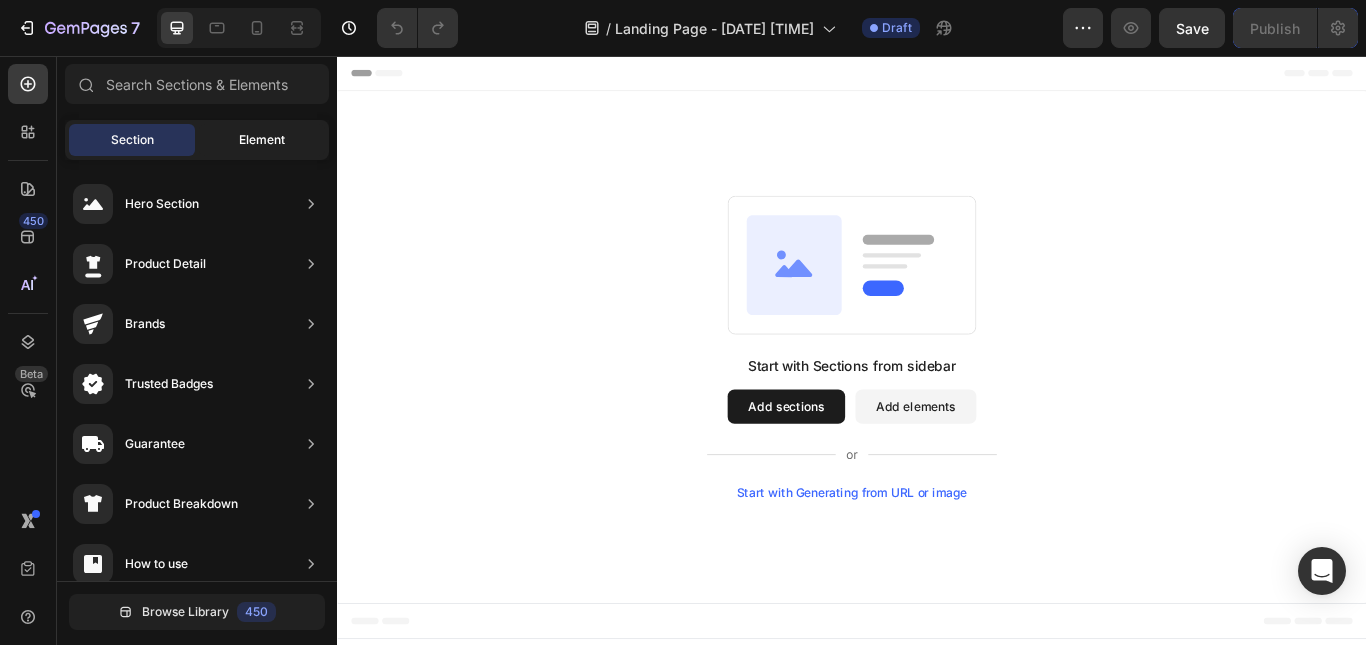 click on "Element" at bounding box center (262, 140) 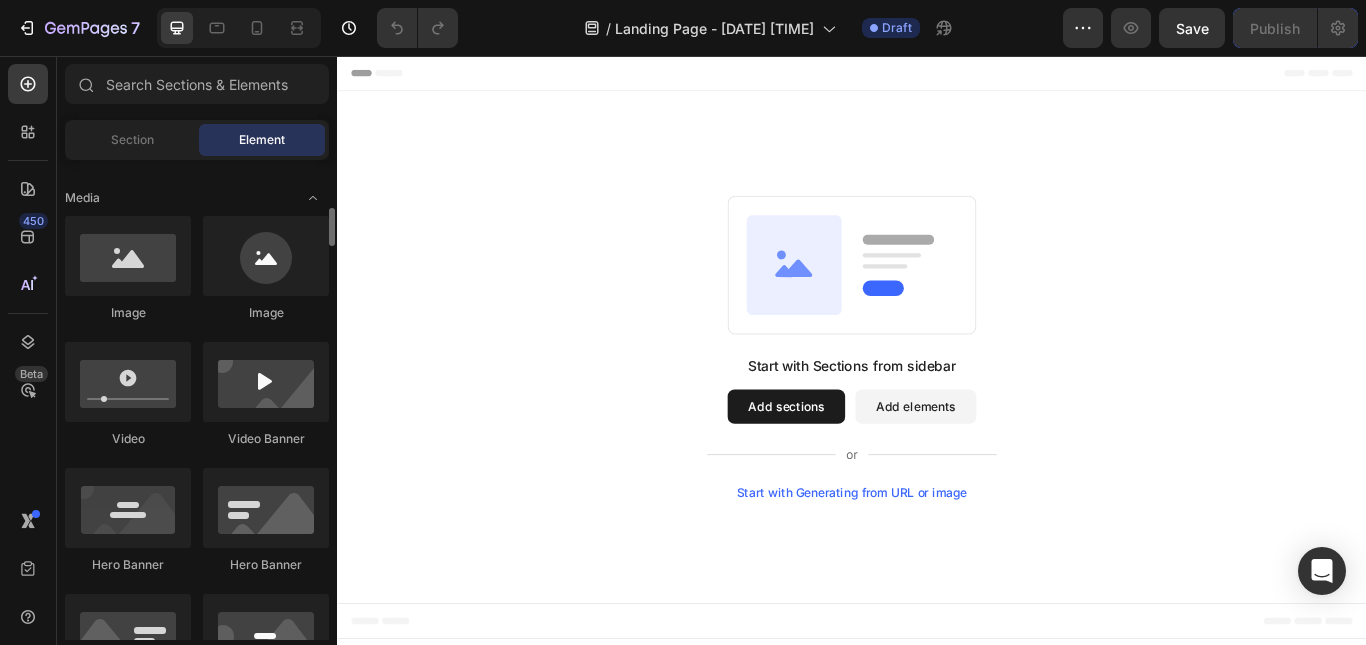 scroll, scrollTop: 608, scrollLeft: 0, axis: vertical 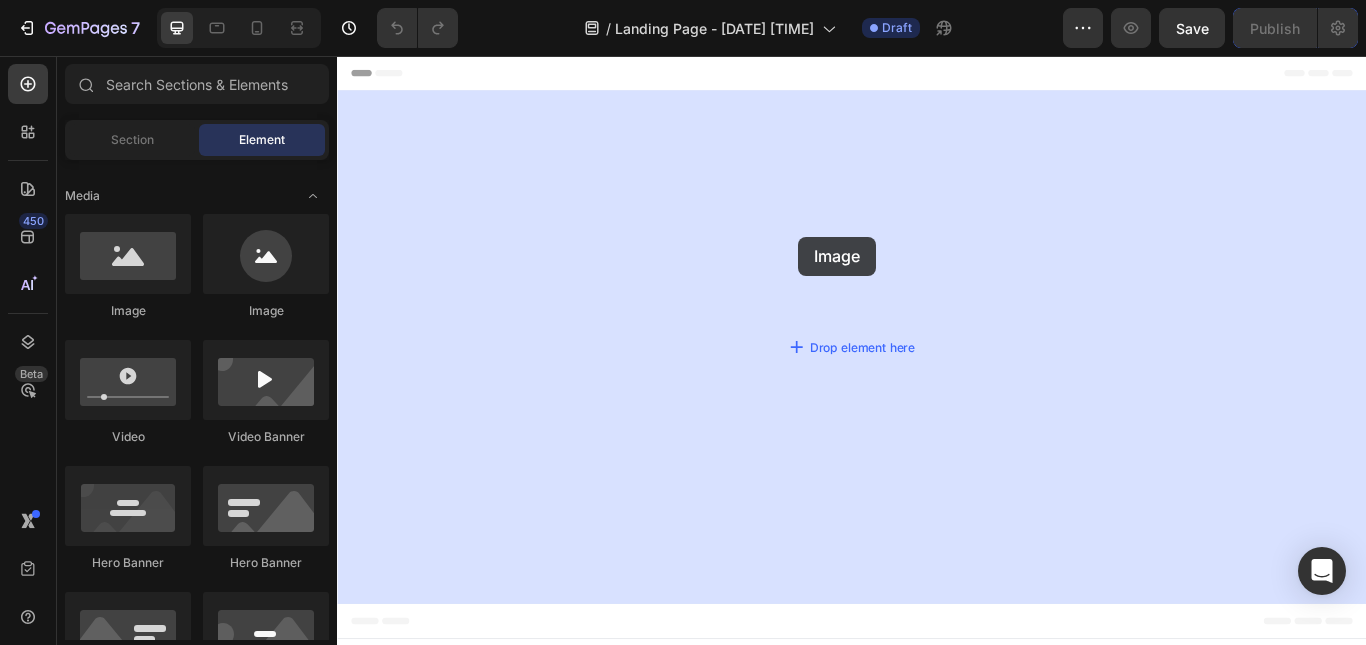 drag, startPoint x: 485, startPoint y: 322, endPoint x: 875, endPoint y: 267, distance: 393.8591 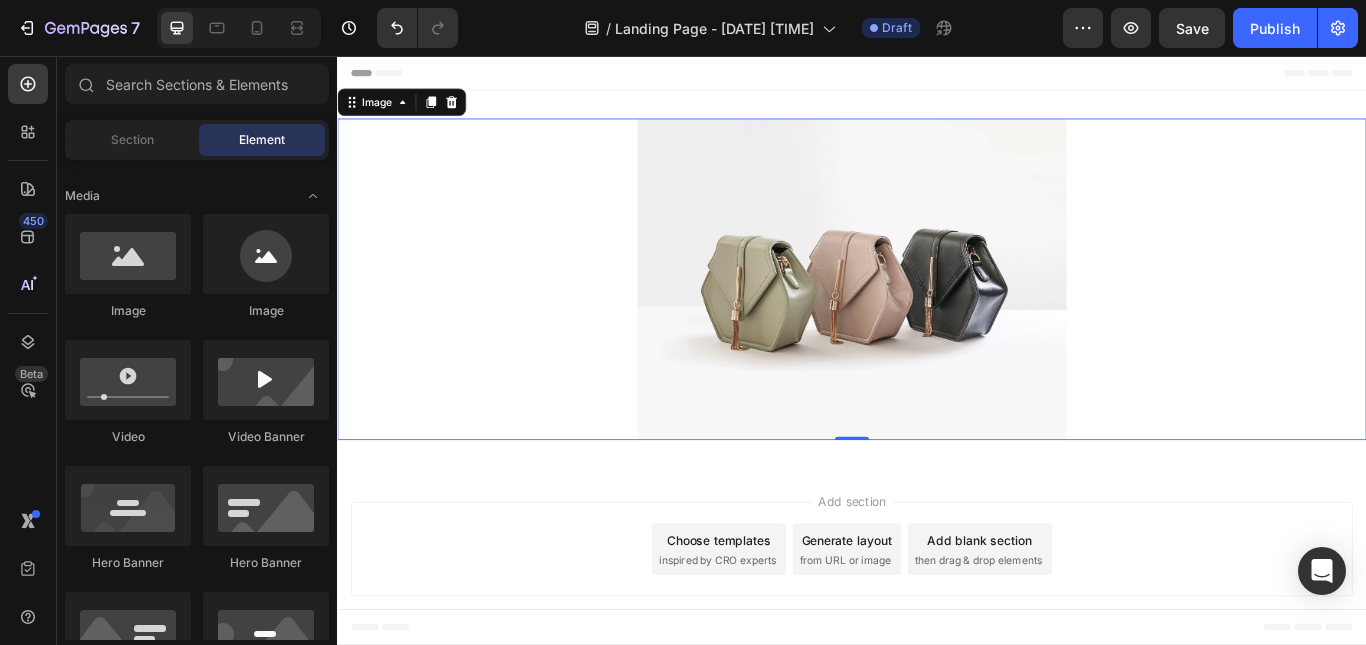 click on "Add section Choose templates inspired by CRO experts Generate layout from URL or image Add blank section then drag & drop elements" at bounding box center (937, 635) 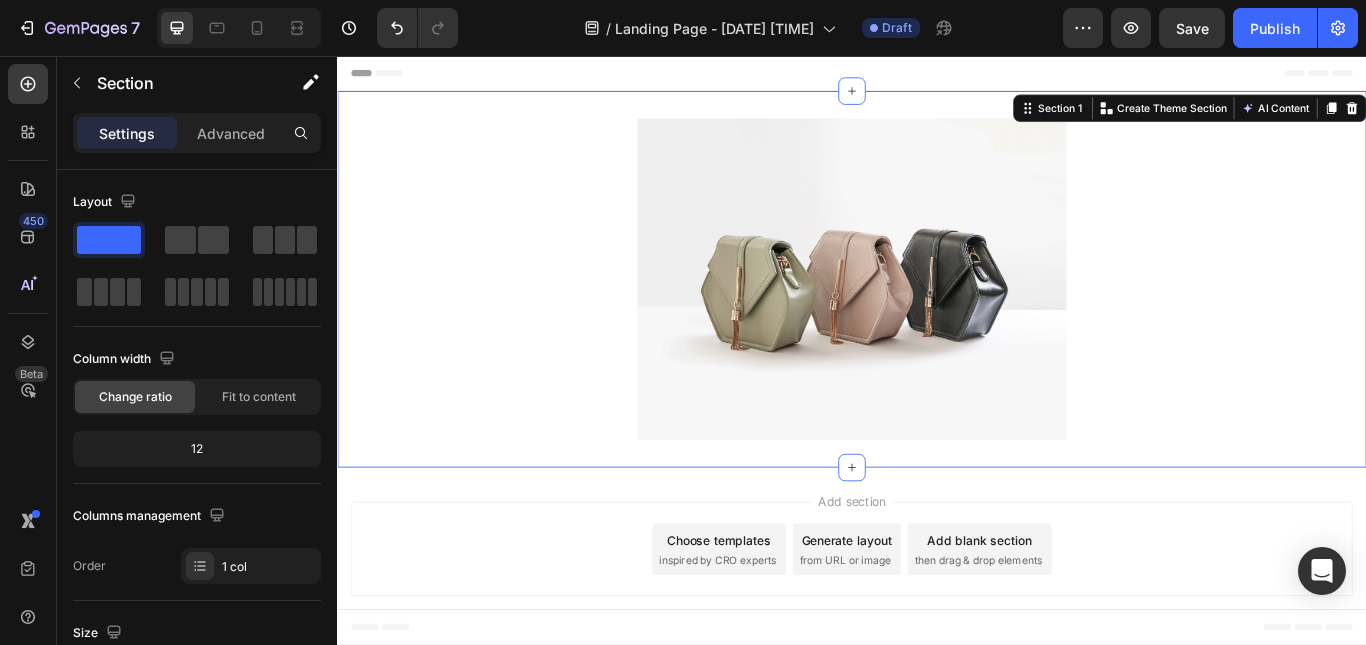 click on "Image Section 1   You can create reusable sections Create Theme Section AI Content Write with GemAI What would you like to describe here? Tone and Voice Persuasive Product Getting products... Show more Generate" at bounding box center (937, 316) 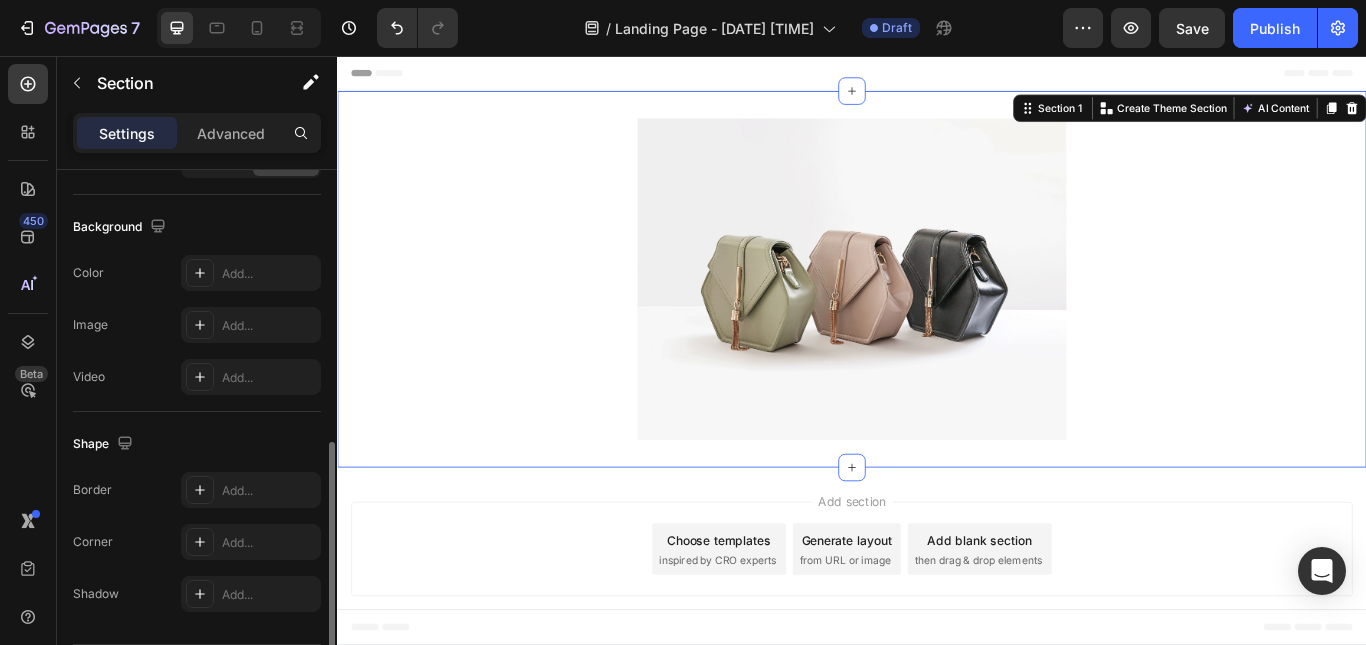 scroll, scrollTop: 624, scrollLeft: 0, axis: vertical 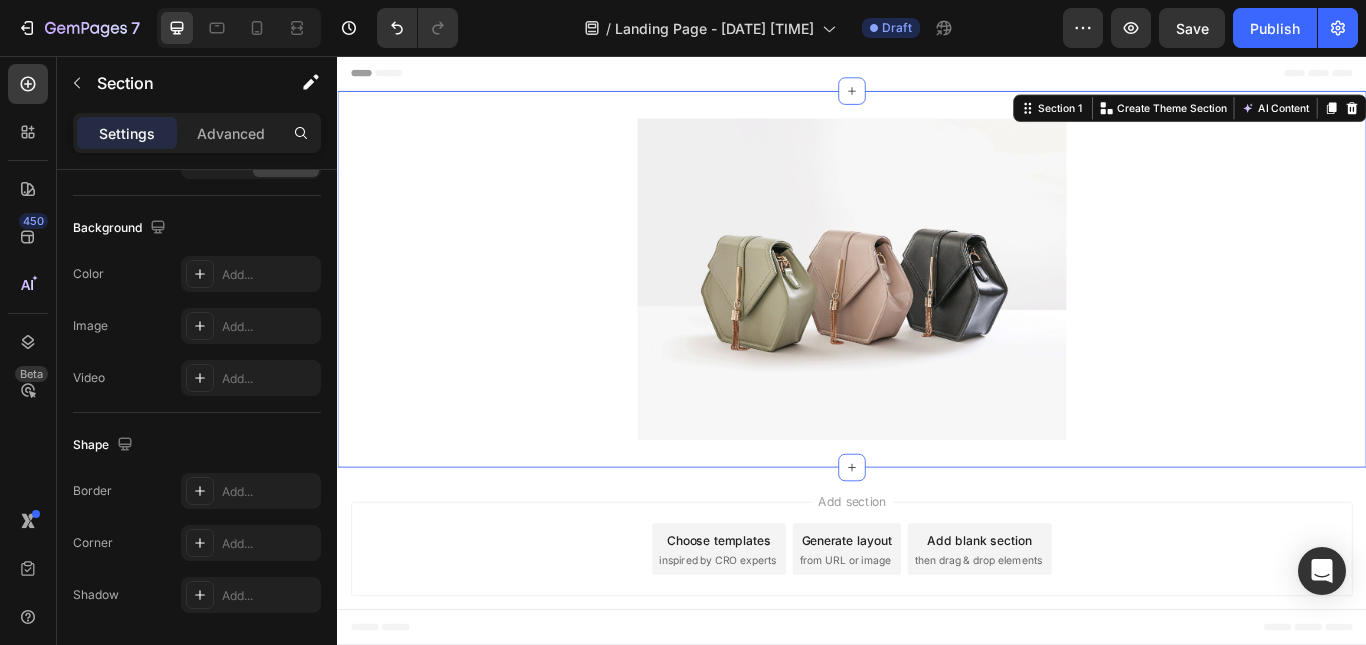 click on "Image Section 1   You can create reusable sections Create Theme Section AI Content Write with GemAI What would you like to describe here? Tone and Voice Persuasive Product Cinturon Masajeador Para Colicos Recarga Show more Generate" at bounding box center [937, 316] 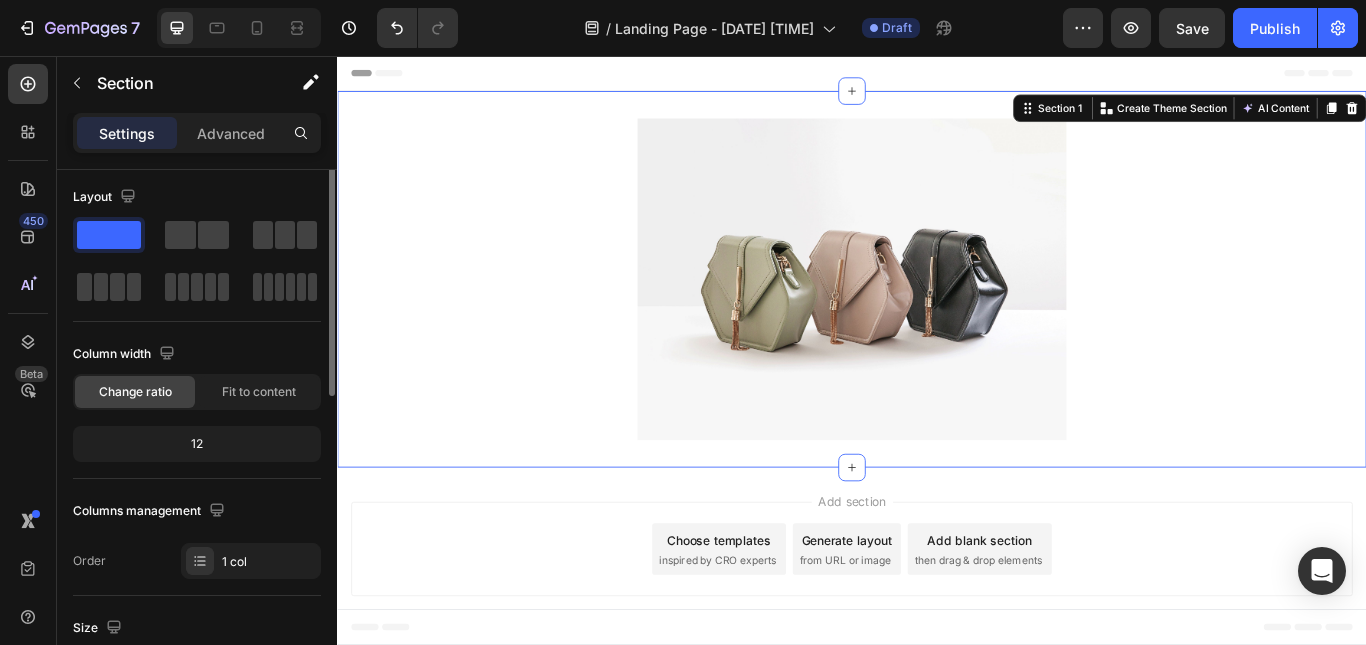 scroll, scrollTop: 0, scrollLeft: 0, axis: both 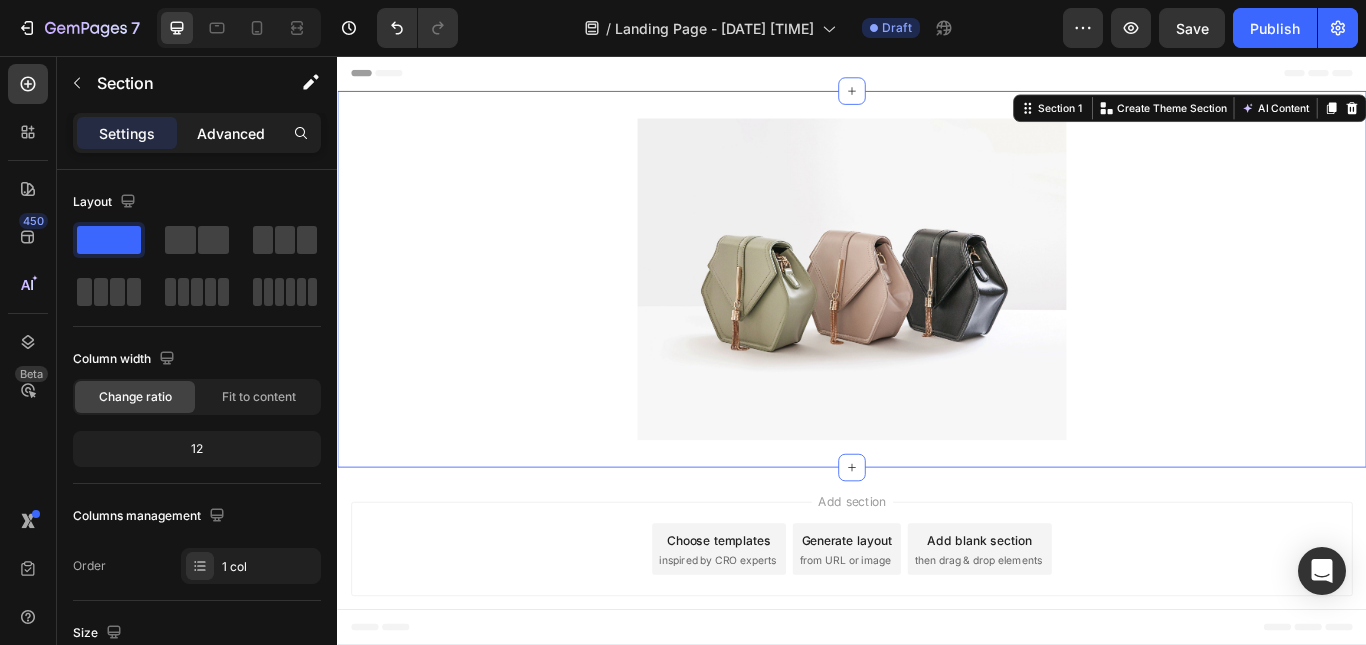 click on "Advanced" at bounding box center [231, 133] 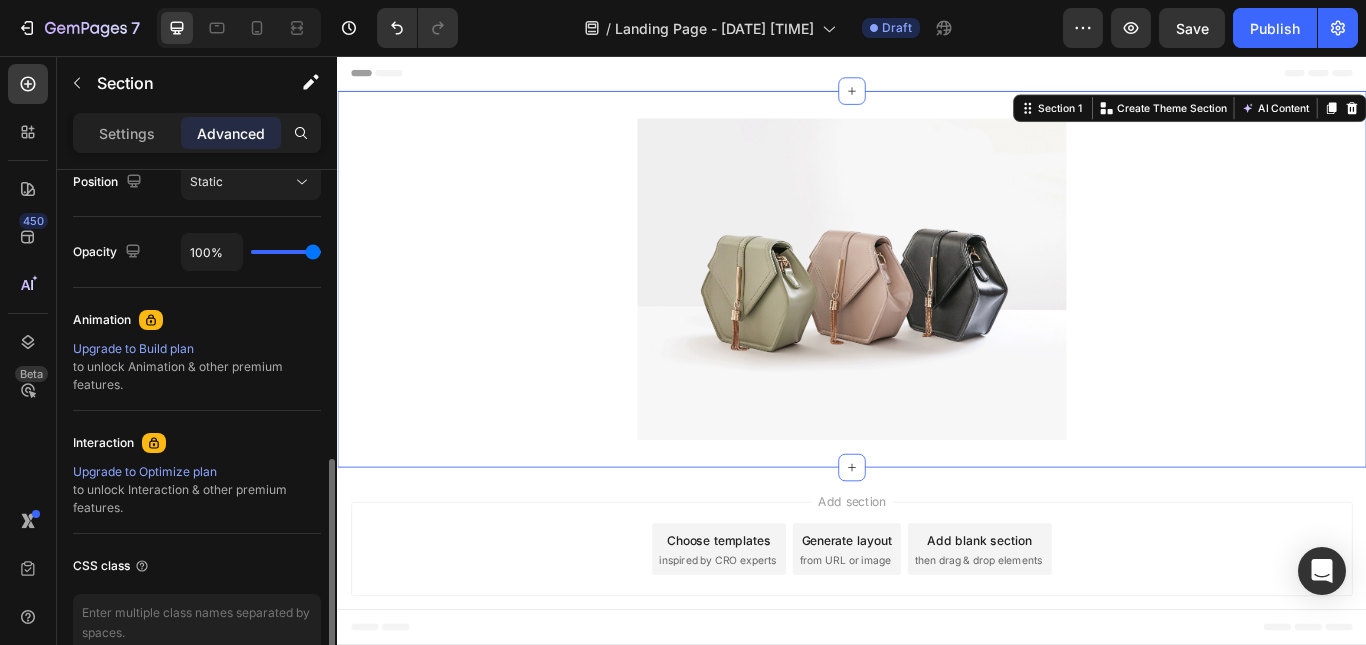 scroll, scrollTop: 856, scrollLeft: 0, axis: vertical 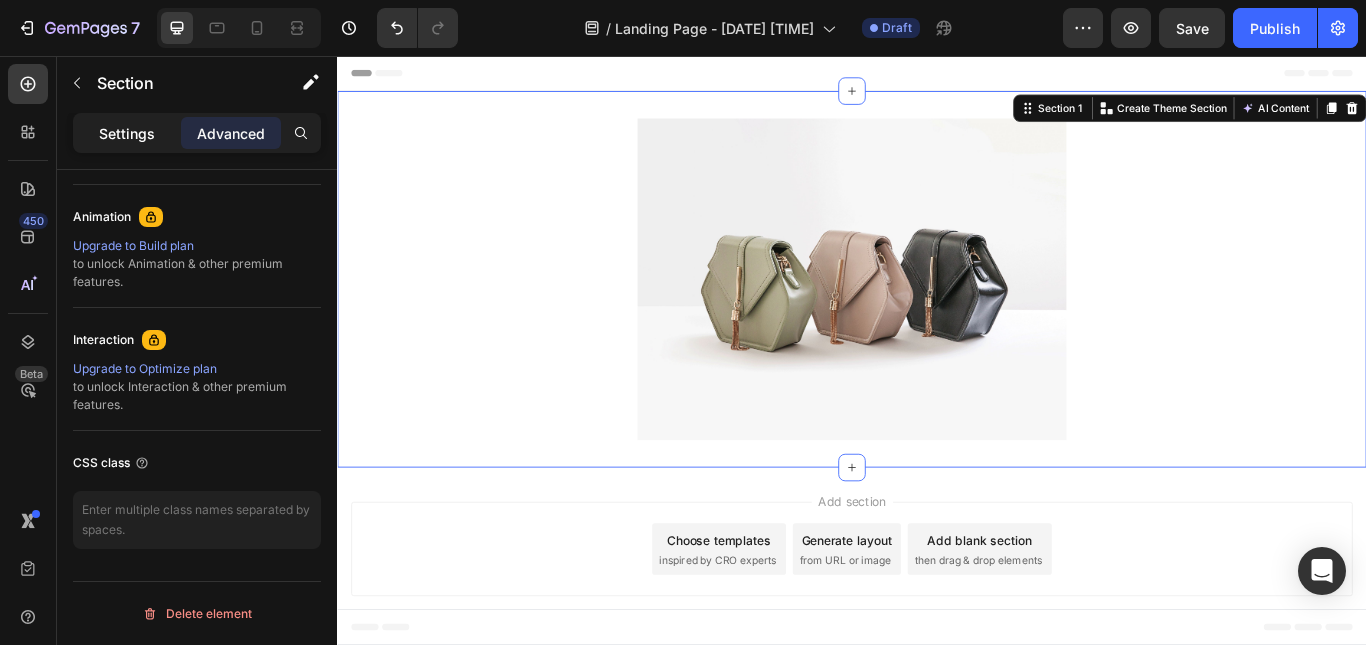 click on "Settings" at bounding box center [127, 133] 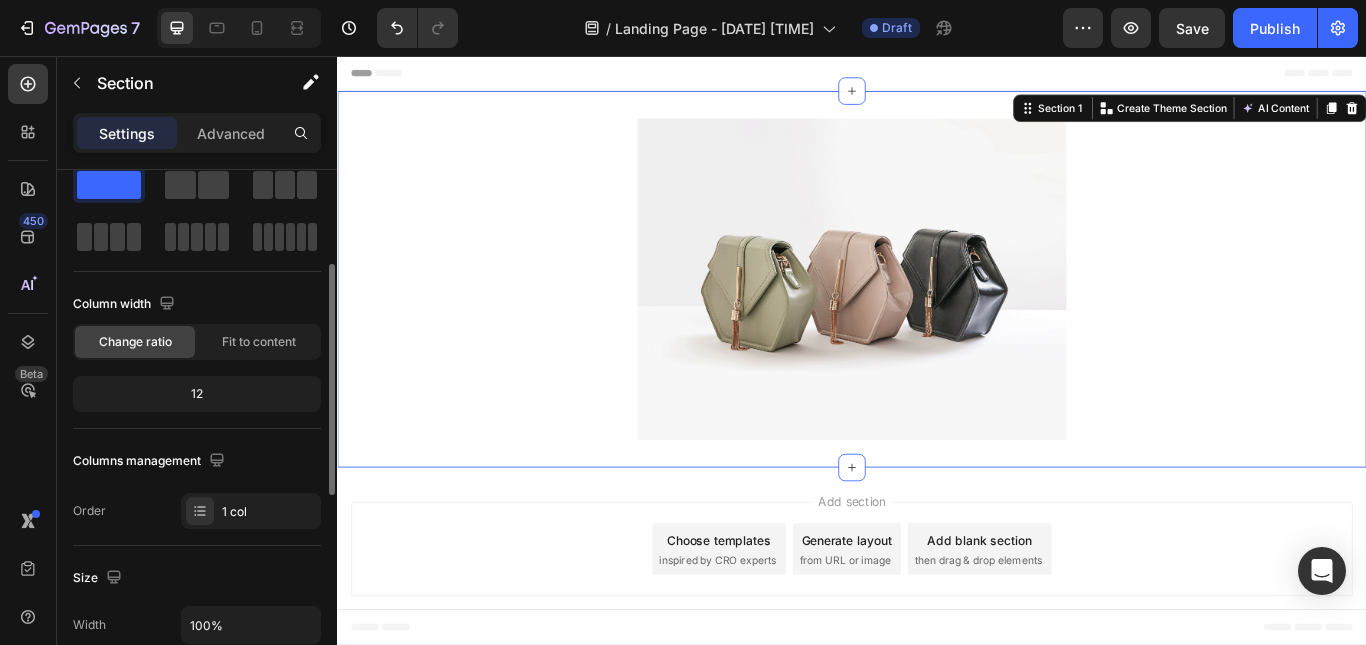 scroll, scrollTop: 0, scrollLeft: 0, axis: both 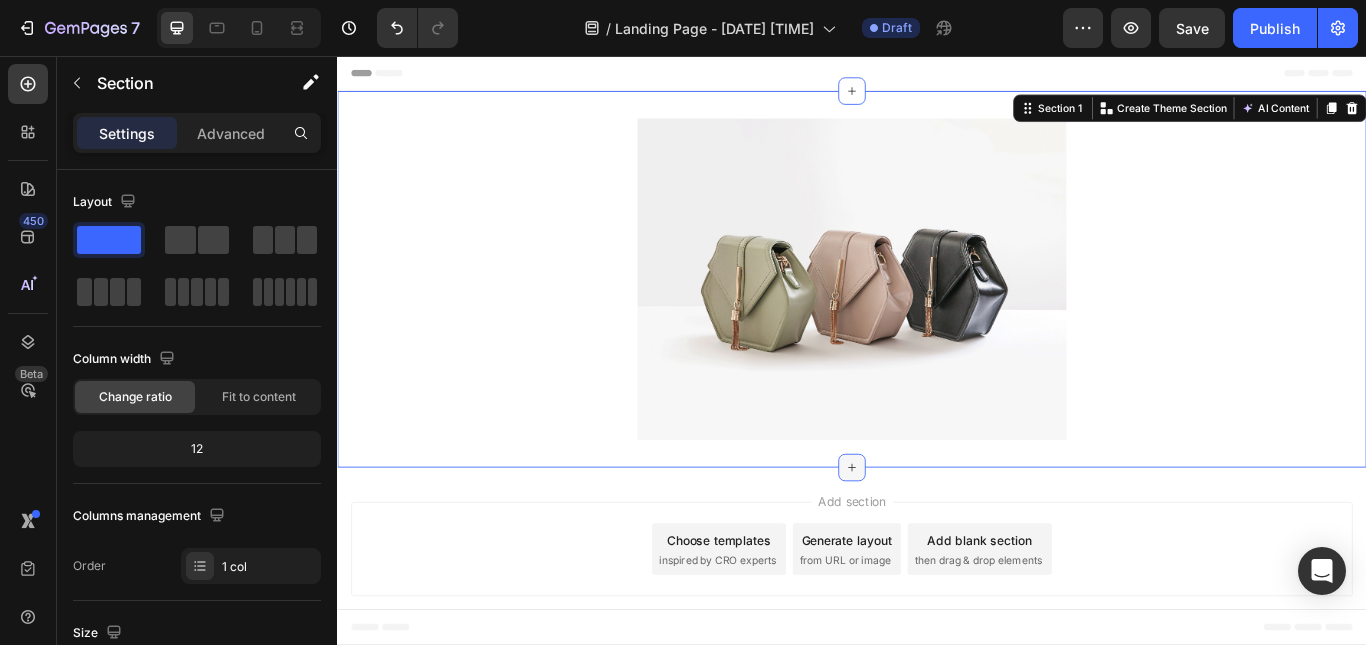 click 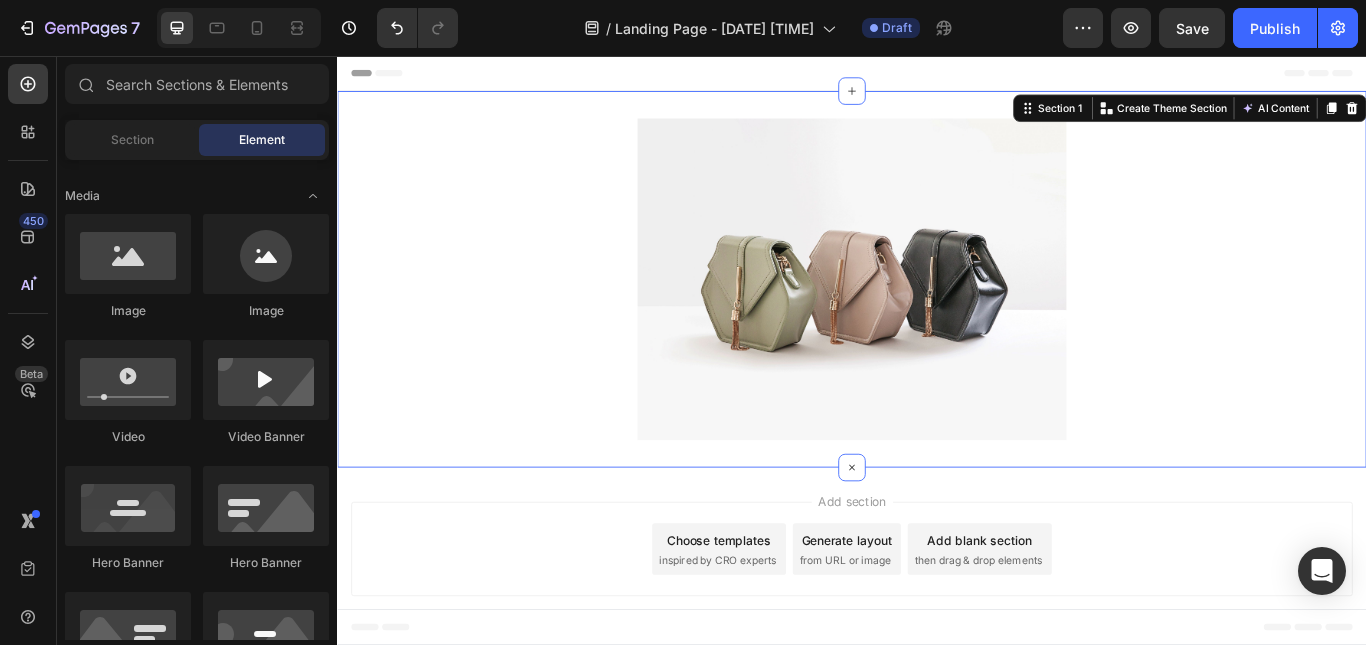 click on "Add section Choose templates inspired by CRO experts Generate layout from URL or image Add blank section then drag & drop elements" at bounding box center (937, 635) 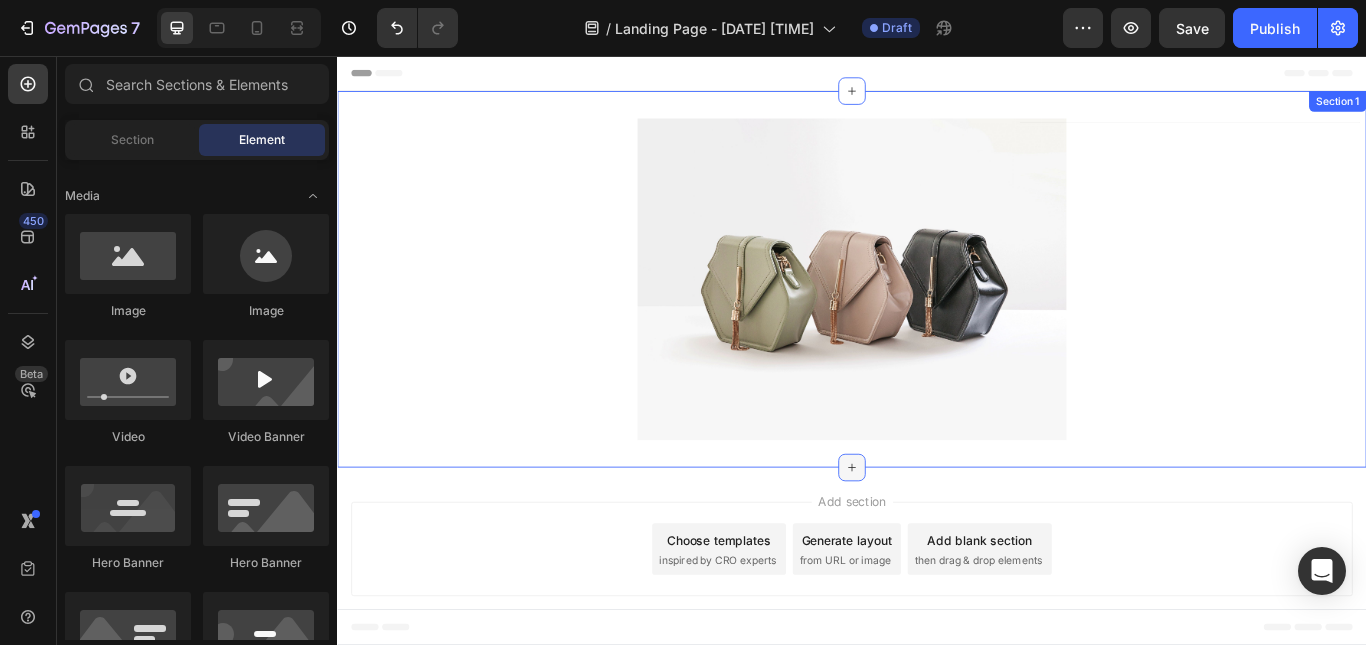 click 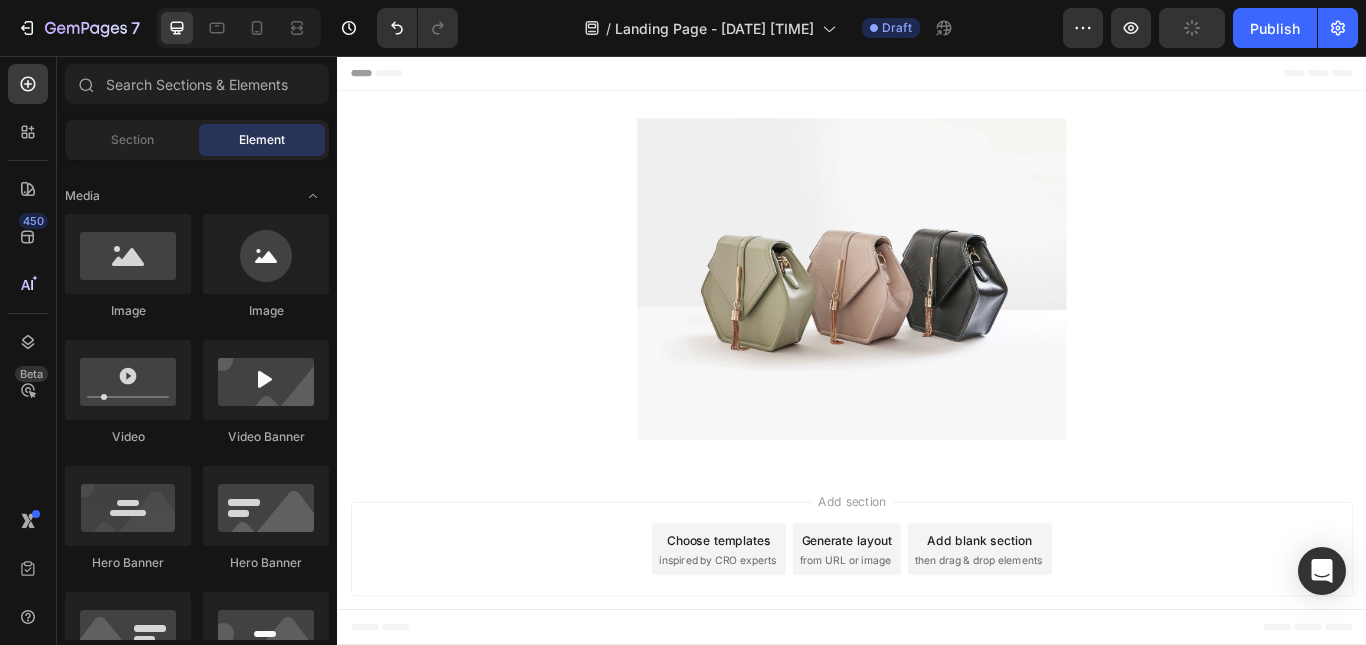 click on "Add section Choose templates inspired by CRO experts Generate layout from URL or image Add blank section then drag & drop elements" at bounding box center (937, 635) 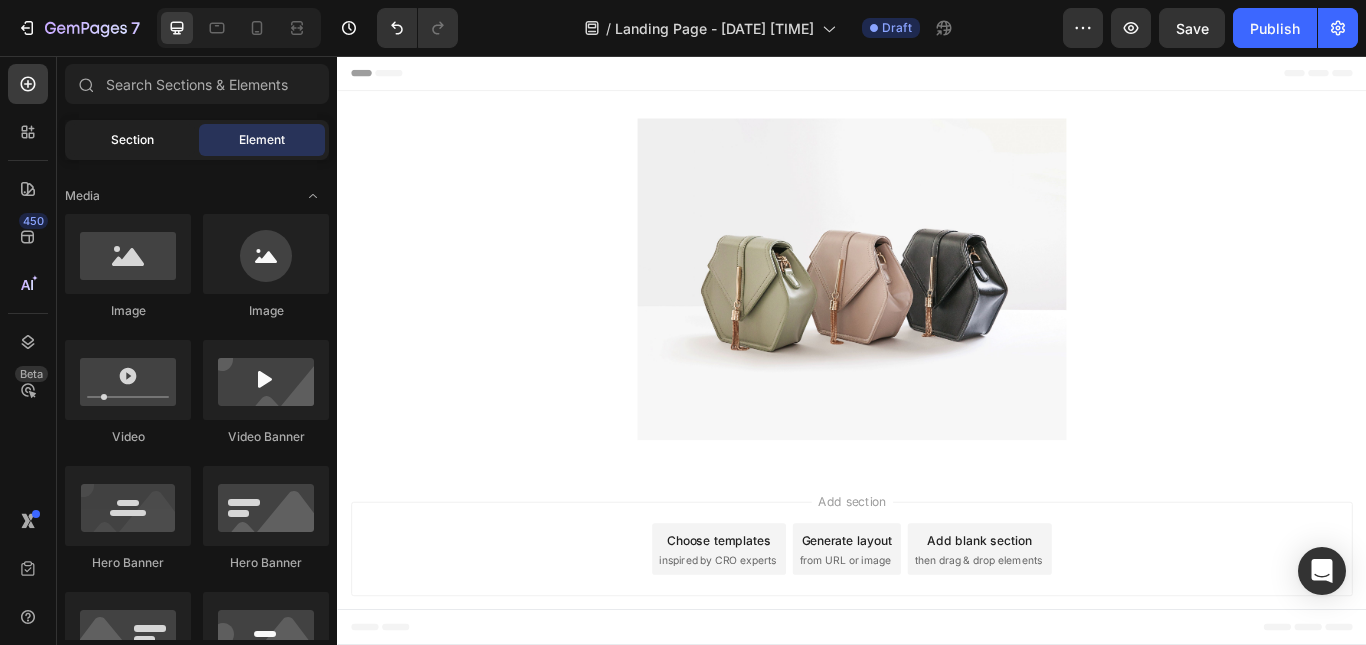 click on "Section" at bounding box center (132, 140) 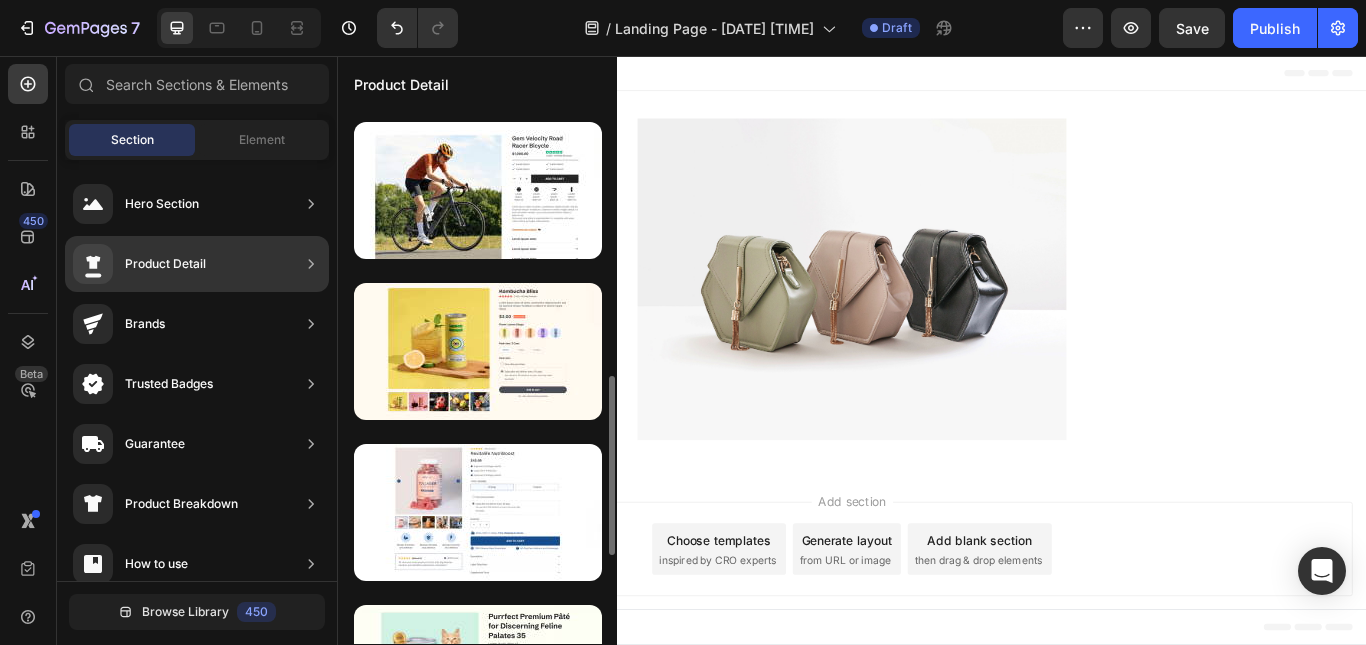 scroll, scrollTop: 799, scrollLeft: 0, axis: vertical 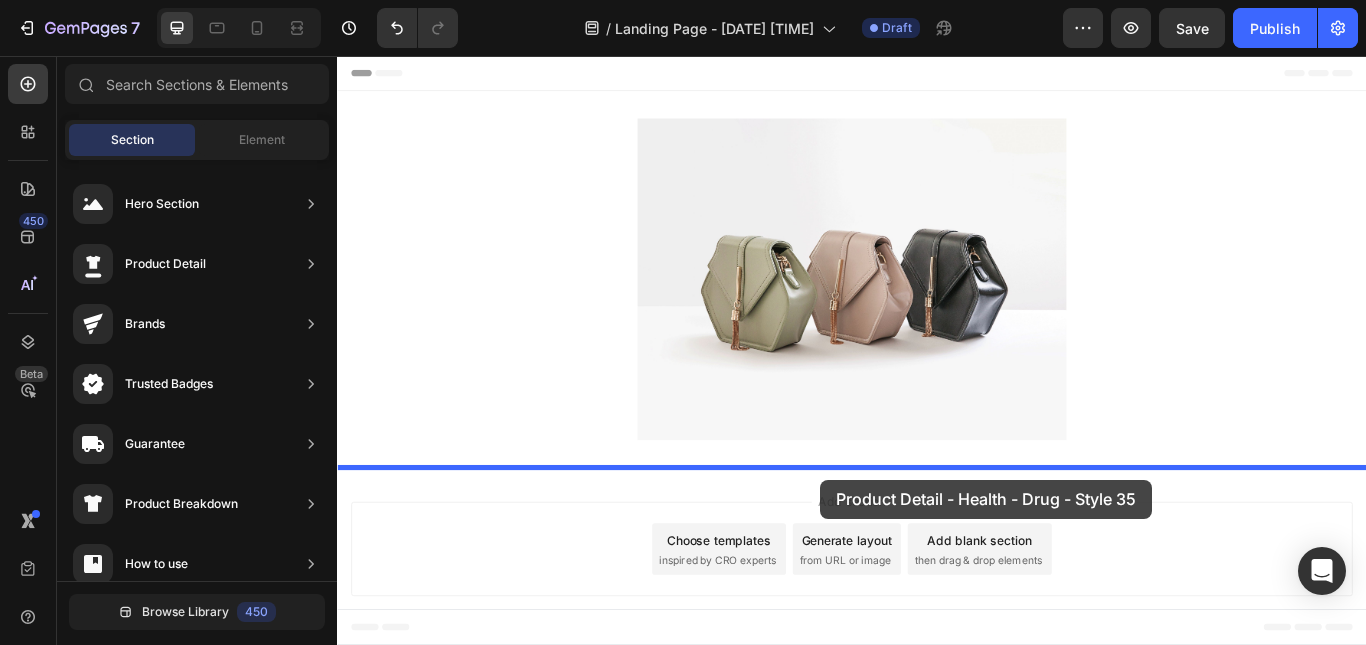 drag, startPoint x: 806, startPoint y: 571, endPoint x: 900, endPoint y: 550, distance: 96.317184 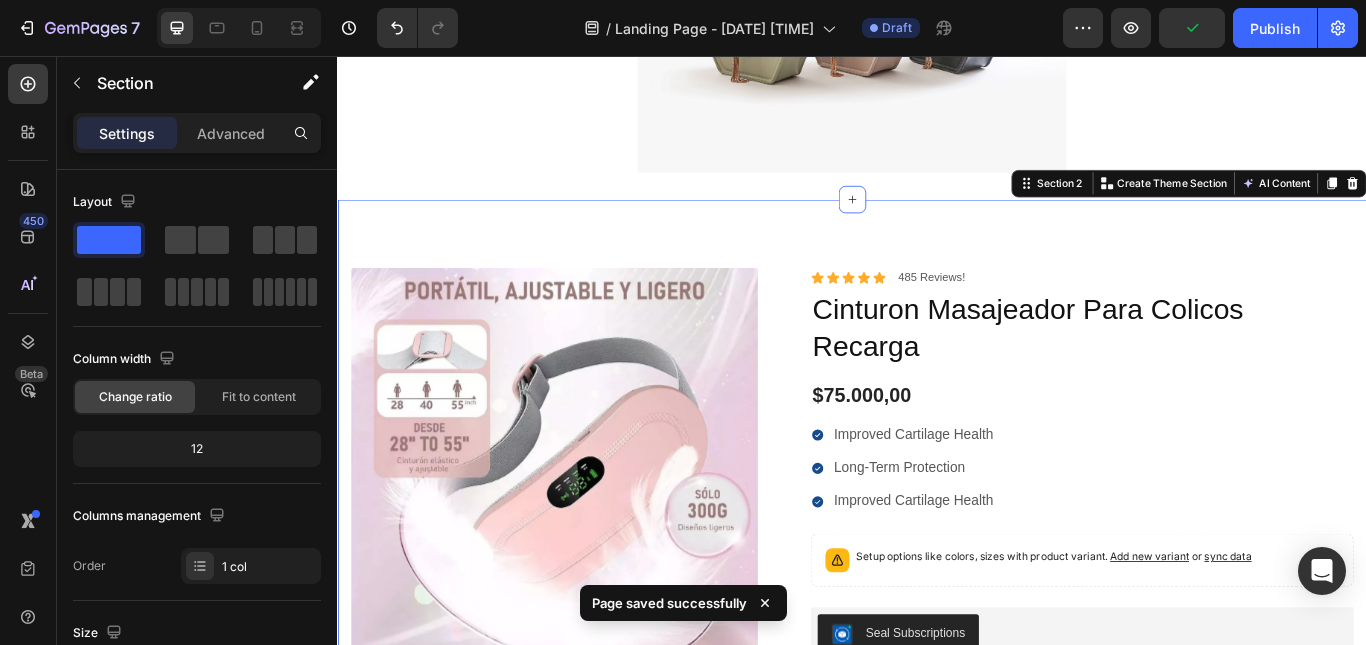 scroll, scrollTop: 313, scrollLeft: 0, axis: vertical 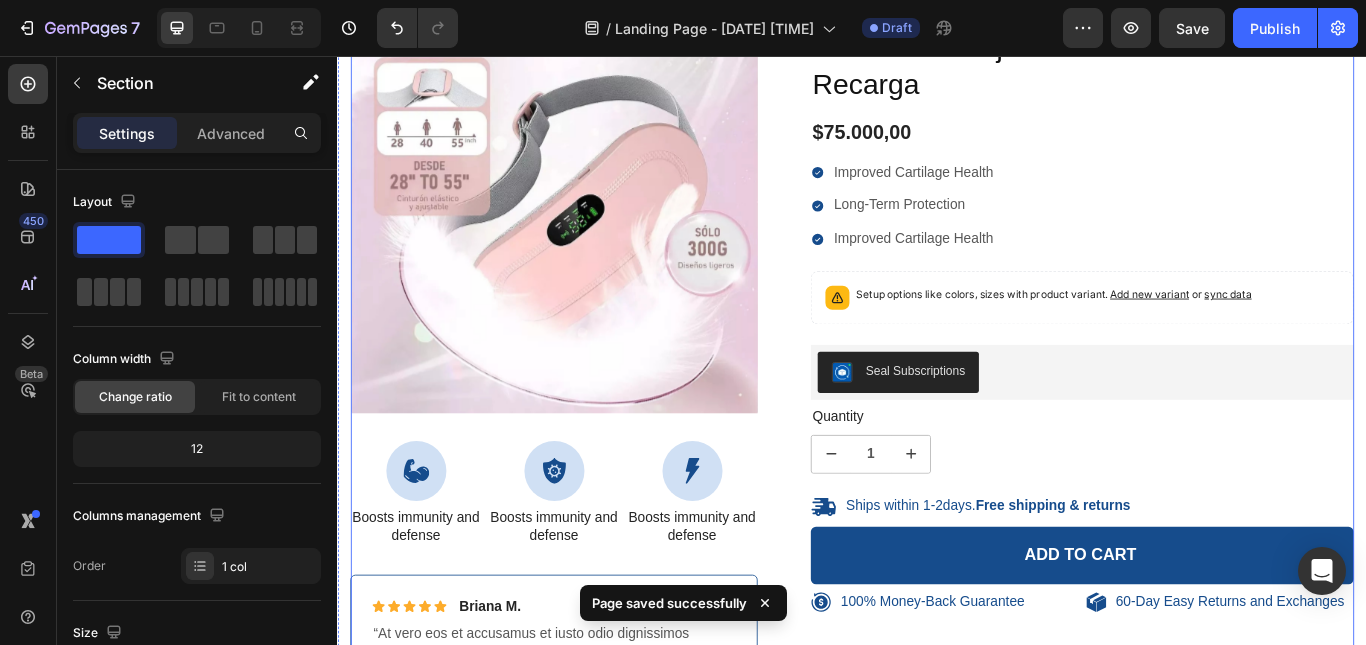 click on "100% Money-Back Guarantee Item List
60-Day Easy Returns Item List Row
Product Images
Icon Boosts immunity and defense Text Block
Icon Boosts immunity and defense Text Block
Icon Boosts immunity and defense Text Block Row Icon Icon Icon Icon Icon Icon List [NAME] Text Block Row Verified Buyer Item List Row “At vero eos et accusamus et iusto odio dignissimos ducimus qui blanditiis praesentium voluptatum” Text Block Row Icon Icon Icon Icon Icon Icon List 485 Reviews! Text Block Row Cinturon Masajeador Para Colicos Recarga Product Title $75.000,00 Product Price Product Price Improved Cartilage Health Long-Term Protection Improved Cartilage Health Item List Setup options like colors, sizes with product variant.       Add new variant   or   sync data Product Variants & Swatches Seal Subscriptions Seal Subscriptions Quantity Text Block
1
Item List" at bounding box center (937, 454) 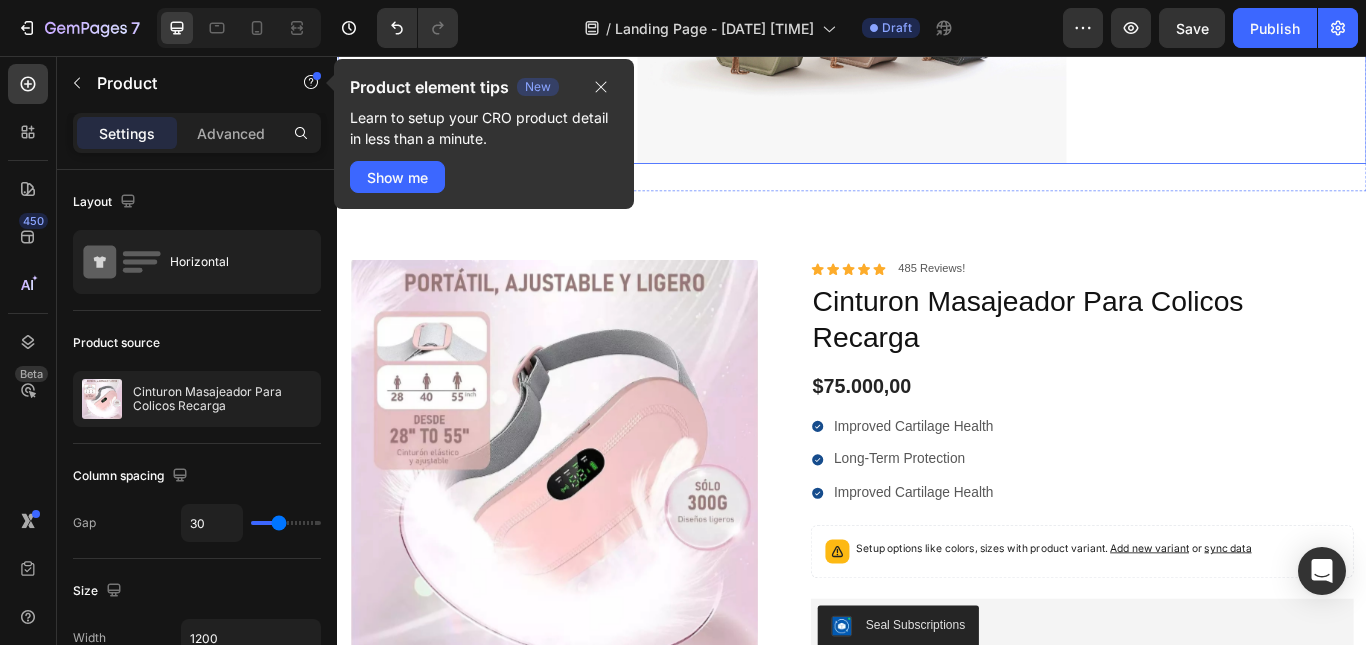 scroll, scrollTop: 323, scrollLeft: 0, axis: vertical 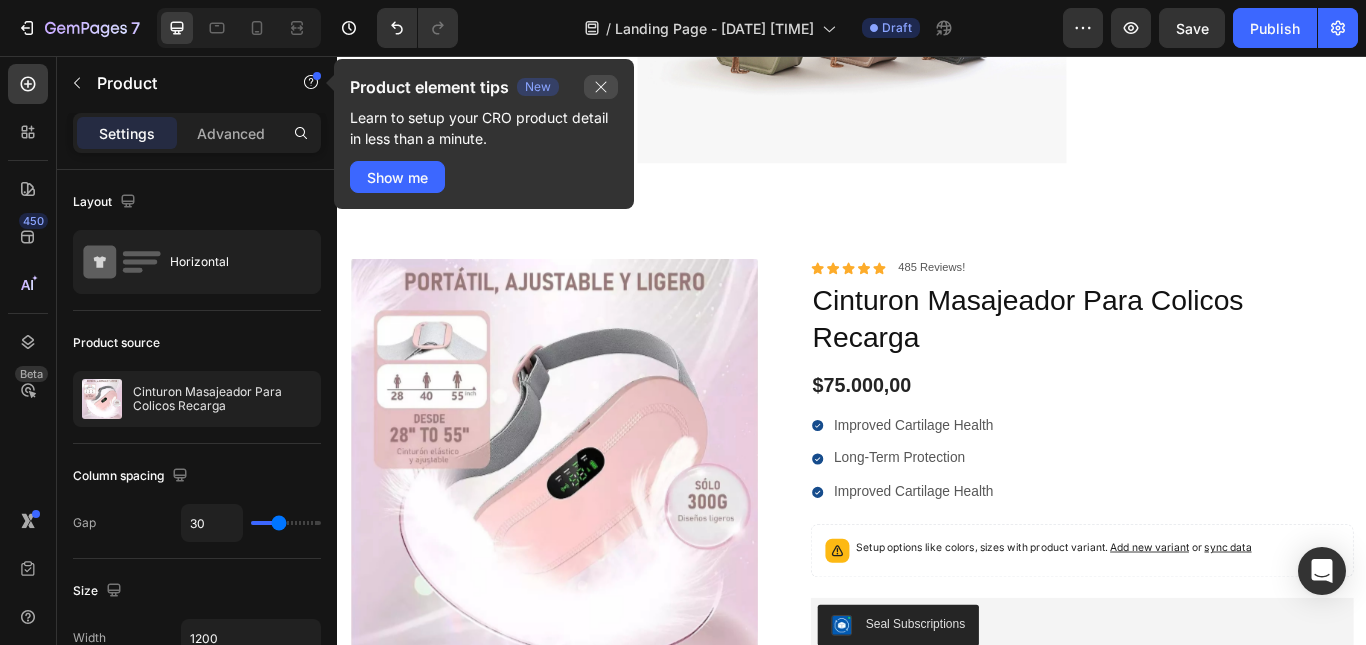 click 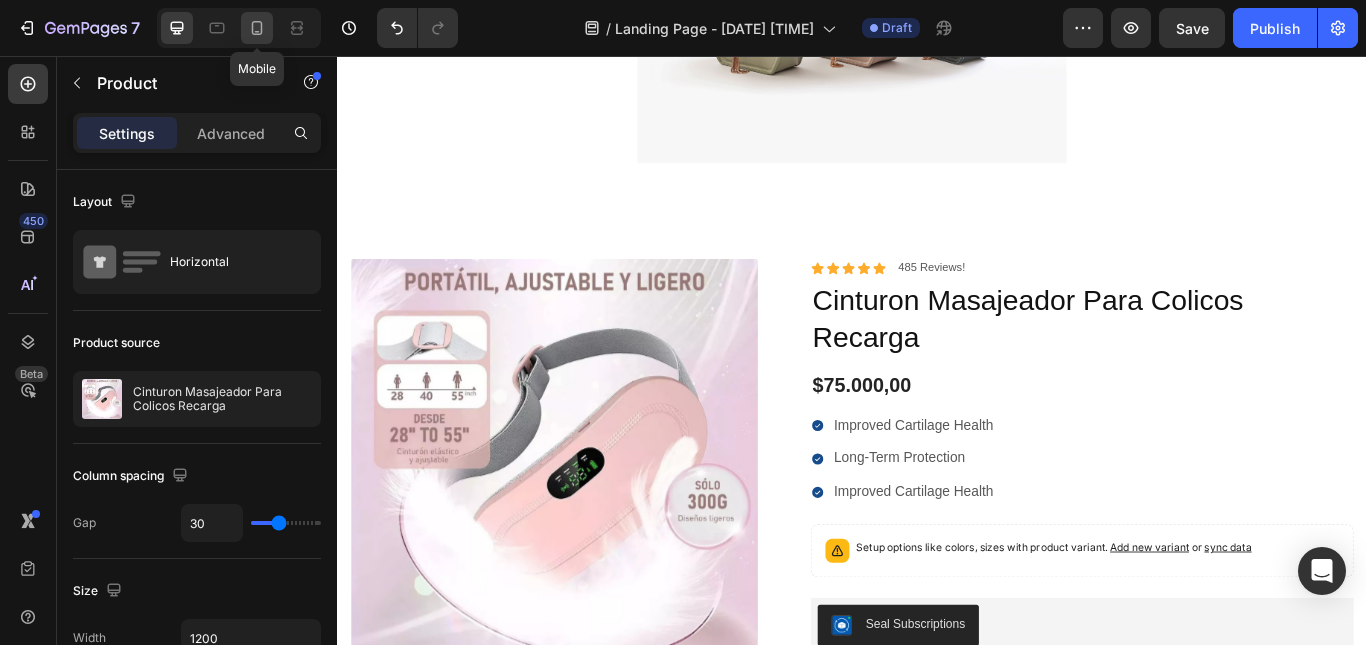 click 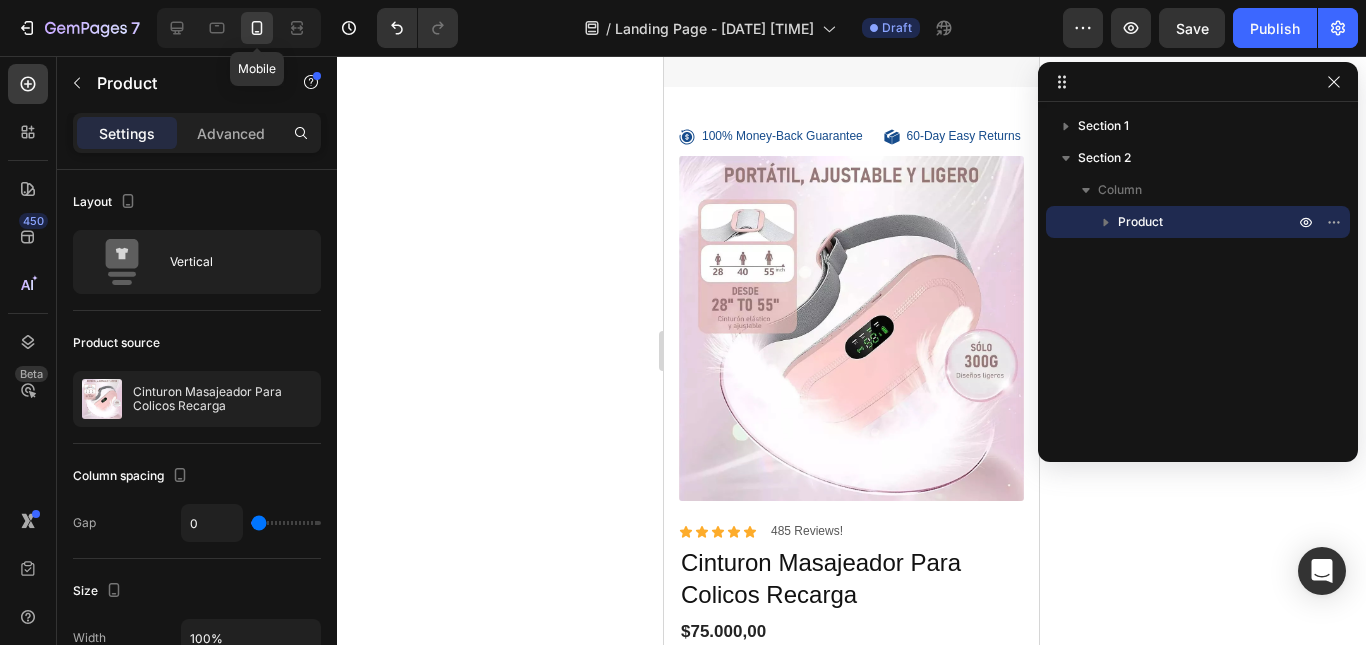 scroll, scrollTop: 312, scrollLeft: 0, axis: vertical 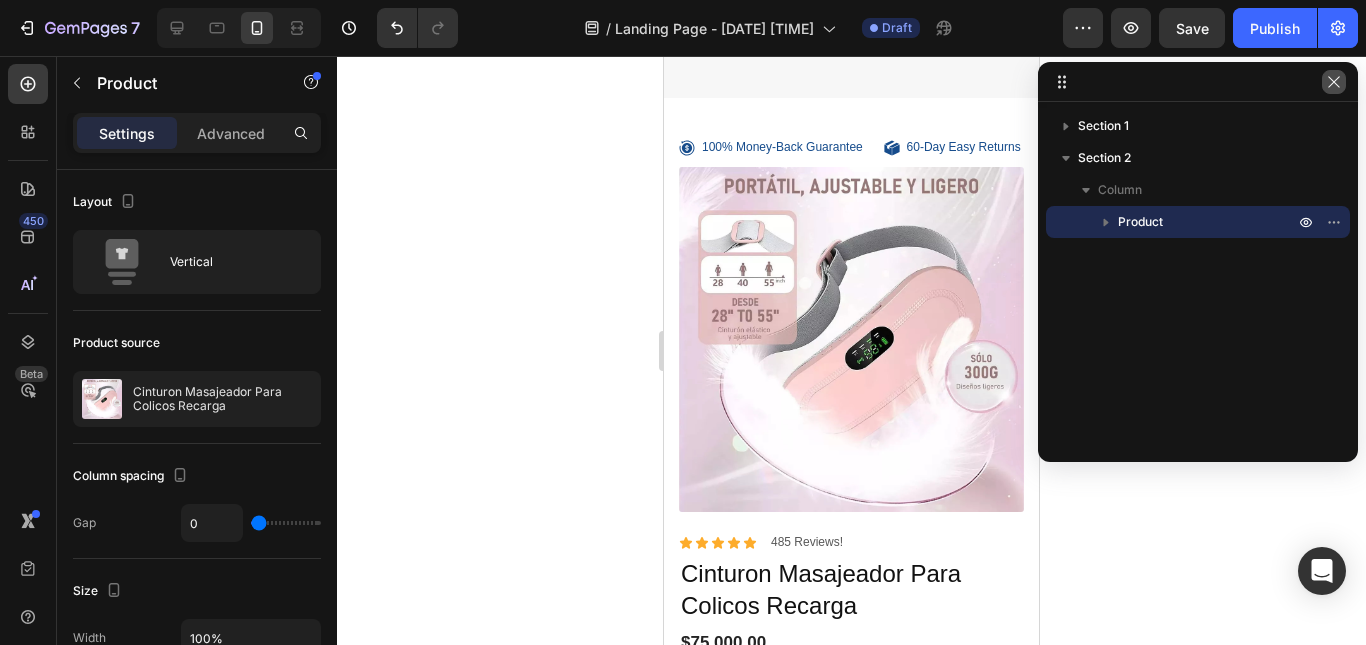 click 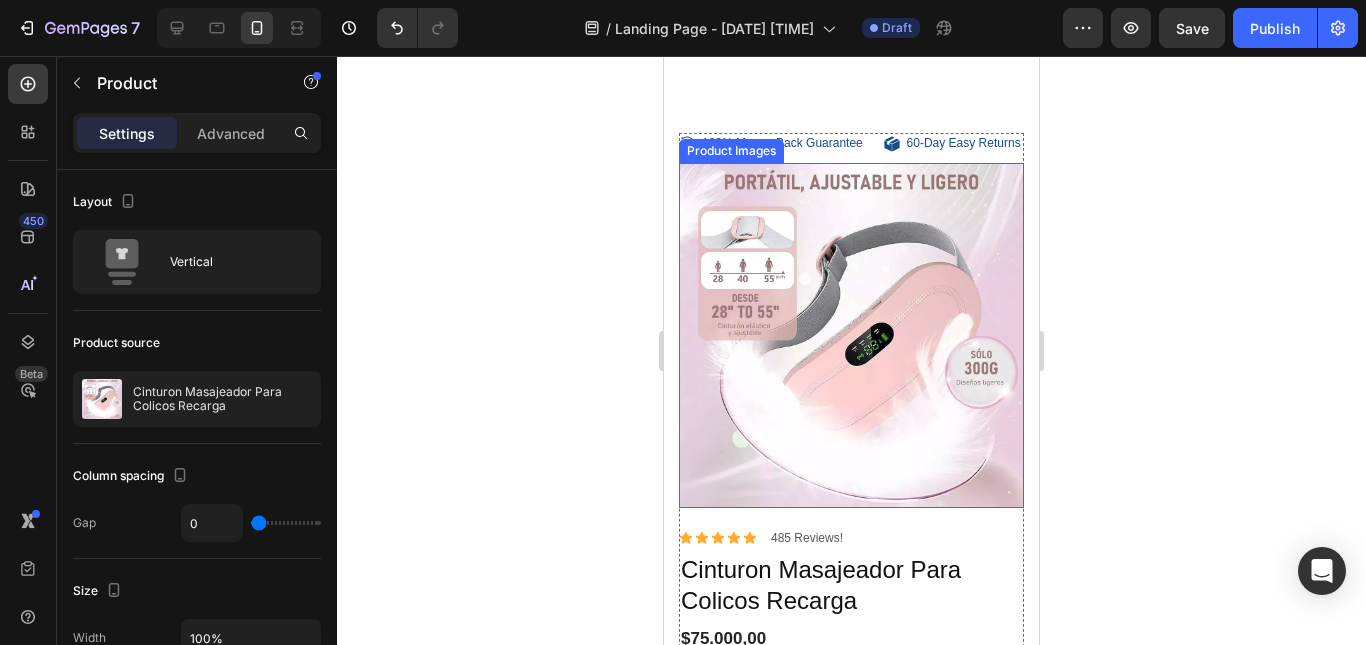 scroll, scrollTop: 0, scrollLeft: 0, axis: both 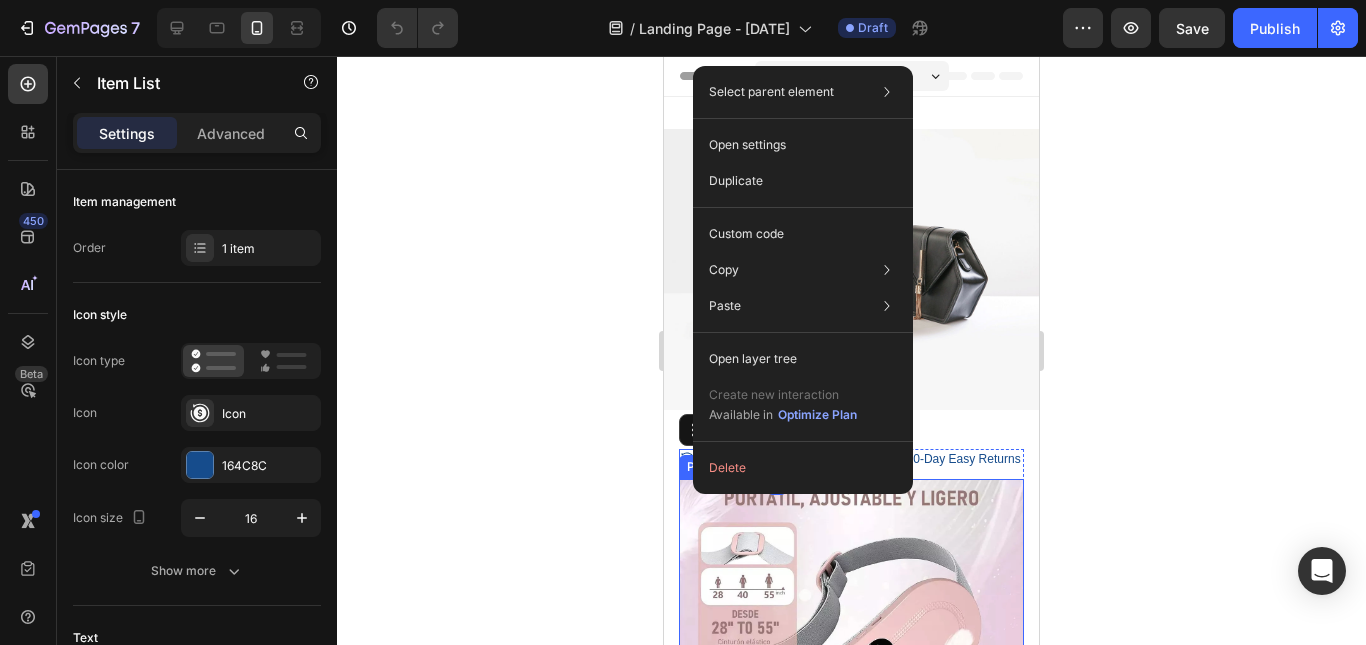 click at bounding box center [851, 651] 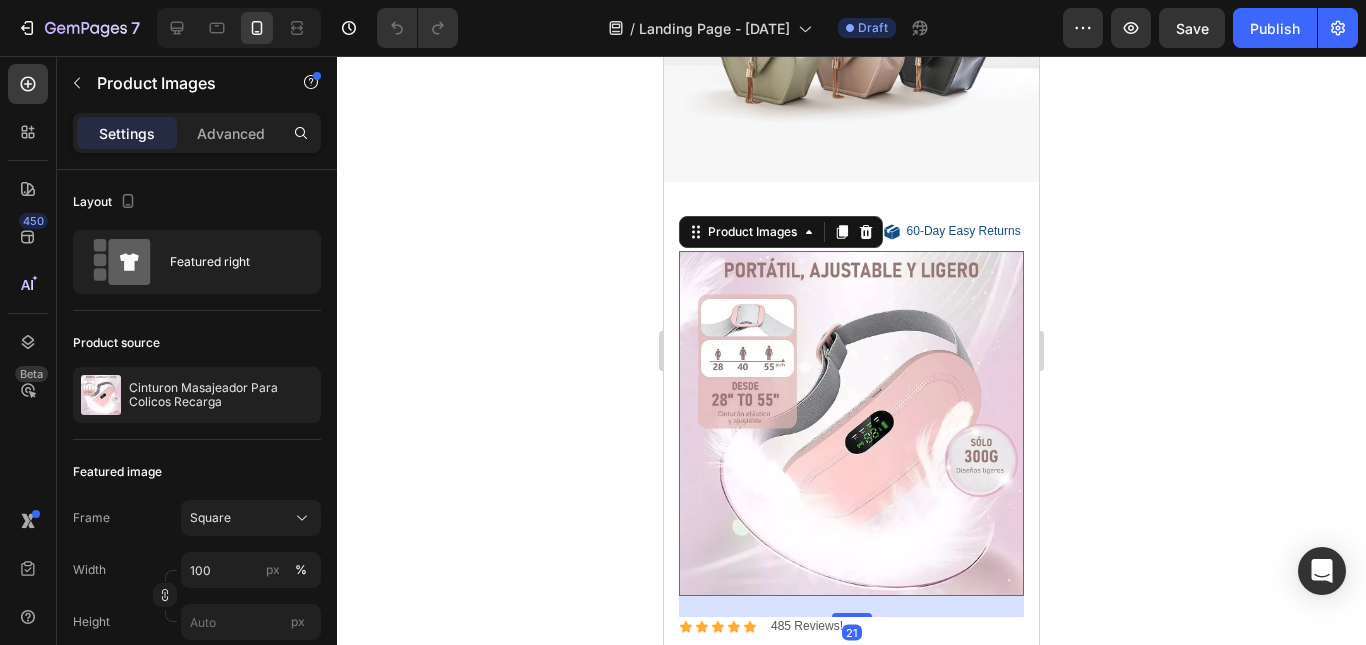 scroll, scrollTop: 238, scrollLeft: 0, axis: vertical 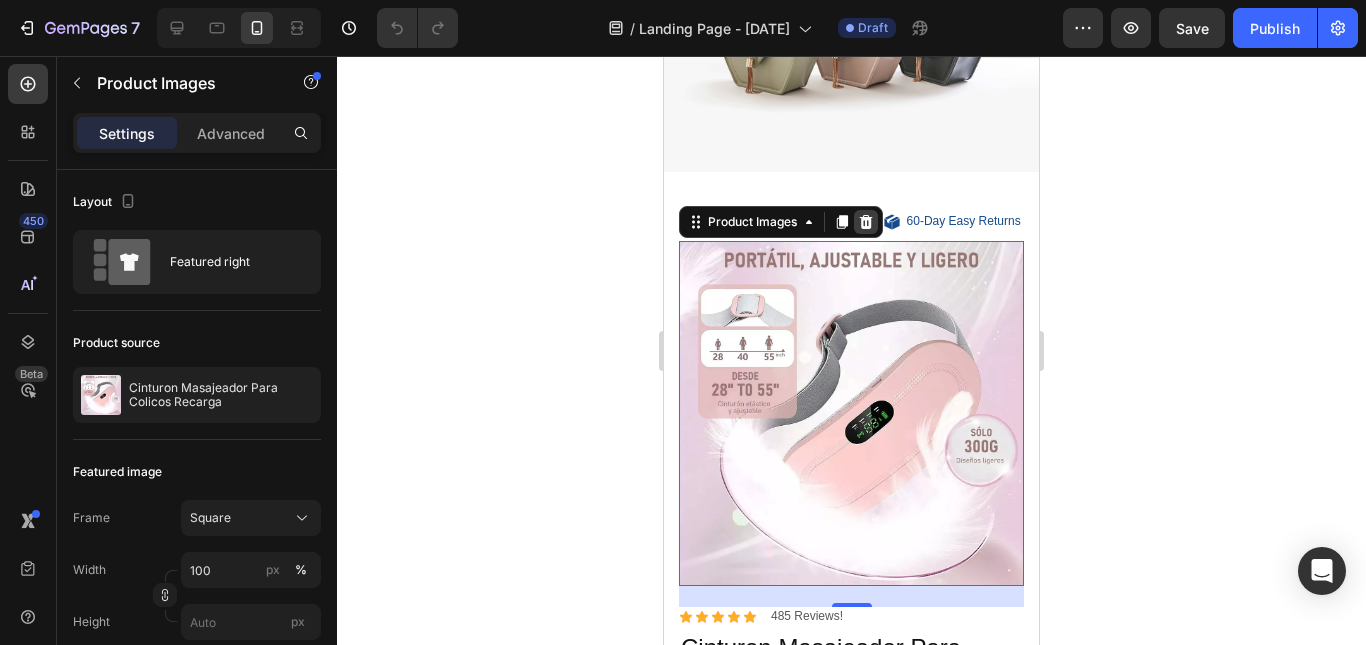 click 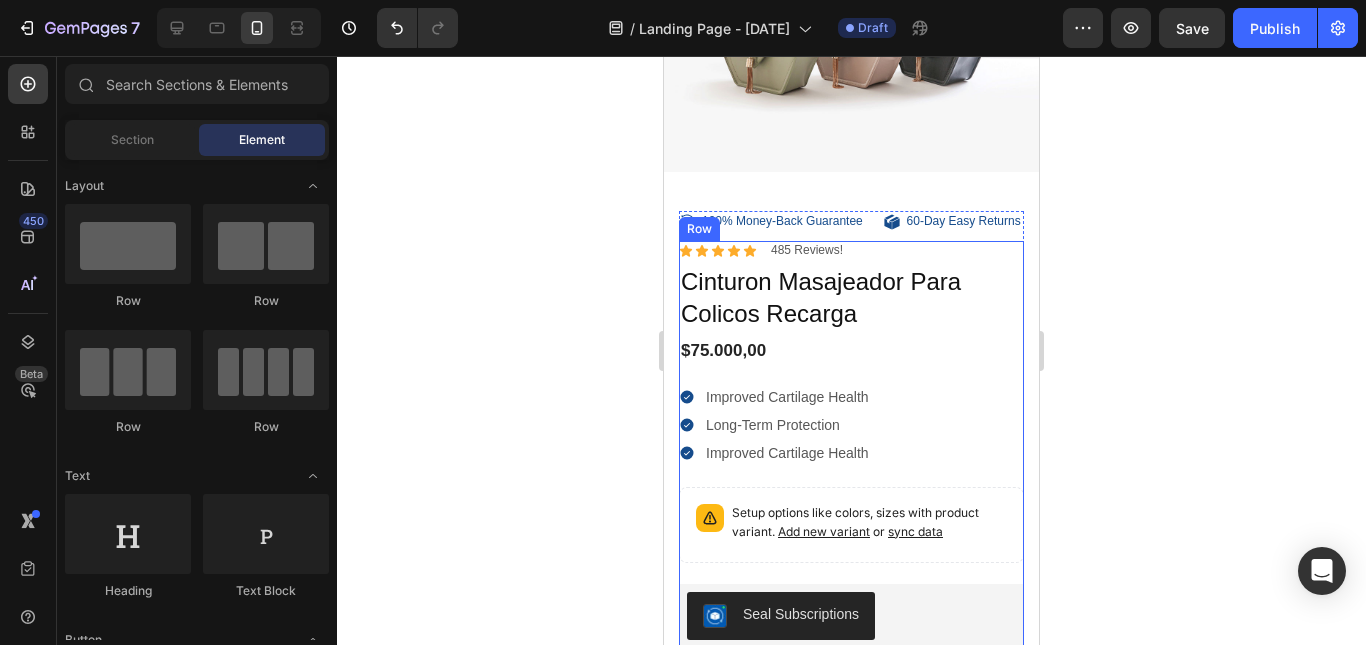 click on "Icon Icon Icon Icon Icon Icon List 485 Reviews! Text Block Row Cinturon Masajeador Para Colicos Recarga Product Title $75.000,00 Product Price Product Price Improved Cartilage Health Long-Term Protection Improved Cartilage Health Item List Setup options like colors, sizes with product variant.       Add new variant   or   sync data Product Variants & Swatches Seal Subscriptions Seal Subscriptions Quantity Text Block
1
Product Quantity
Ships within 1-2days.  Free shipping & returns Item List
1
Product Quantity Add to cart Add to Cart Row
100% Money-Back Guarantee Item List
60-Day Easy Returns and Exchanges Item List Row
Description
Label Directions
Supplement Facts Accordion" at bounding box center [851, 580] 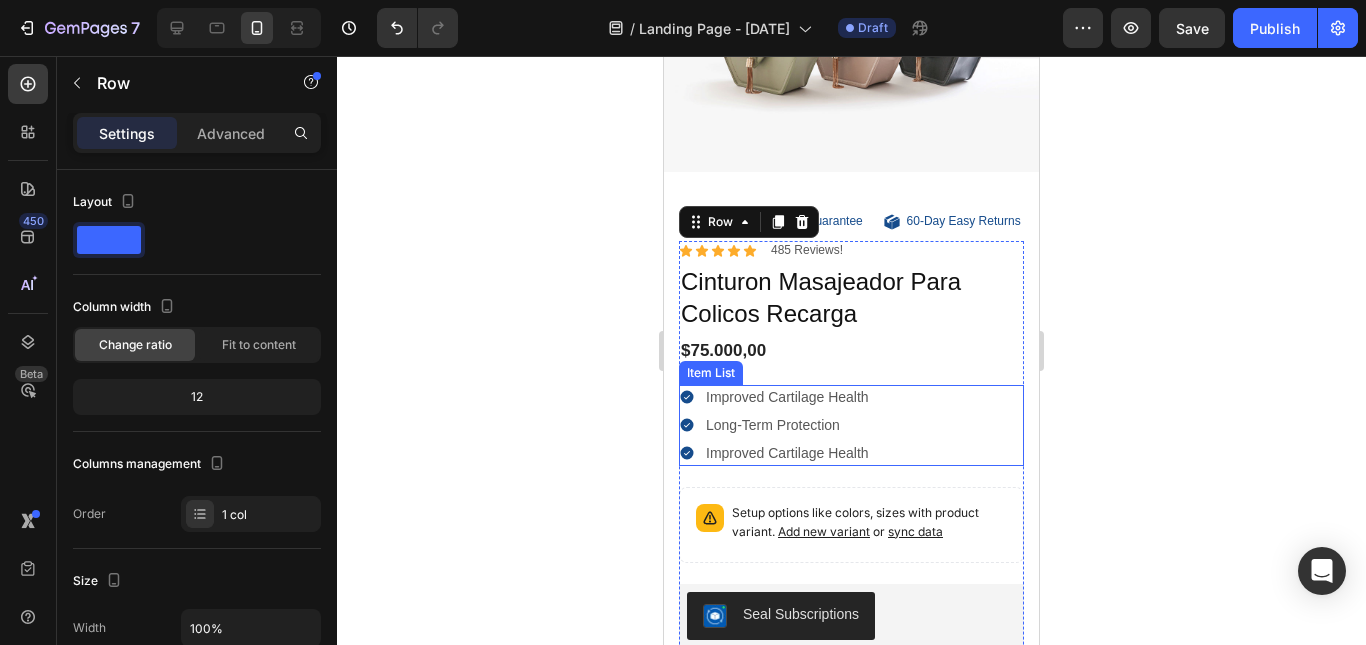 scroll, scrollTop: 292, scrollLeft: 0, axis: vertical 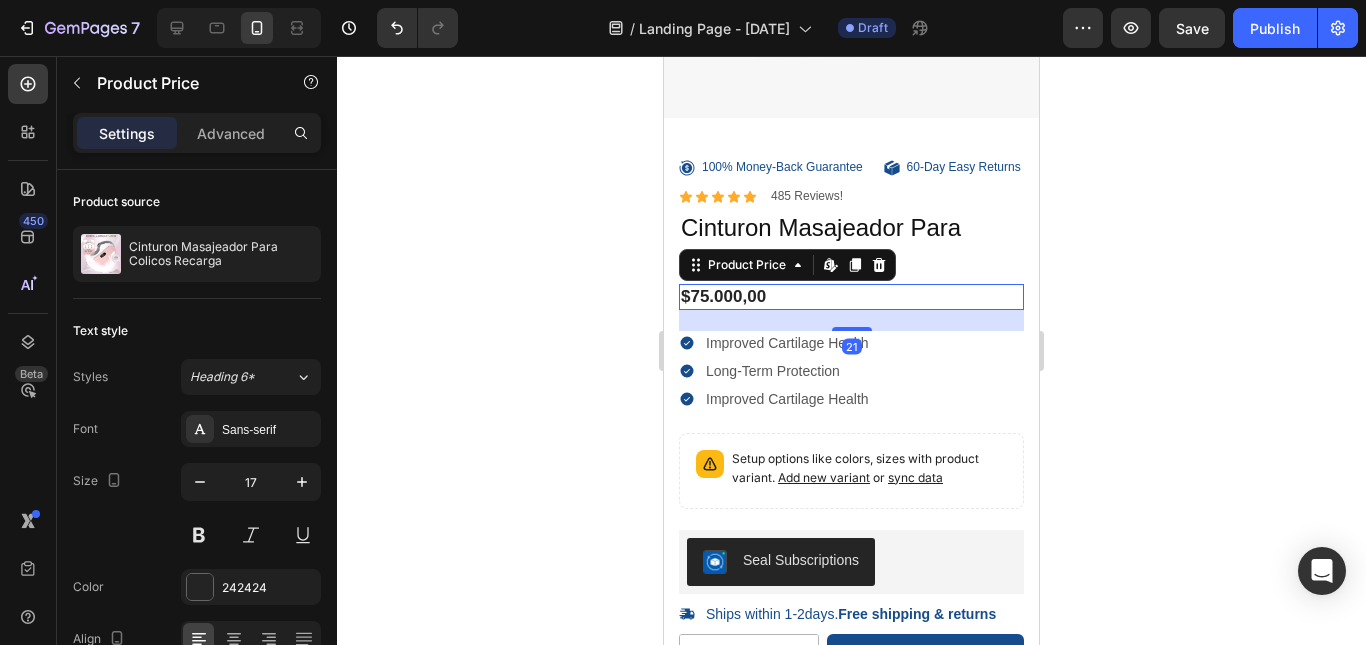 click on "$75.000,00" at bounding box center (851, 297) 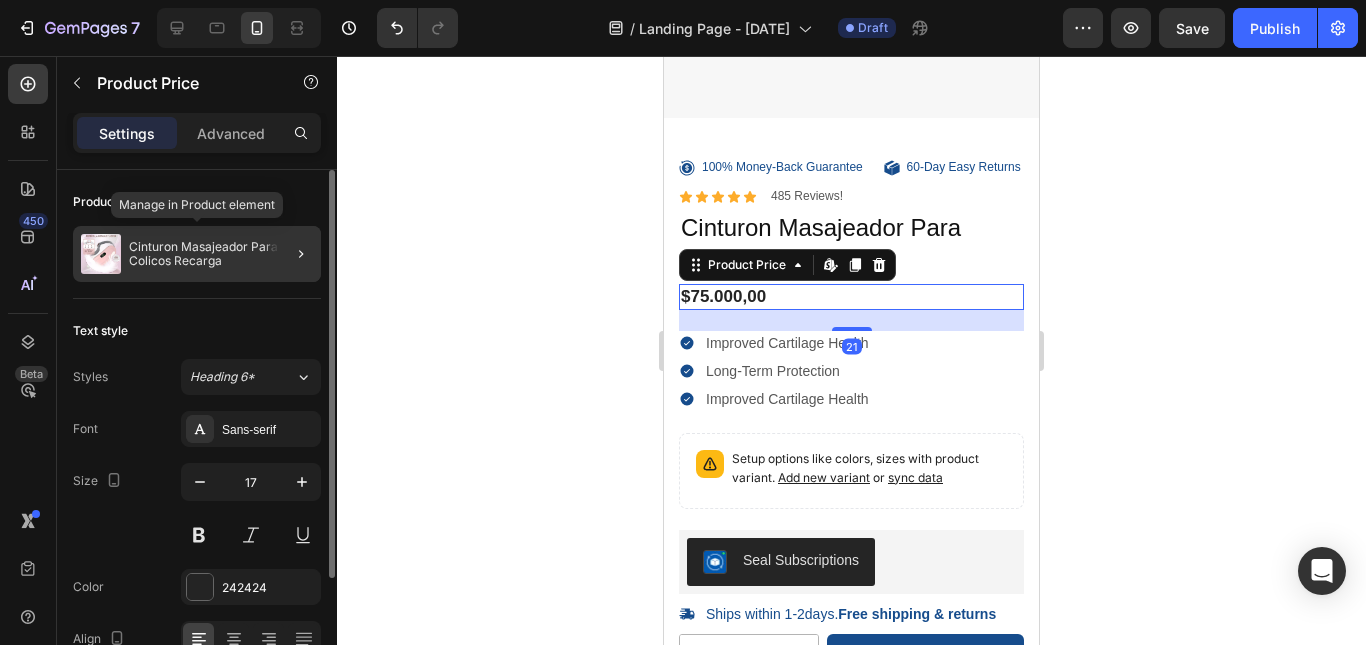 click on "Cinturon Masajeador Para Colicos Recarga" at bounding box center [221, 254] 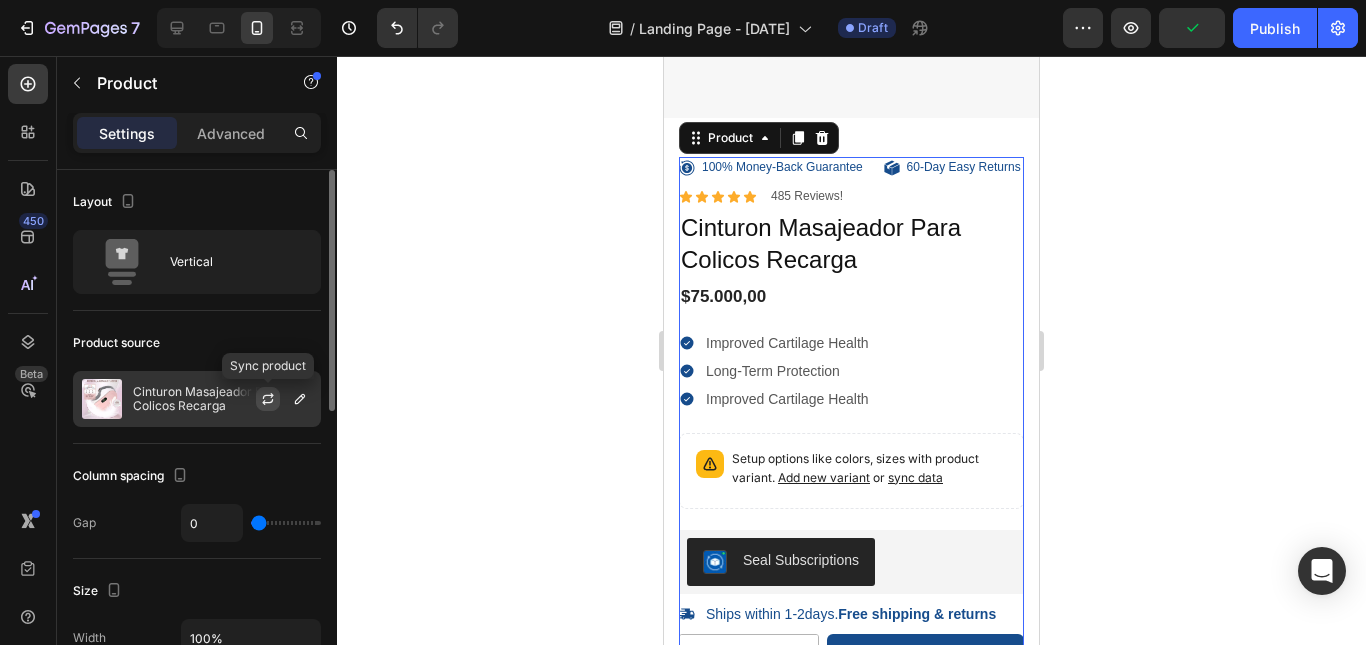 click 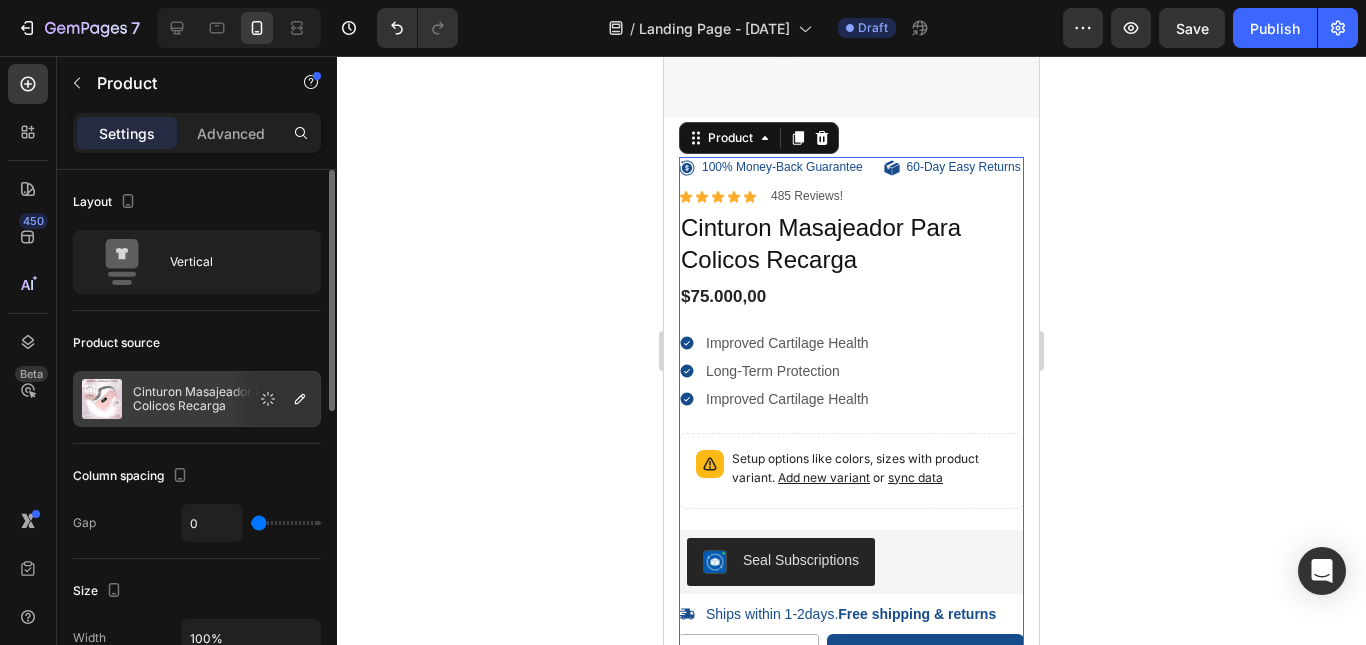 click on "Cinturon Masajeador Para Colicos Recarga" at bounding box center (222, 399) 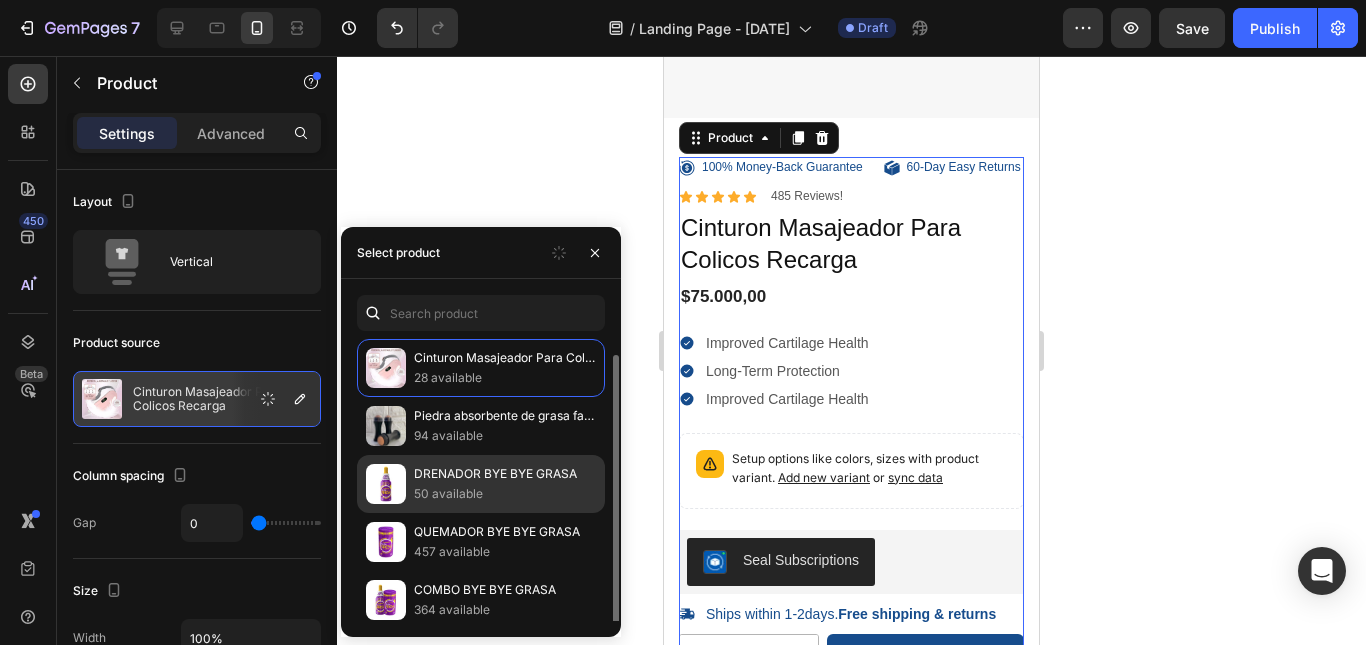 scroll, scrollTop: 8, scrollLeft: 0, axis: vertical 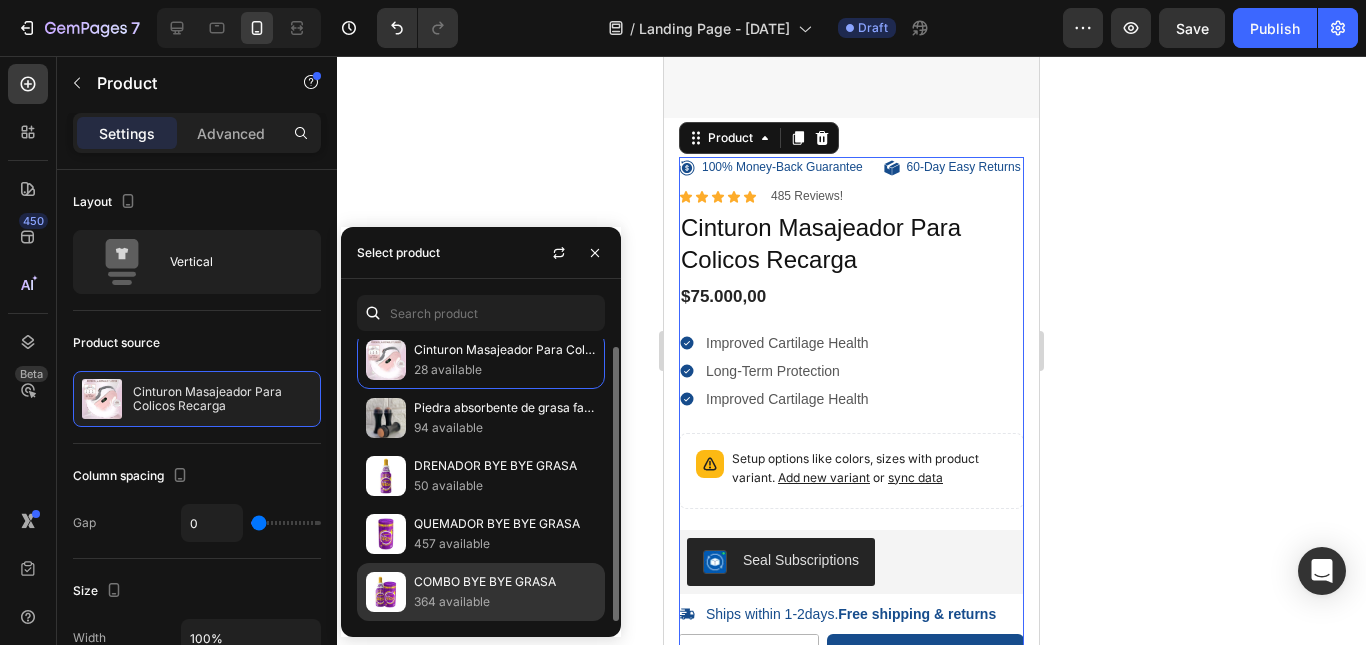 click on "364 available" at bounding box center [505, 602] 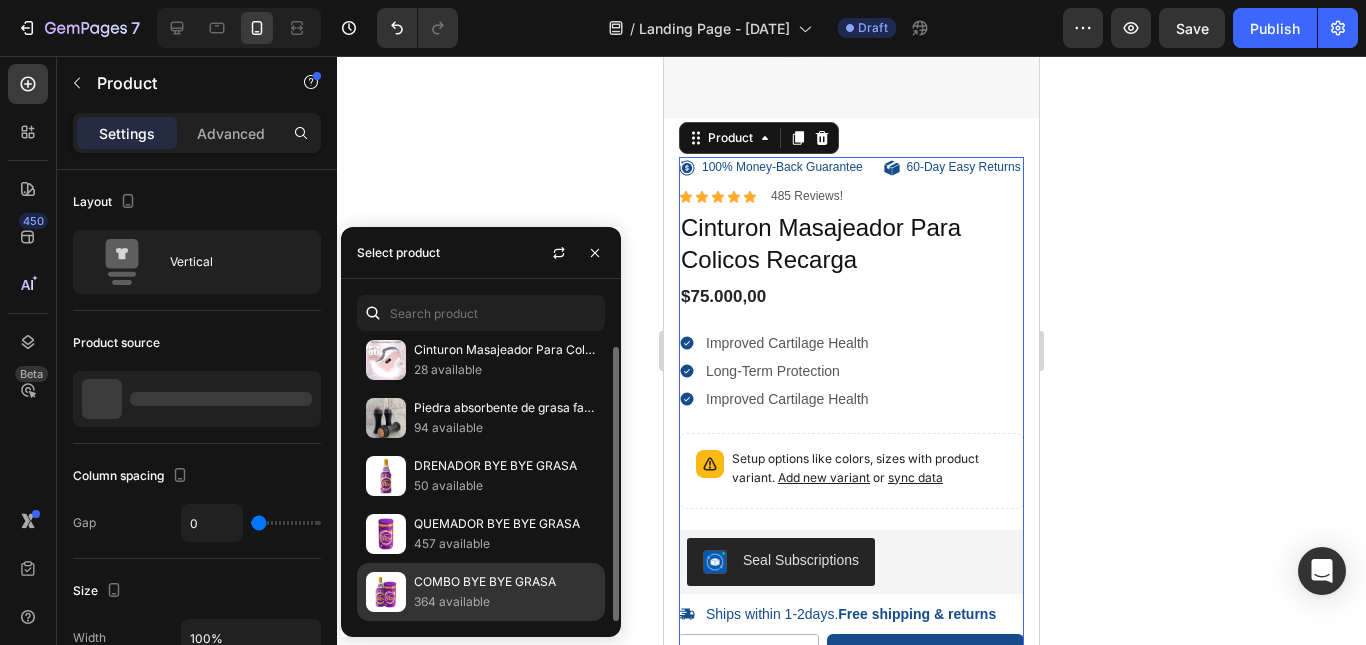 scroll, scrollTop: 157, scrollLeft: 0, axis: vertical 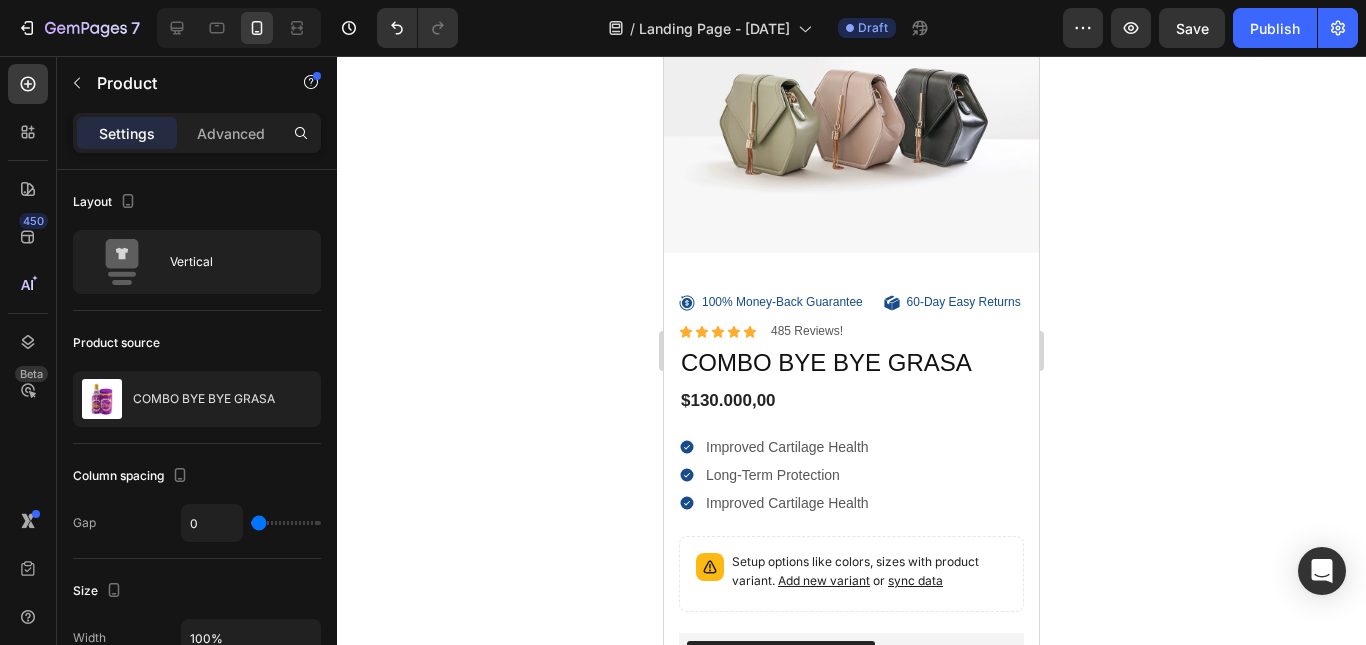 click 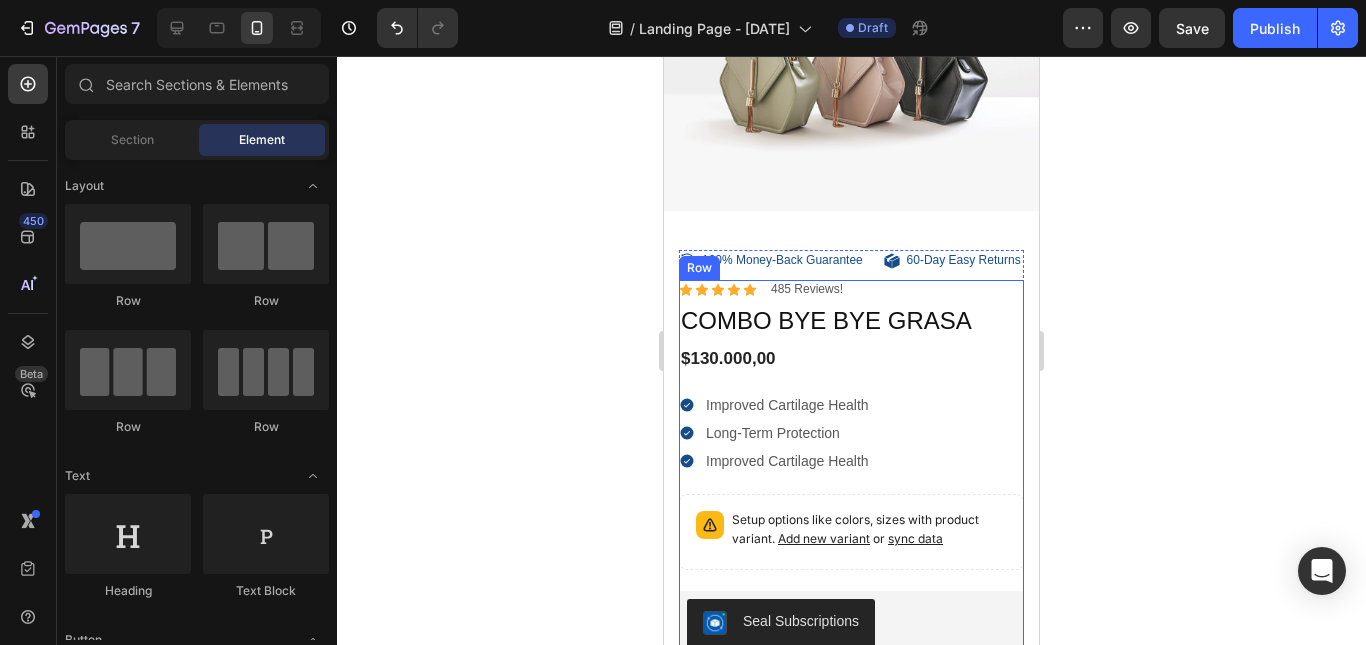 scroll, scrollTop: 201, scrollLeft: 0, axis: vertical 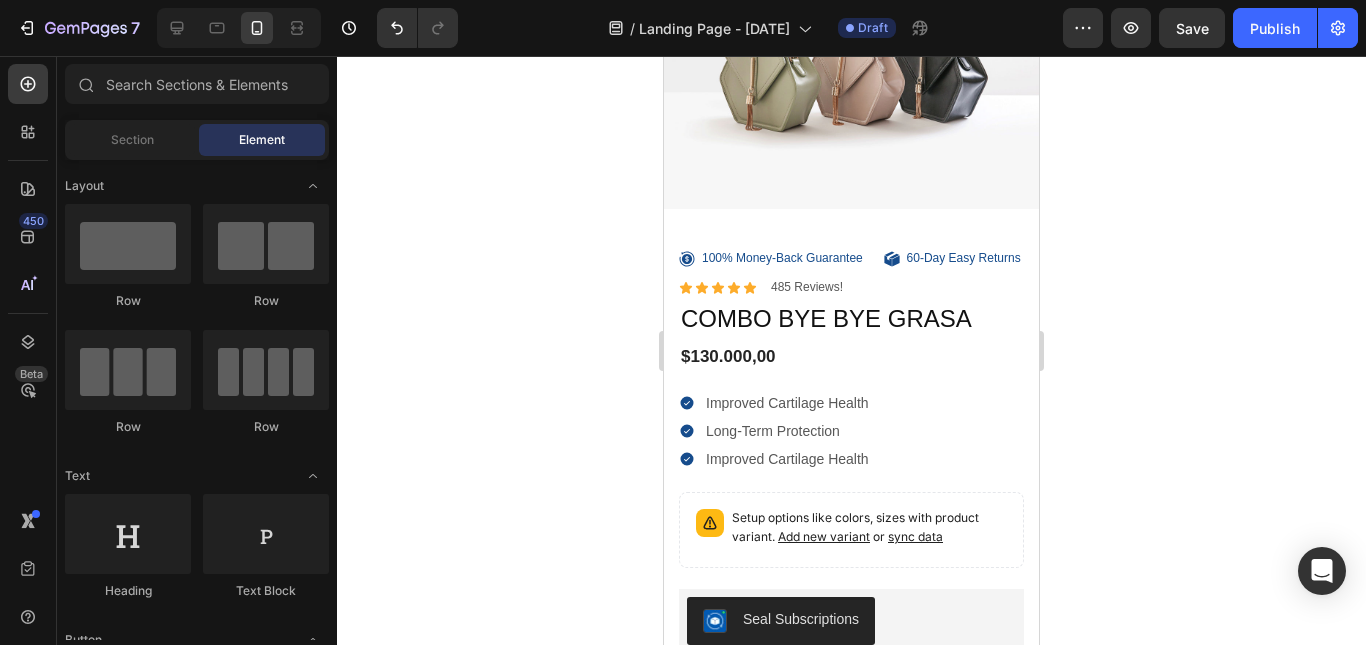 click 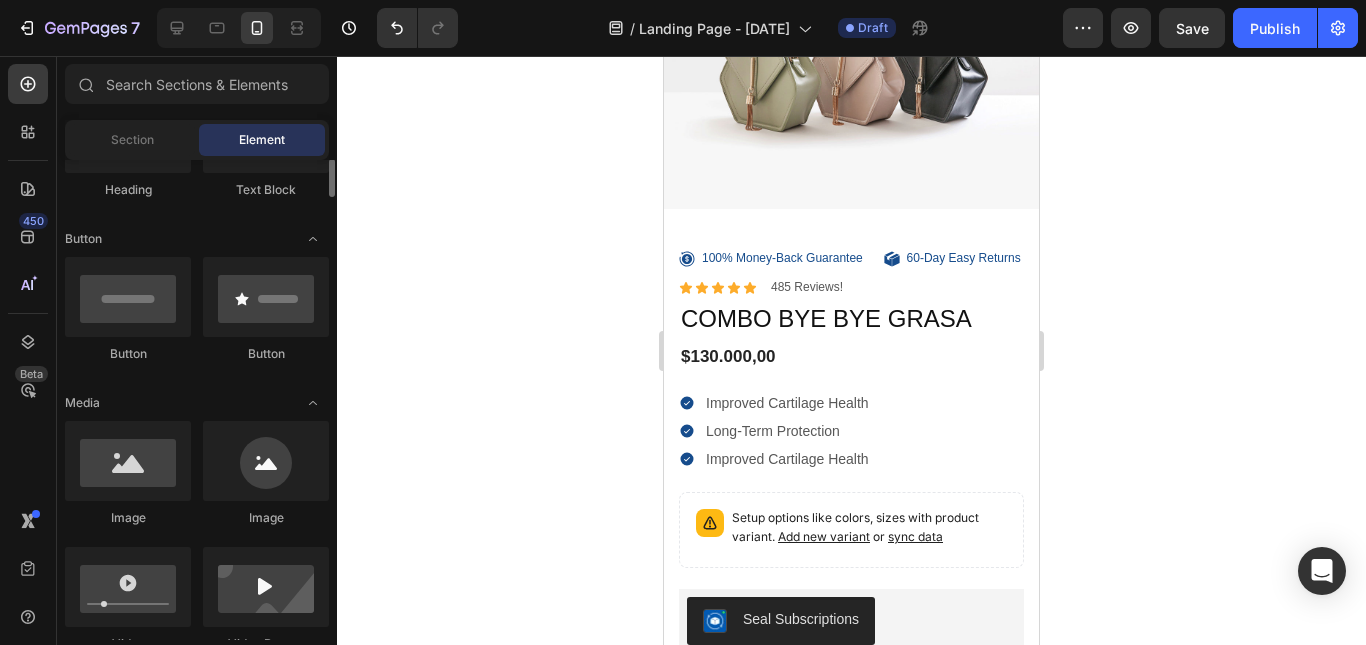 scroll, scrollTop: 405, scrollLeft: 0, axis: vertical 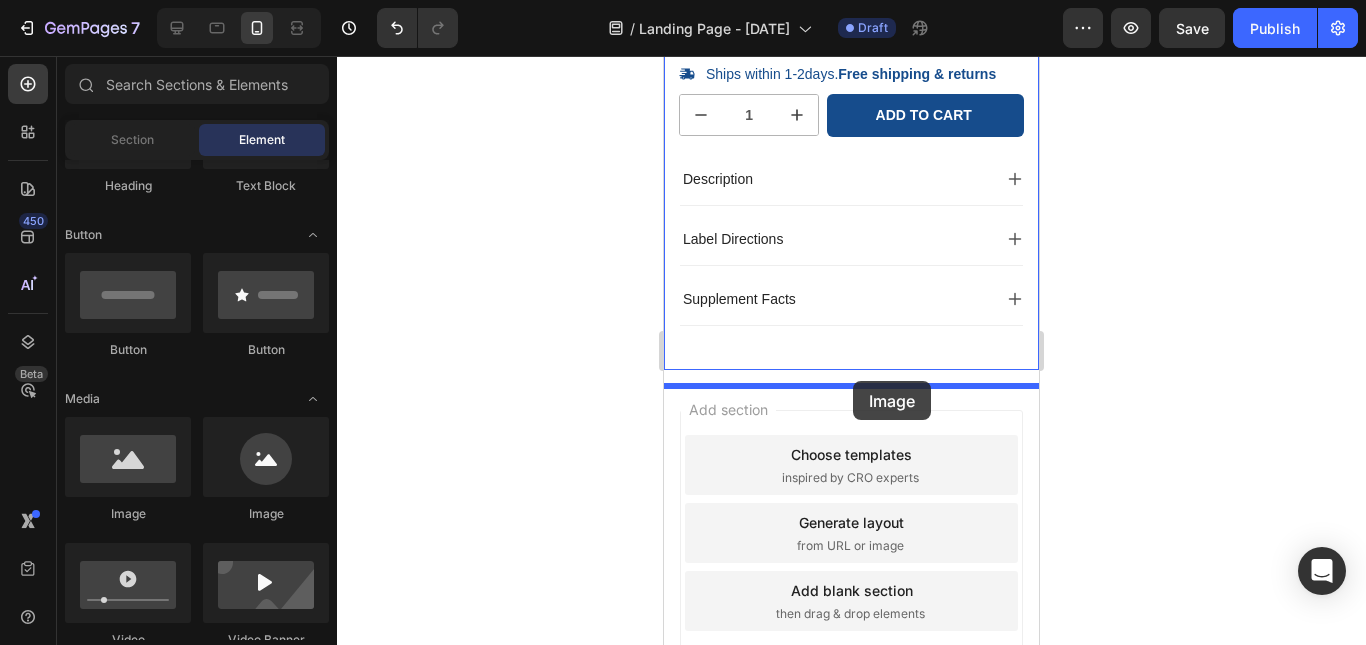drag, startPoint x: 786, startPoint y: 541, endPoint x: 853, endPoint y: 381, distance: 173.4618 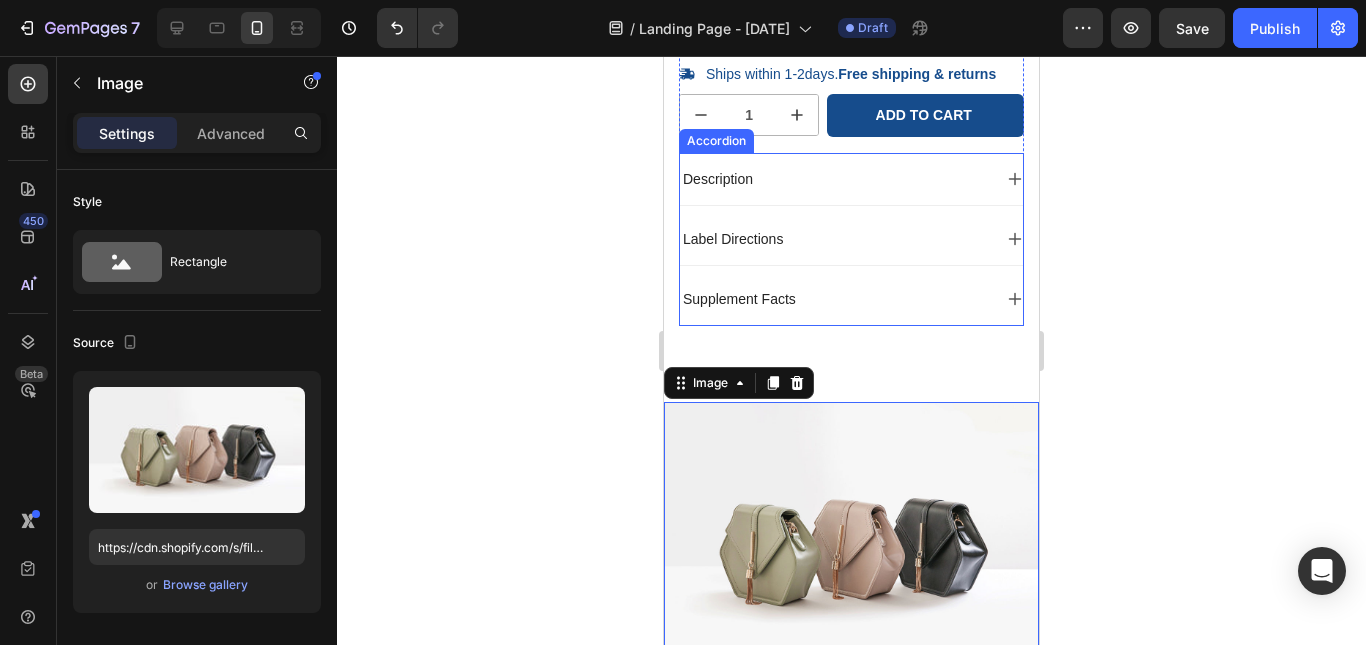 click 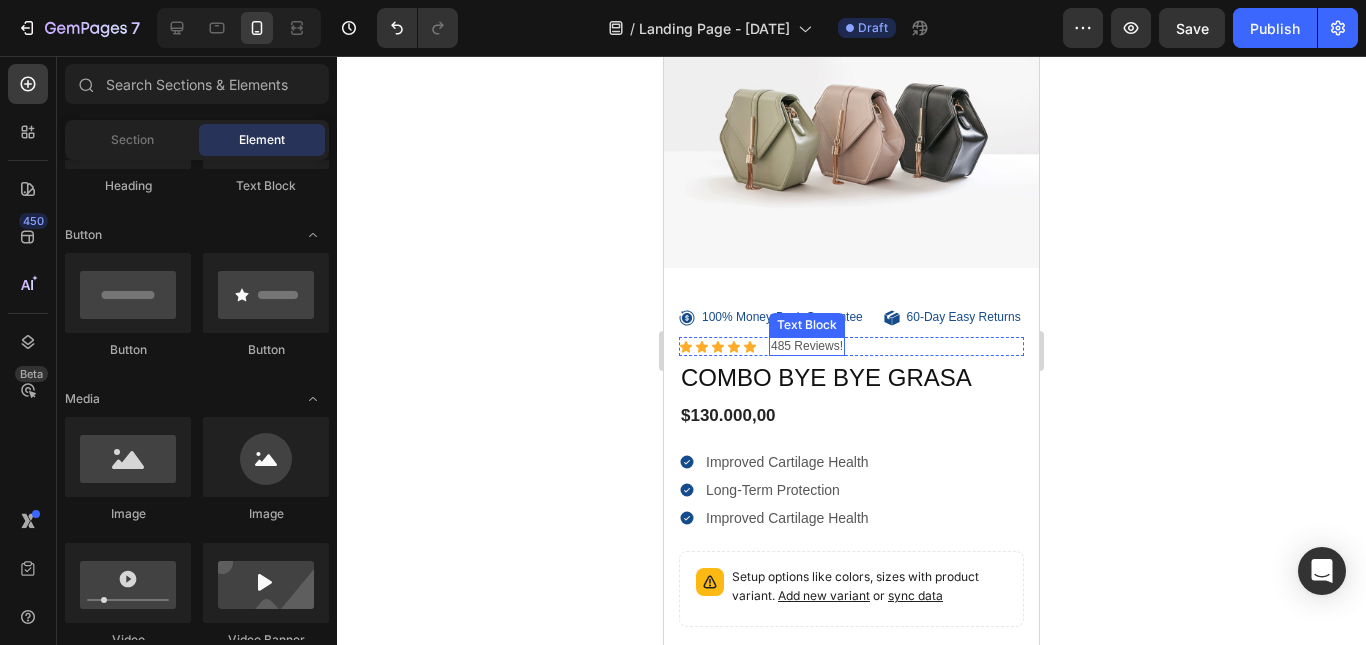 scroll, scrollTop: 143, scrollLeft: 0, axis: vertical 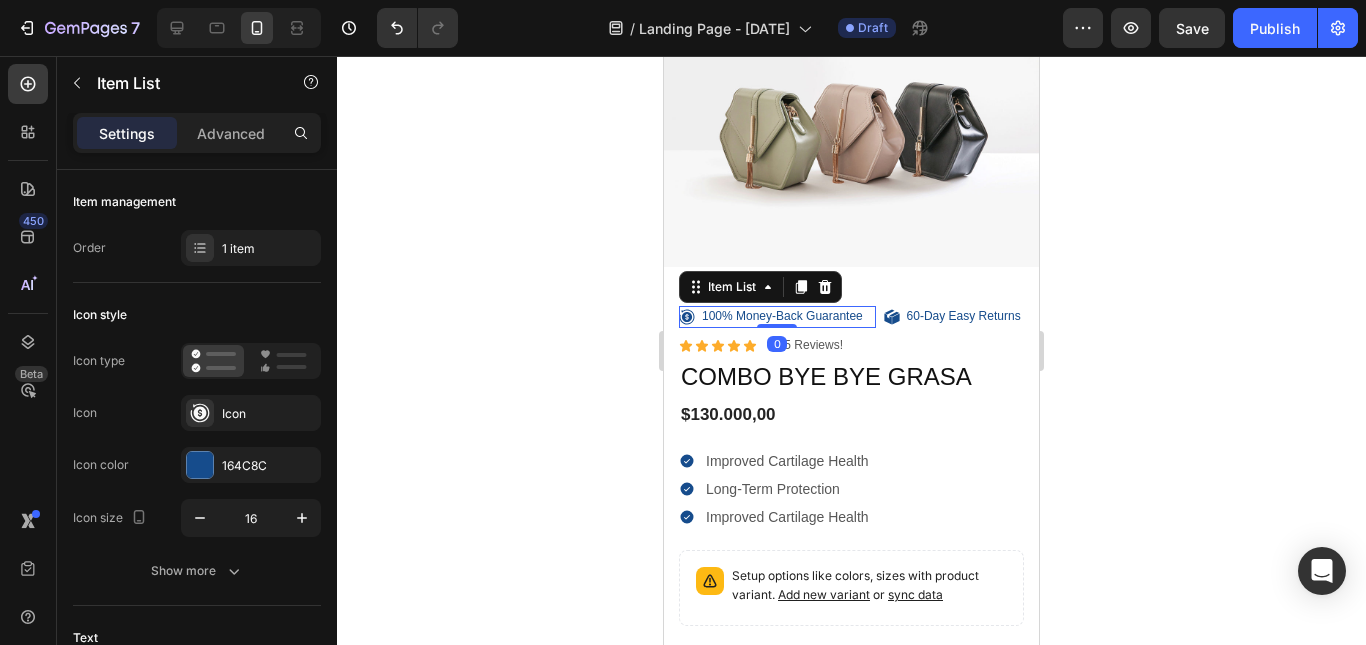 click on "100% Money-Back Guarantee" at bounding box center (782, 317) 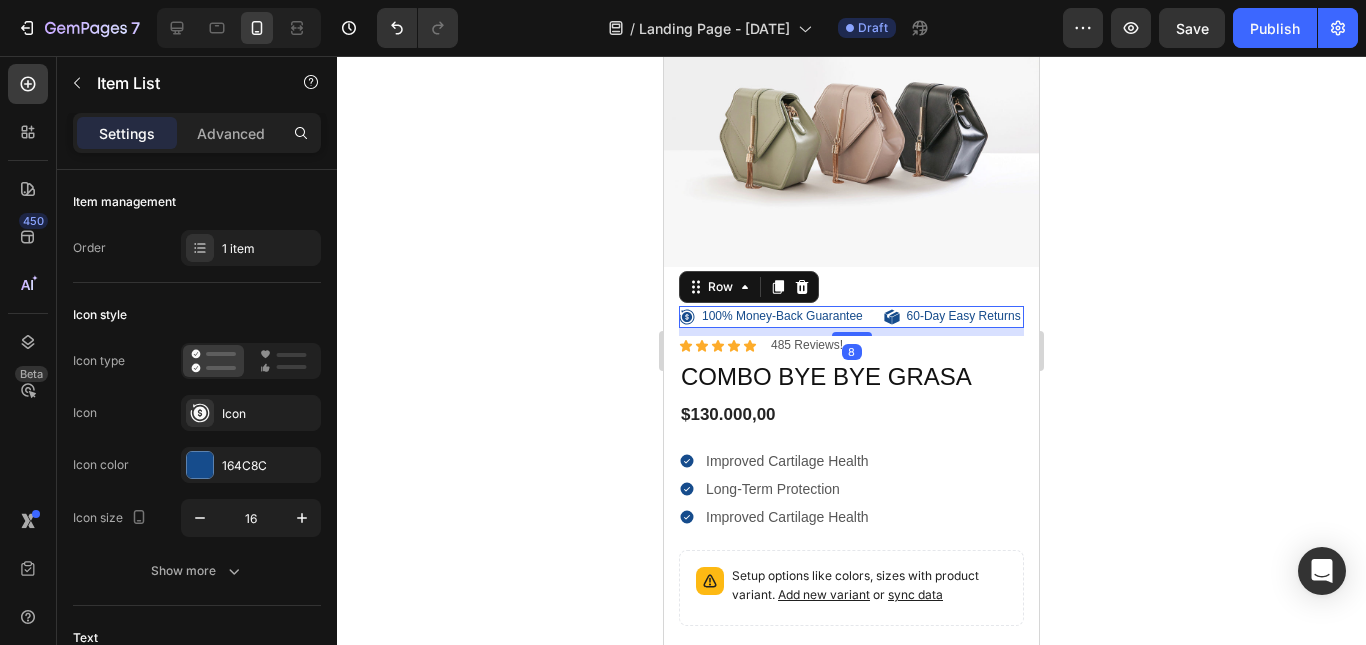 click on "100% Money-Back Guarantee Item List" at bounding box center (777, 317) 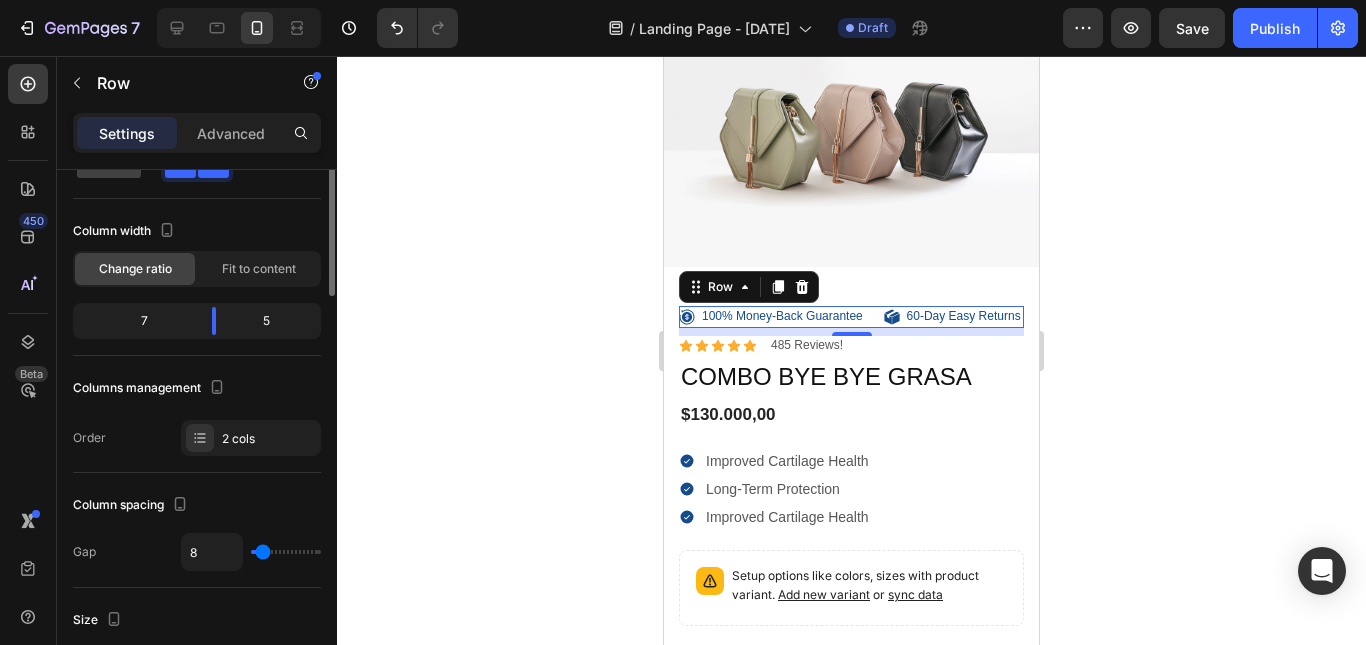 scroll, scrollTop: 0, scrollLeft: 0, axis: both 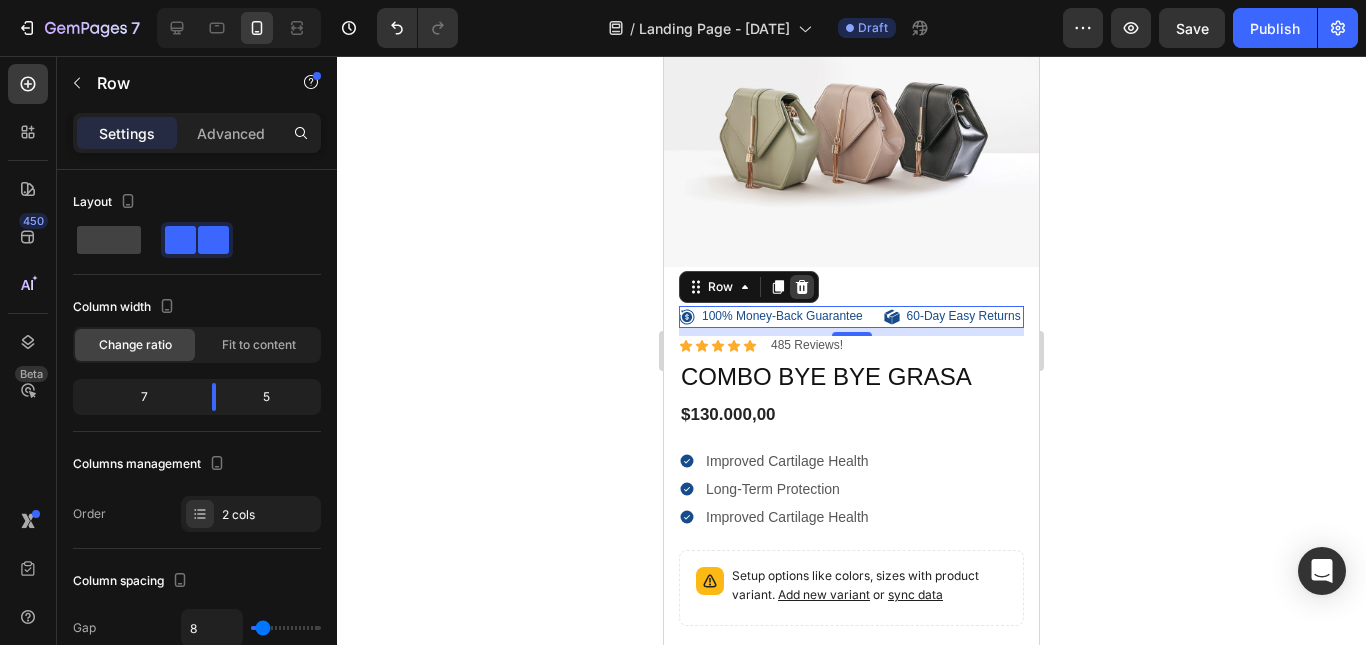 click 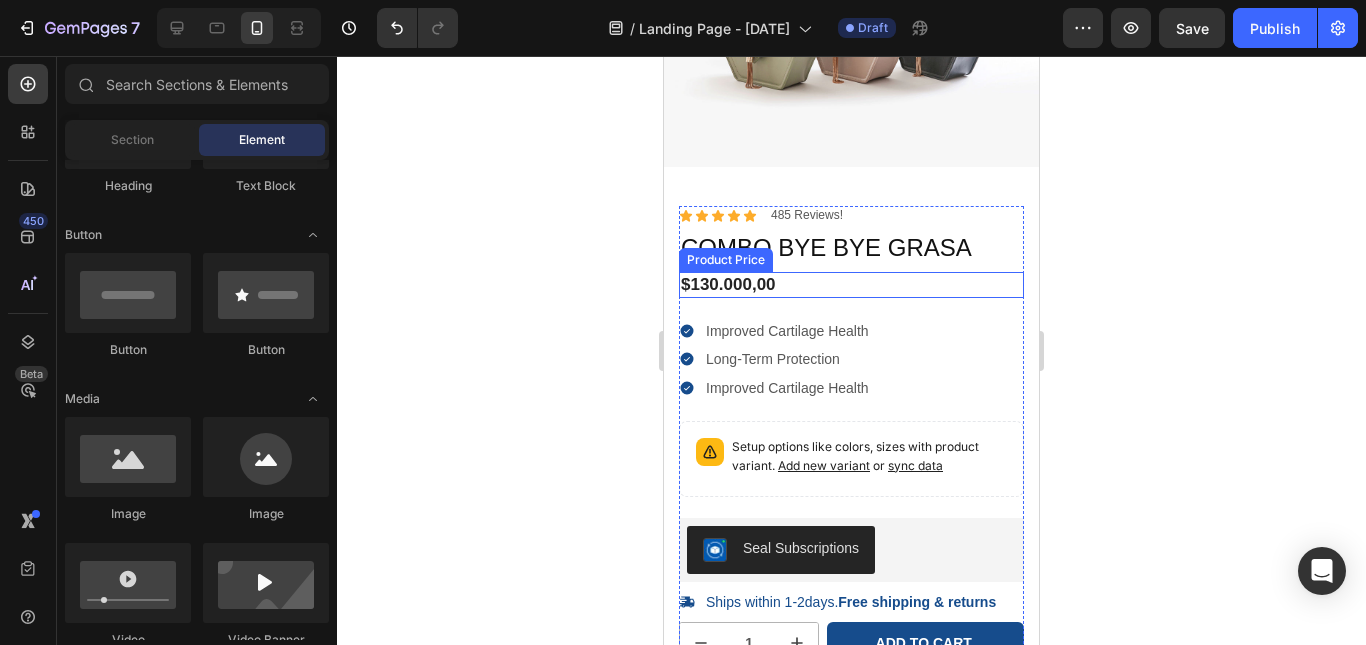 scroll, scrollTop: 246, scrollLeft: 0, axis: vertical 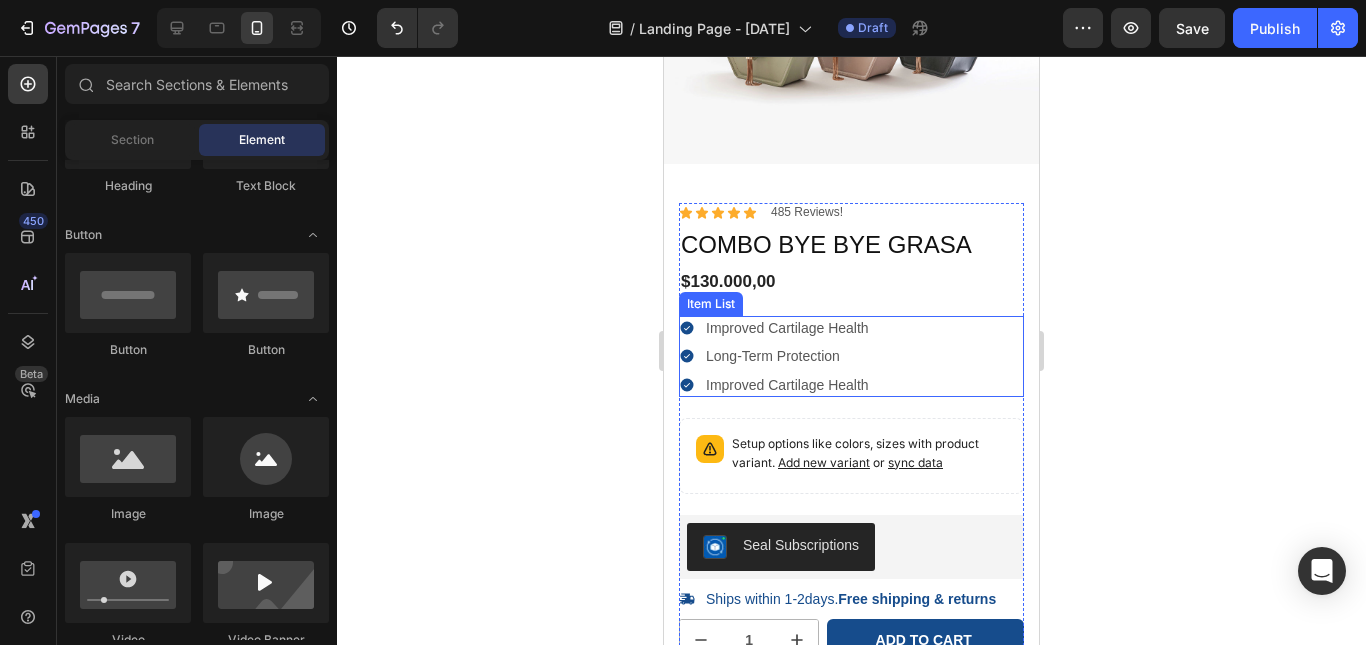 click on "Improved Cartilage Health Long-Term Protection Improved Cartilage Health" at bounding box center (851, 356) 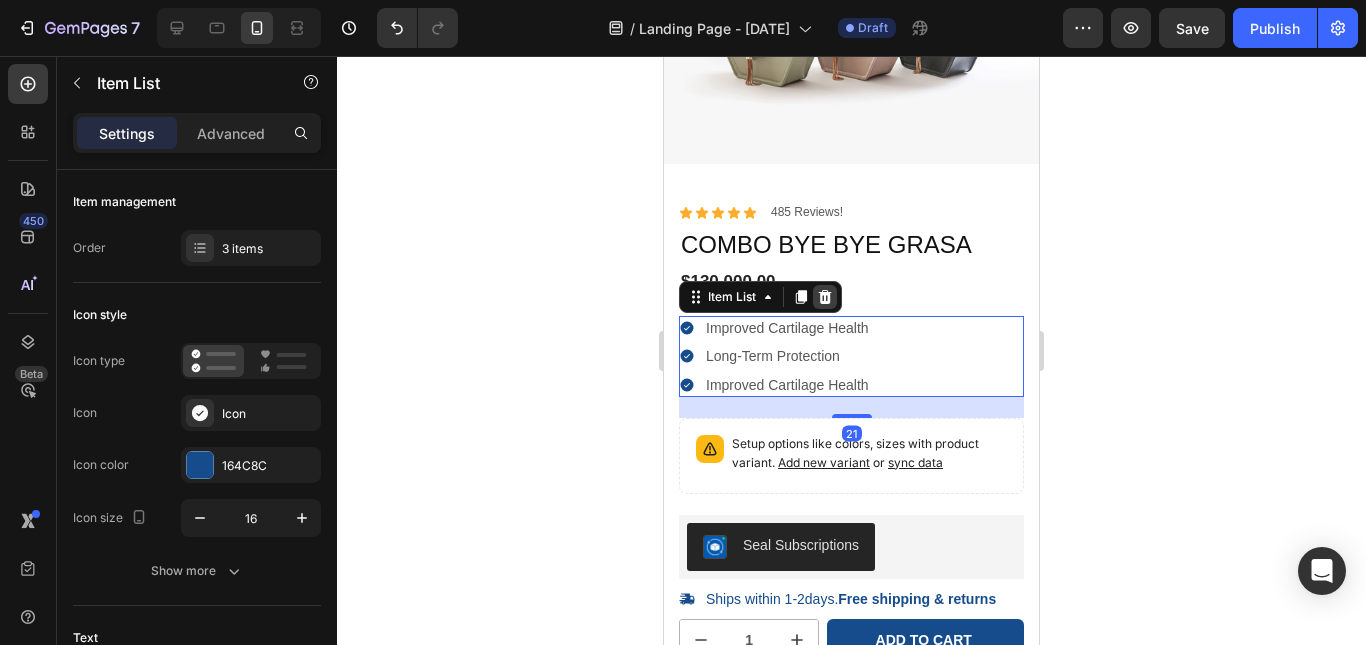 click 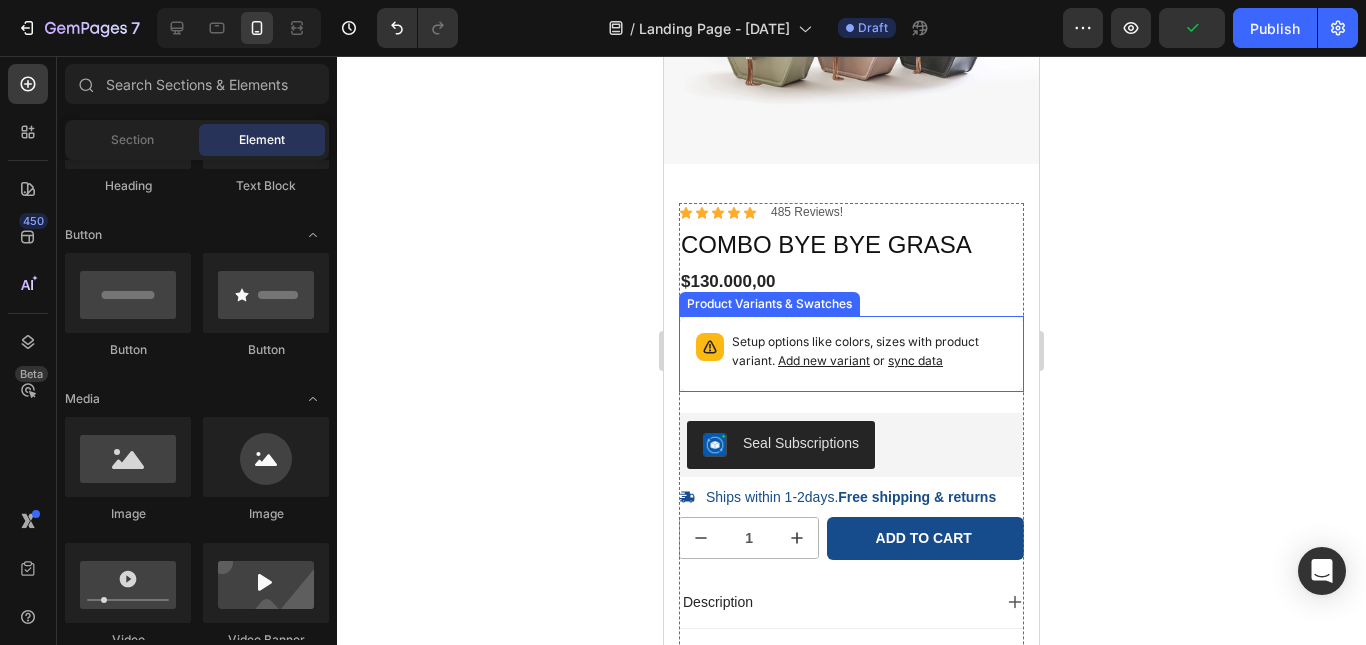 click on "Setup options like colors, sizes with product variant.       Add new variant   or   sync data" at bounding box center [869, 352] 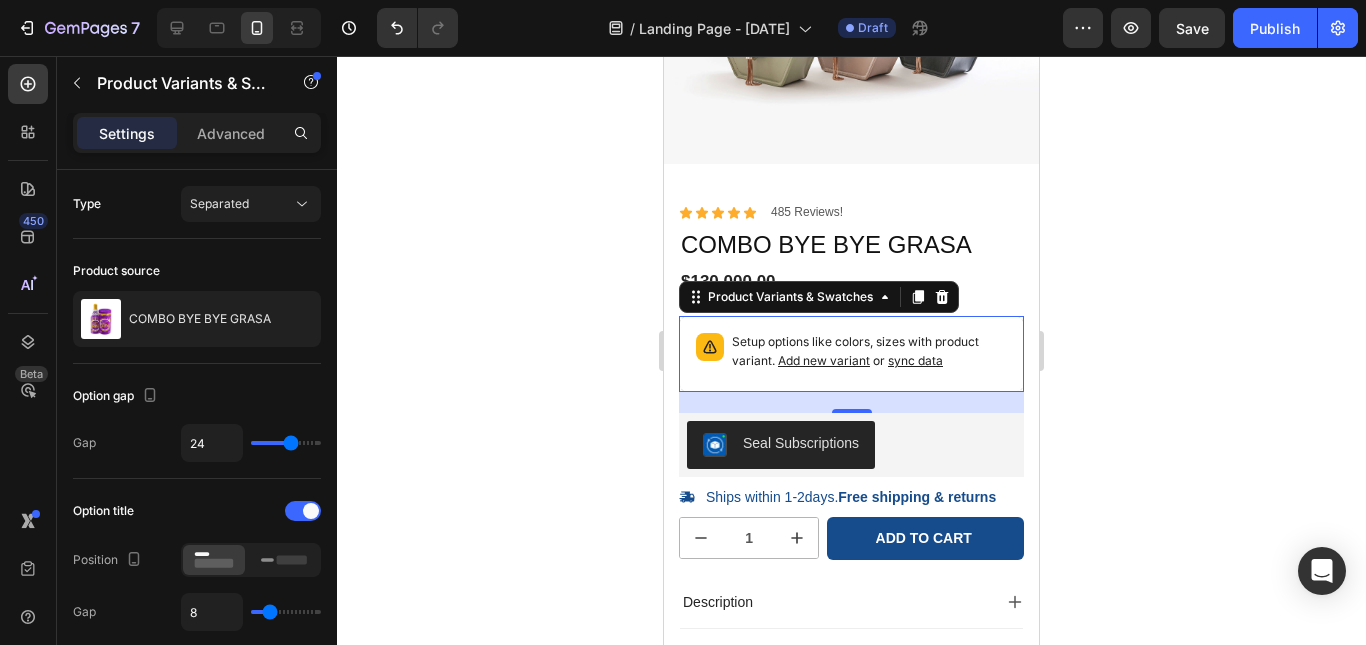 click 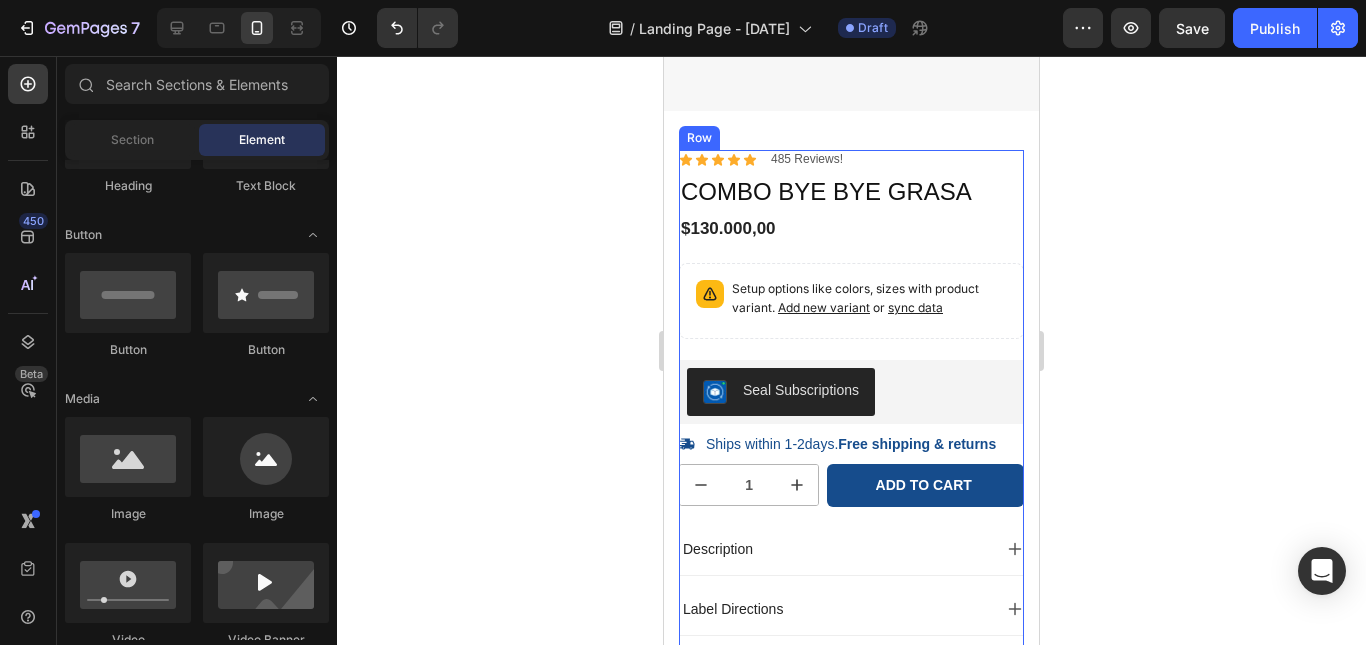 scroll, scrollTop: 197, scrollLeft: 0, axis: vertical 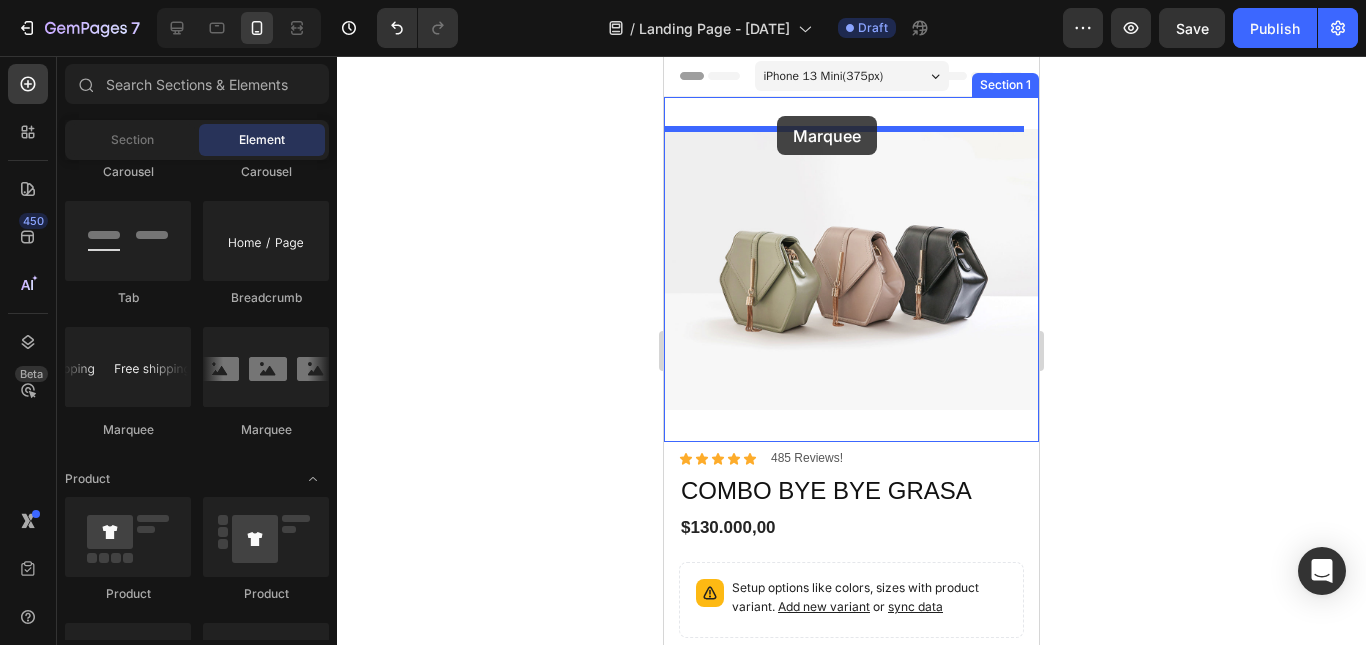 drag, startPoint x: 802, startPoint y: 436, endPoint x: 777, endPoint y: 116, distance: 320.97507 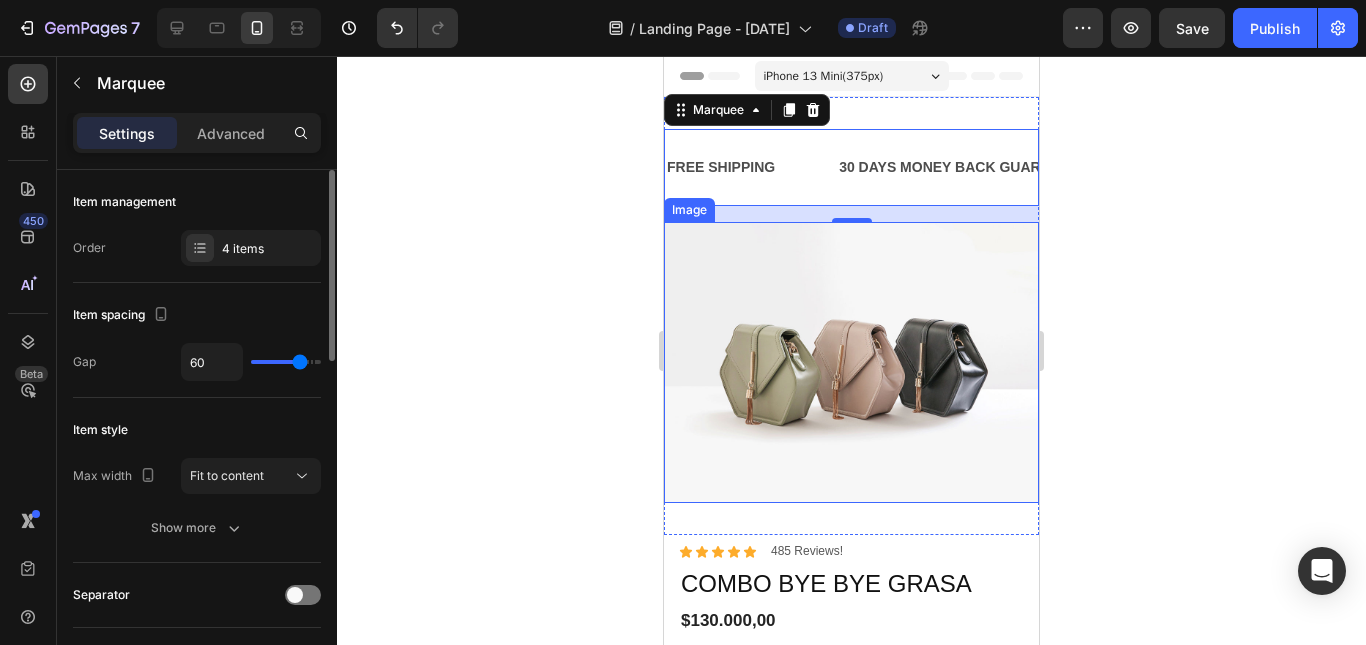type on "0" 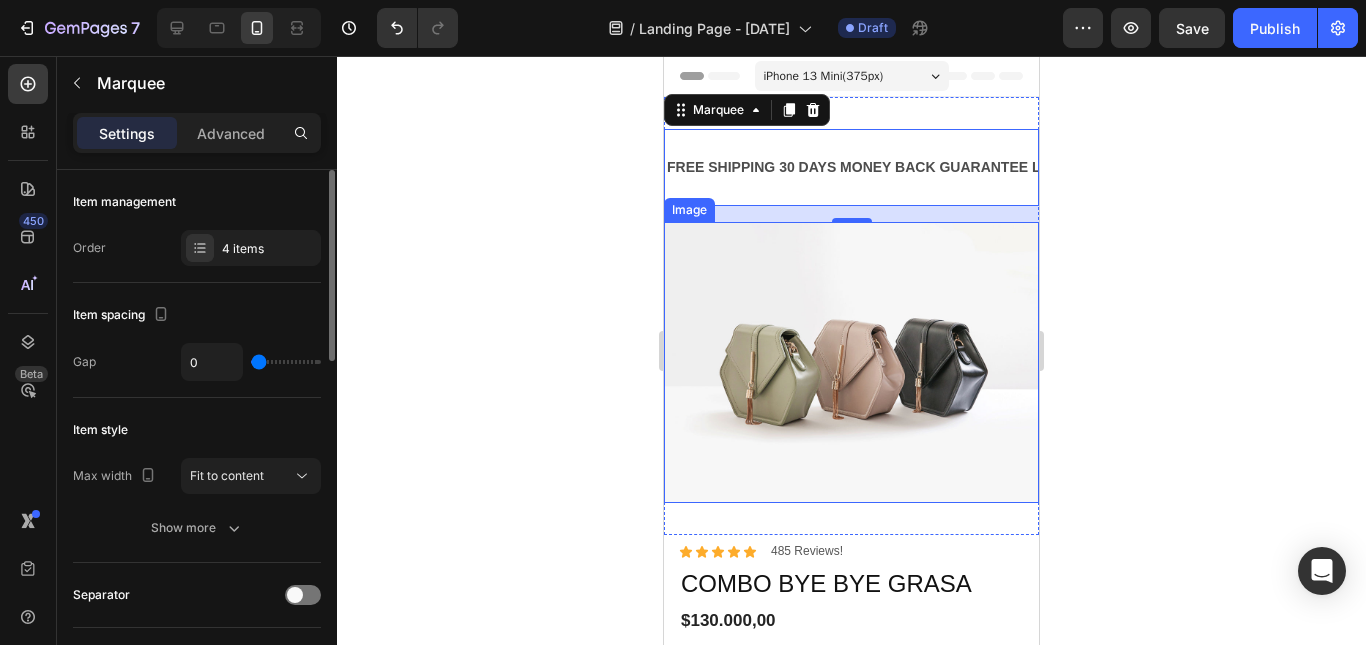drag, startPoint x: 296, startPoint y: 367, endPoint x: 202, endPoint y: 371, distance: 94.08507 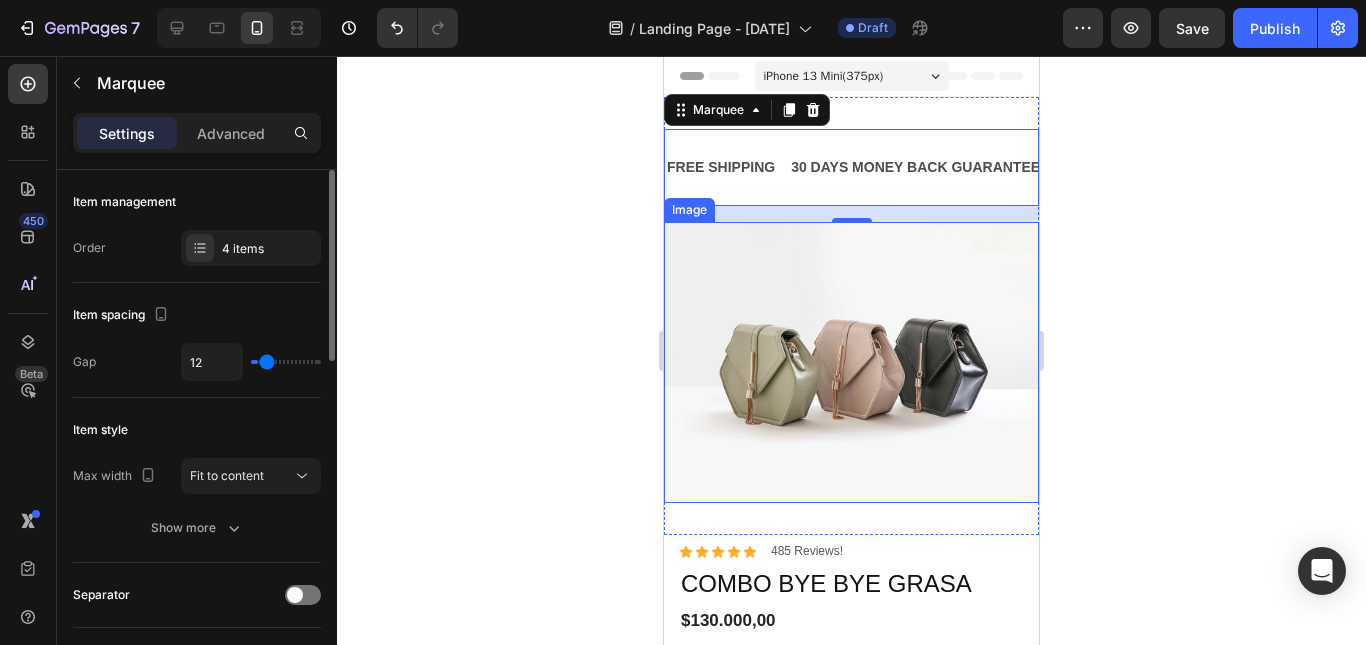 type on "40" 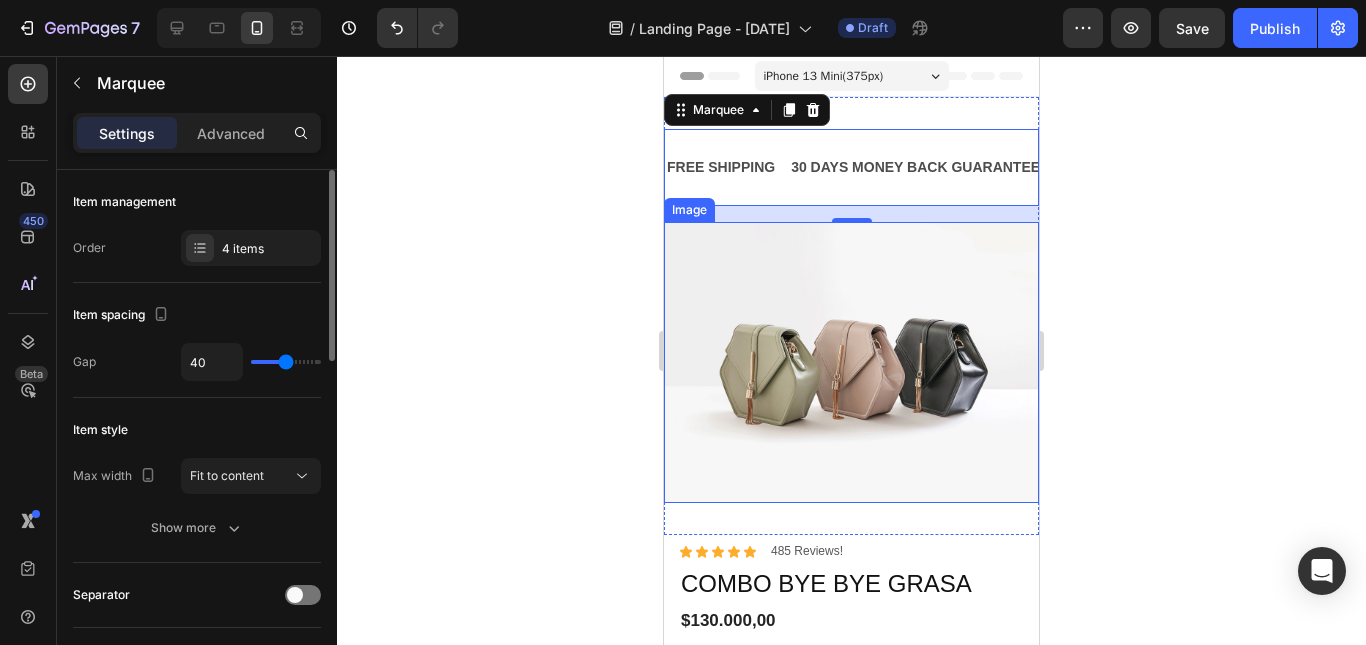 type on "43" 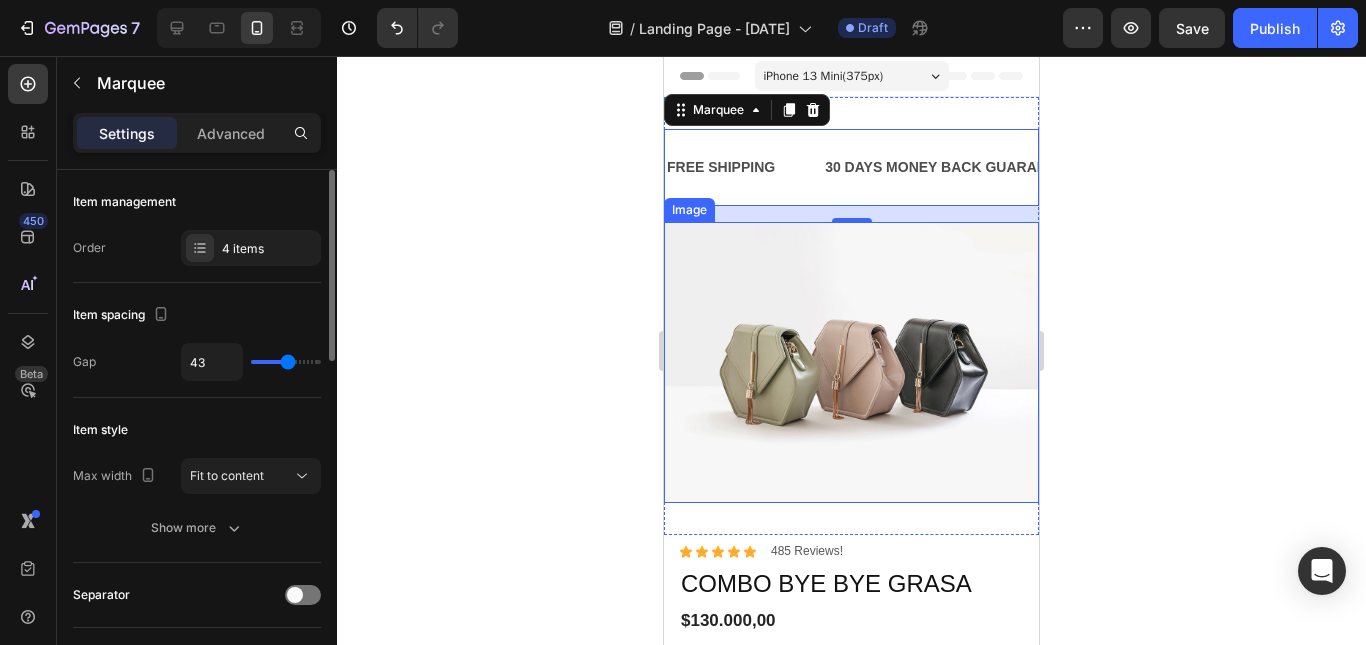 type on "46" 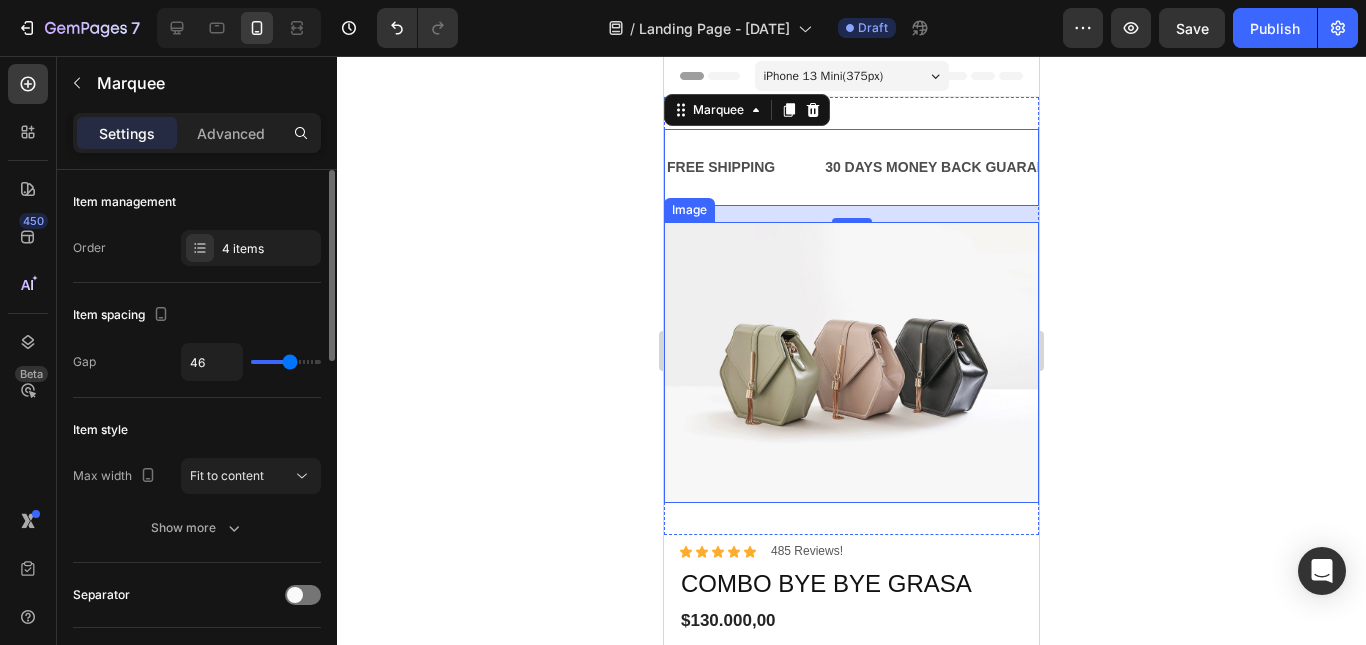 type on "49" 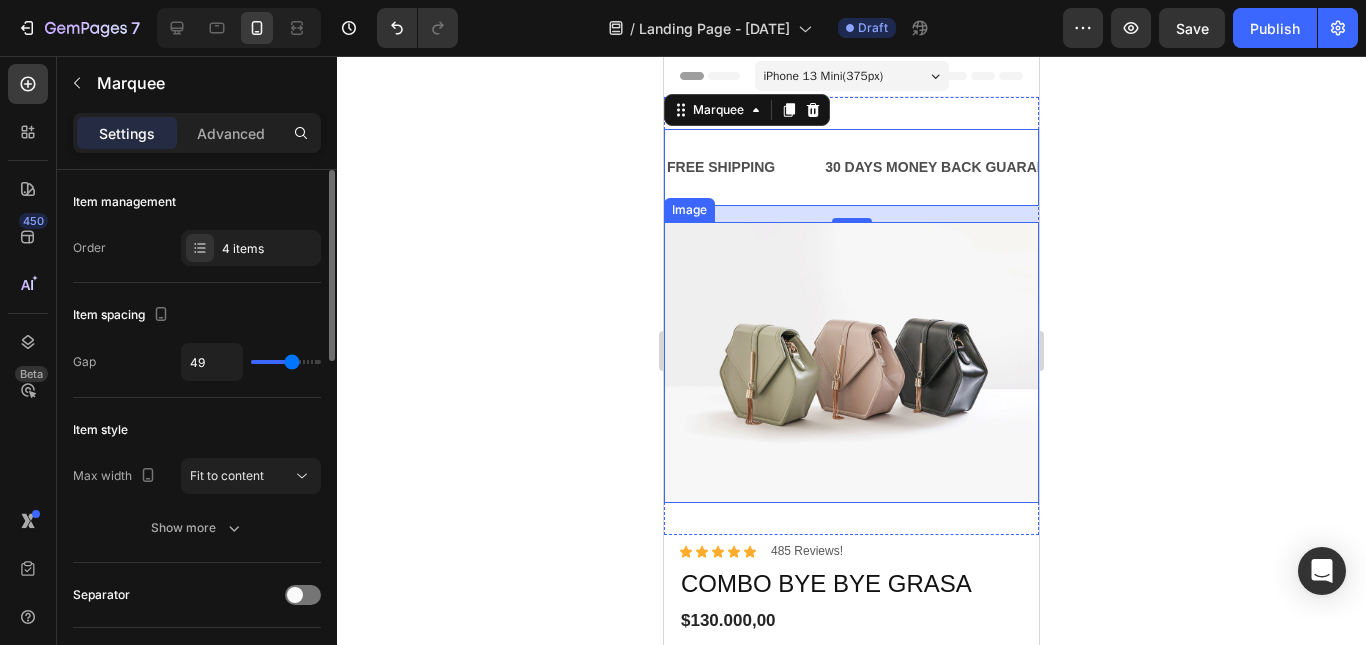 type on "50" 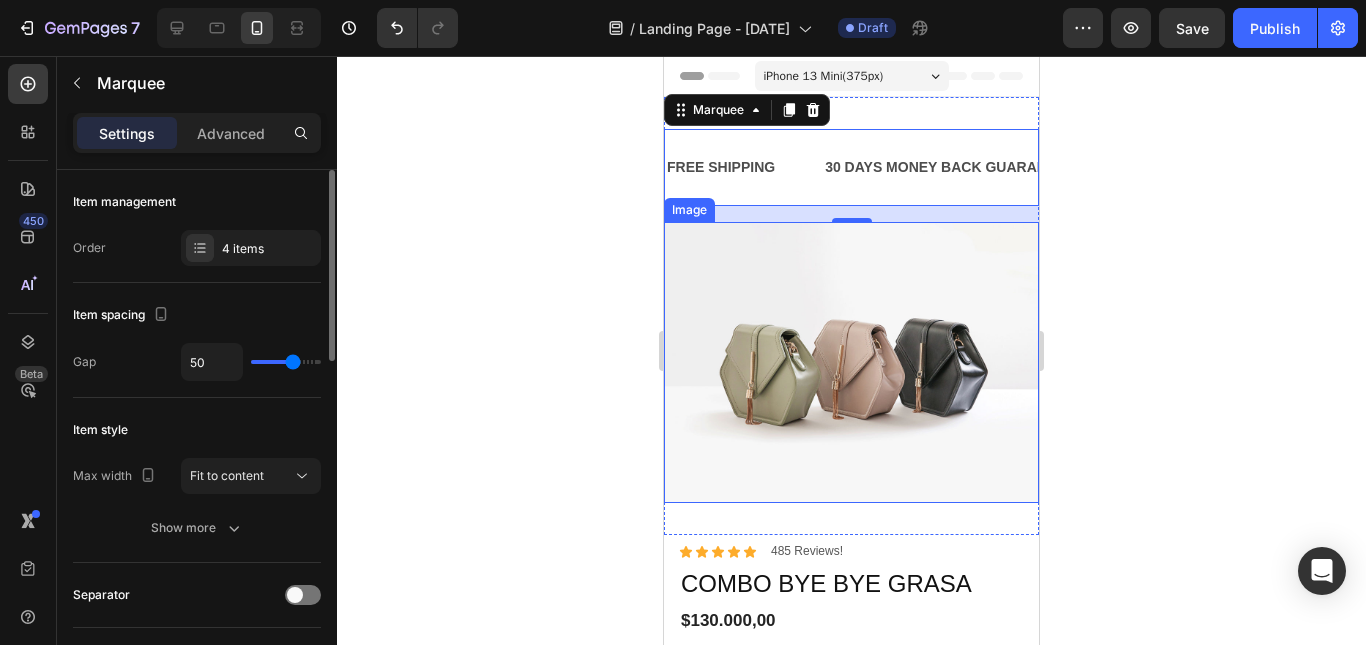 type on "52" 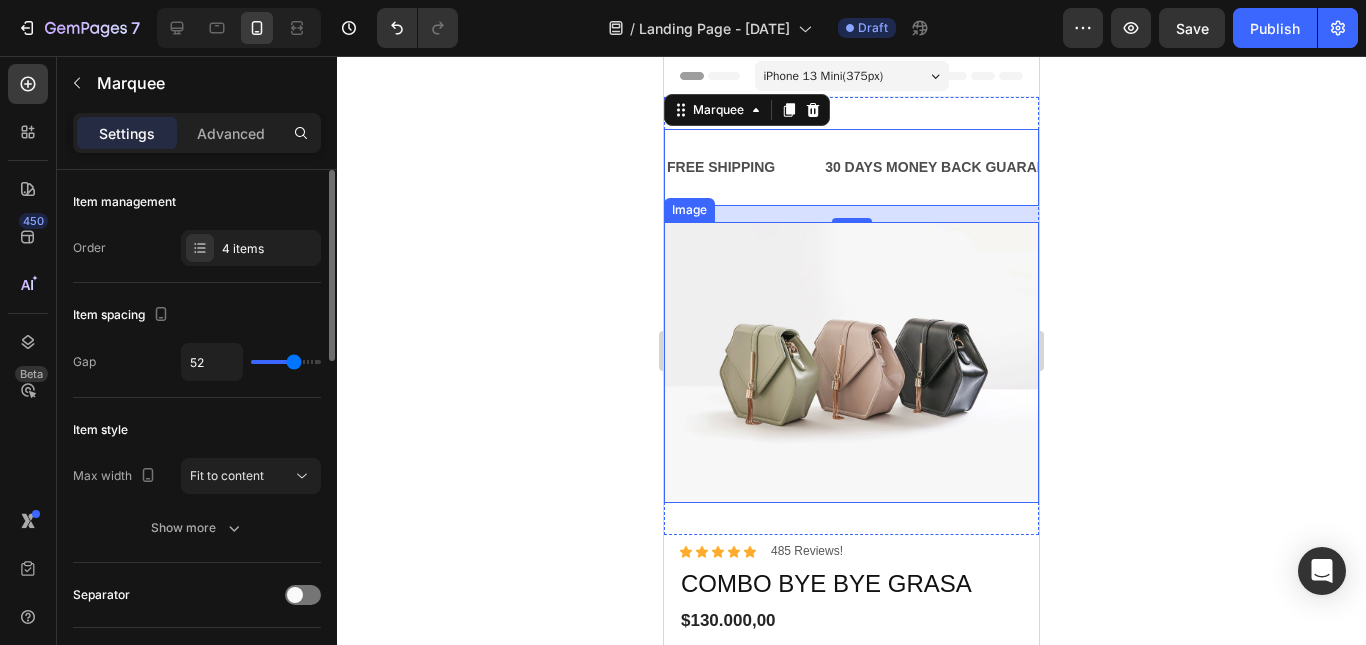 type on "53" 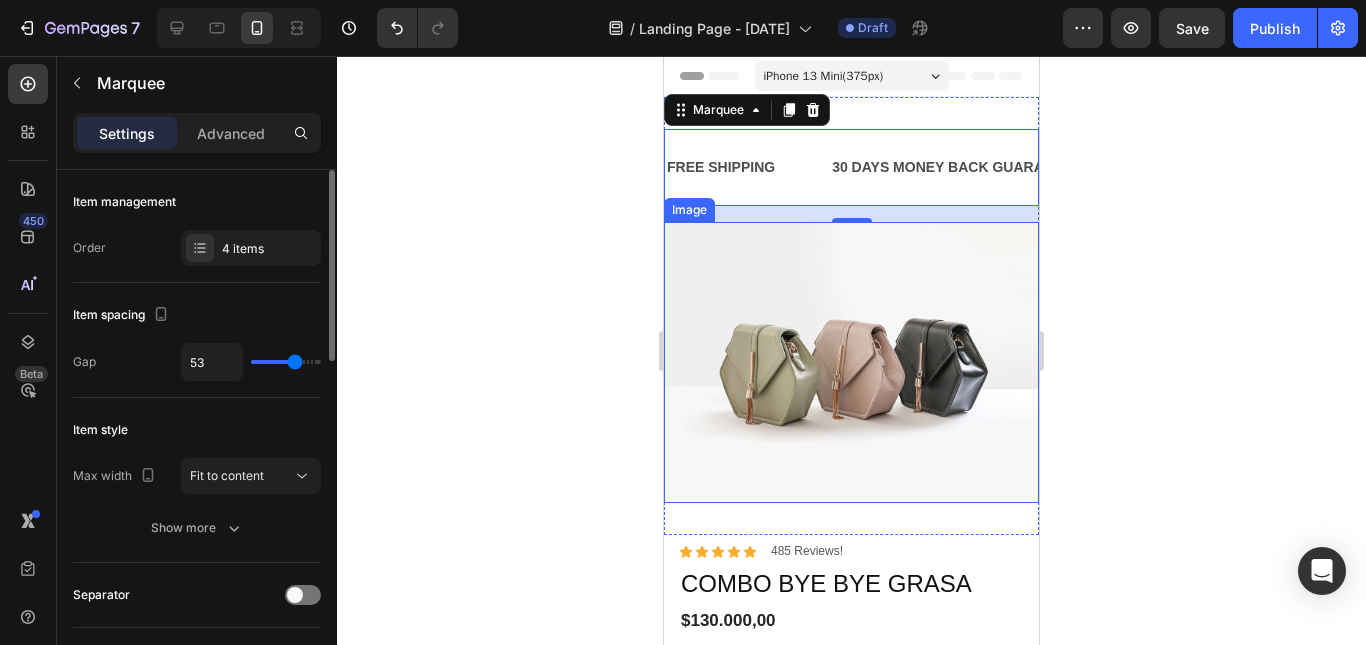type on "58" 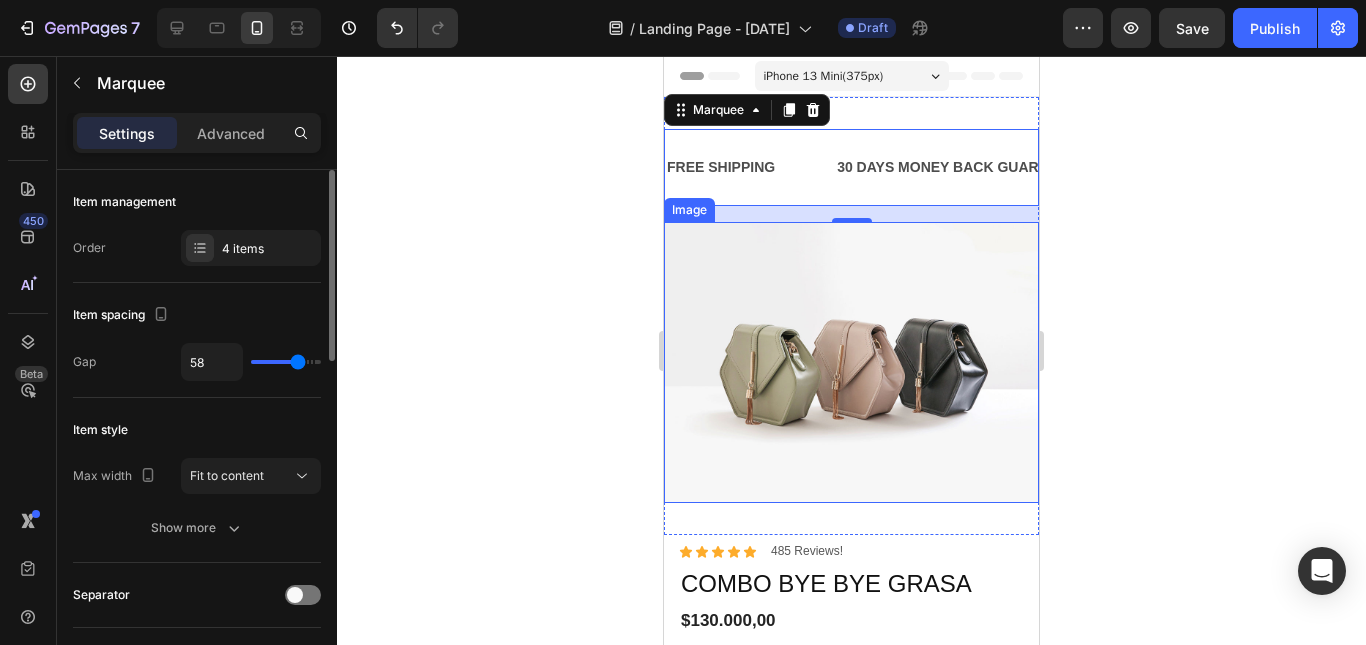 type on "56" 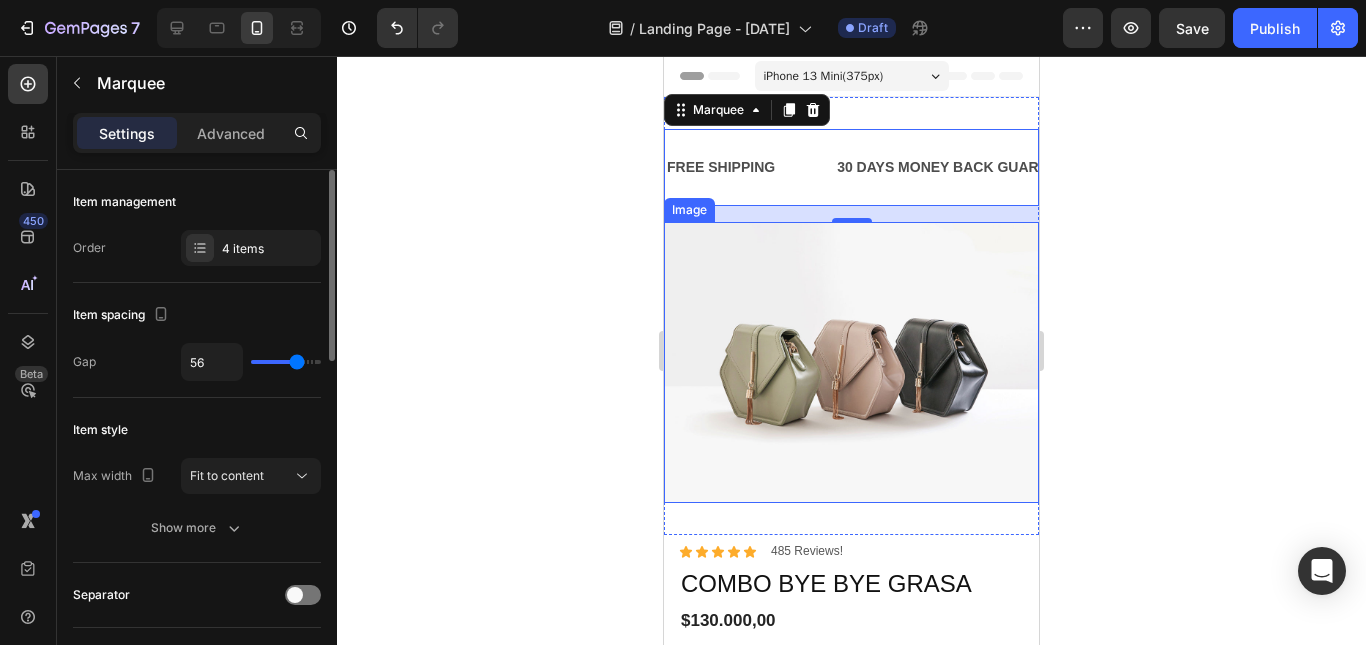 type on "55" 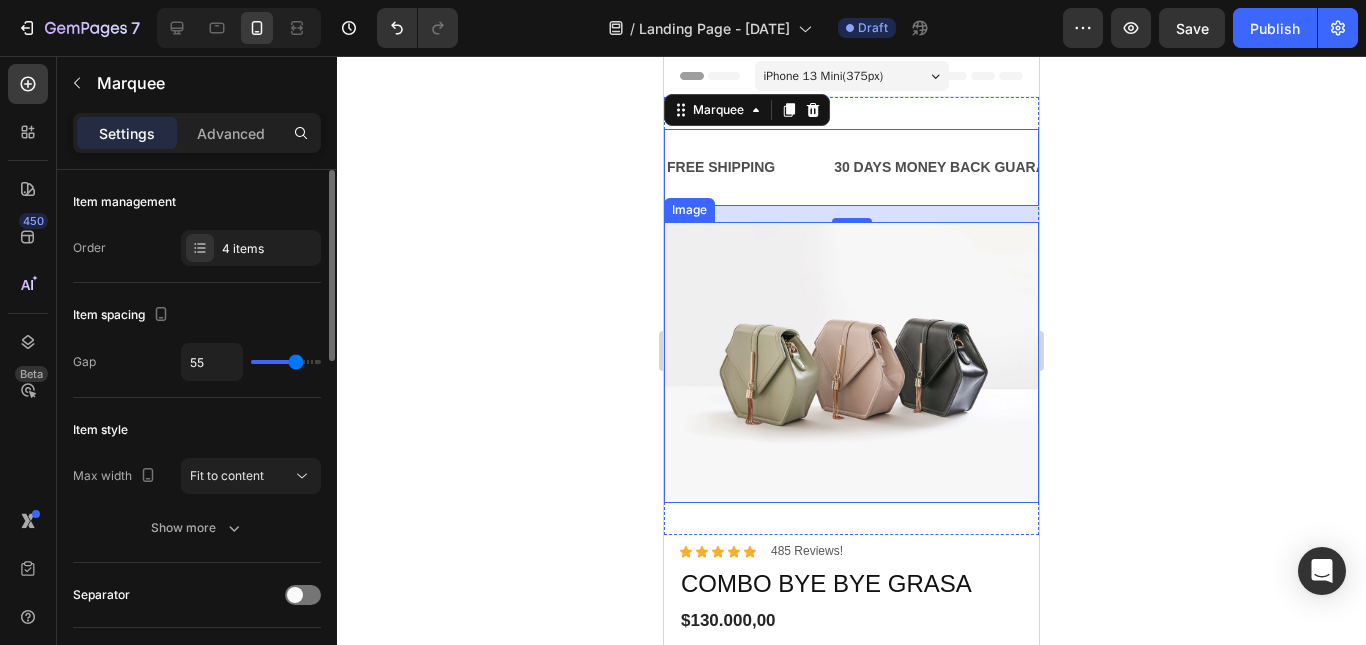 type on "80" 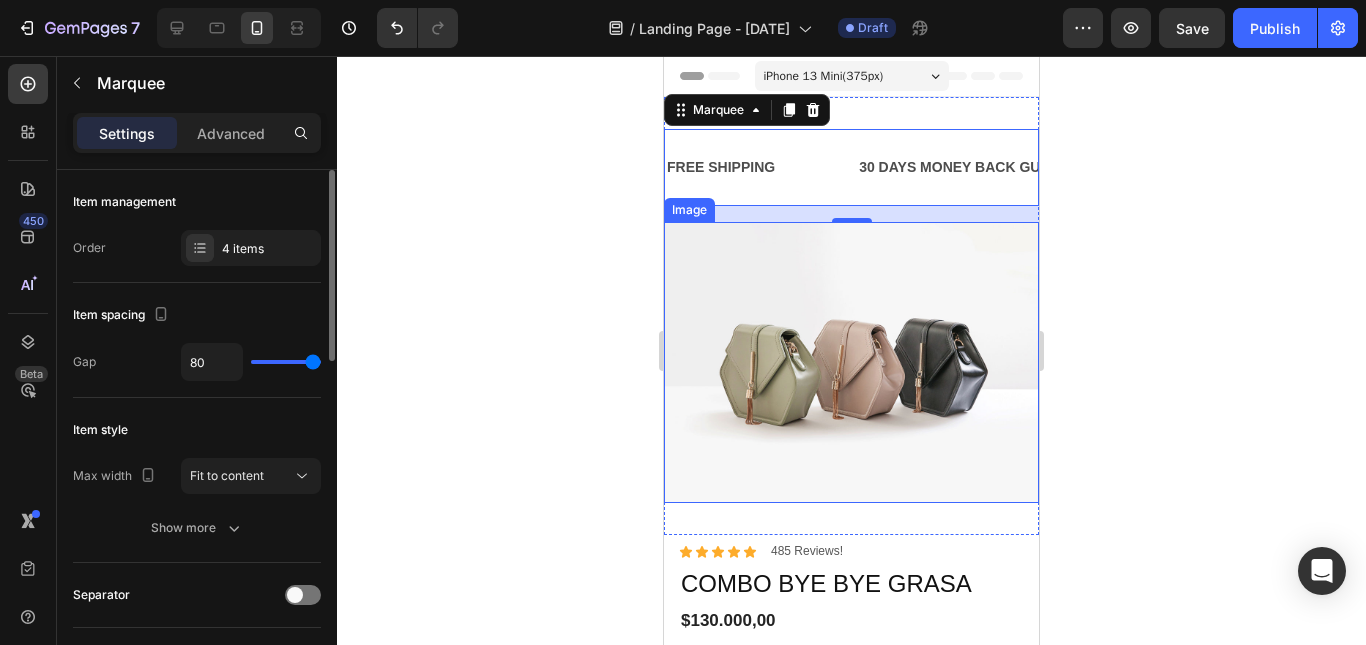 type on "39" 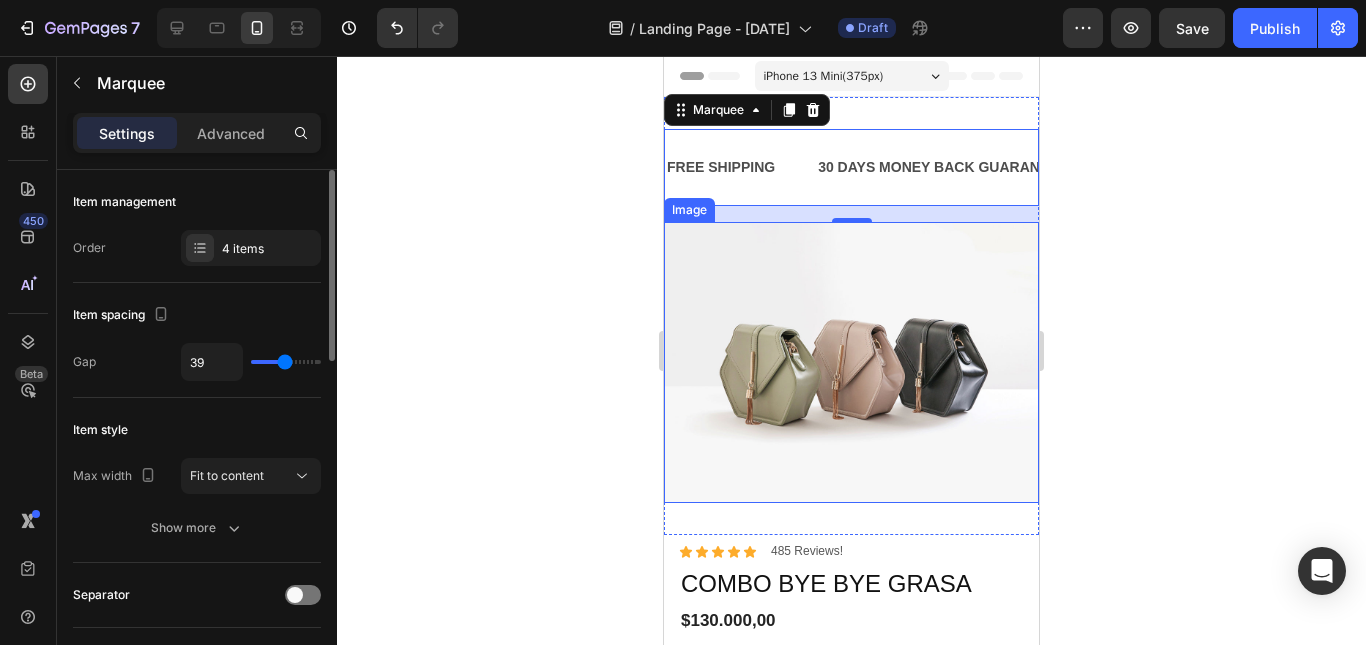 type on "40" 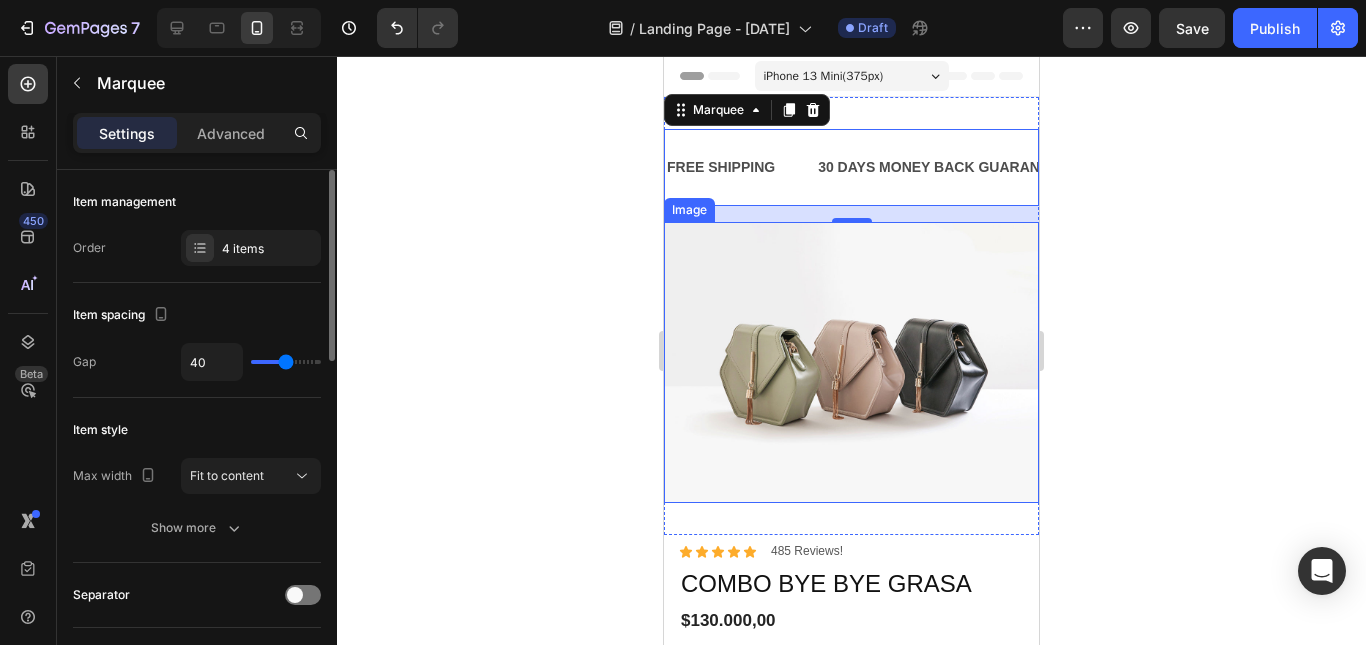 type on "41" 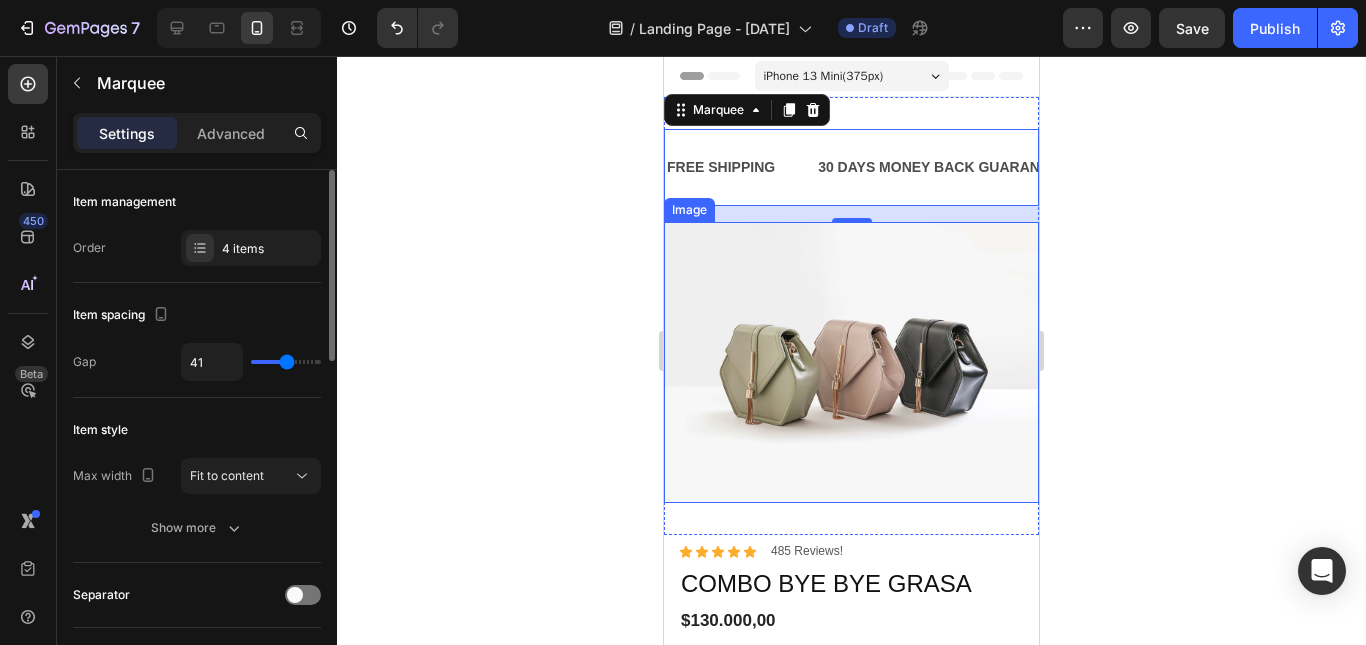 type on "43" 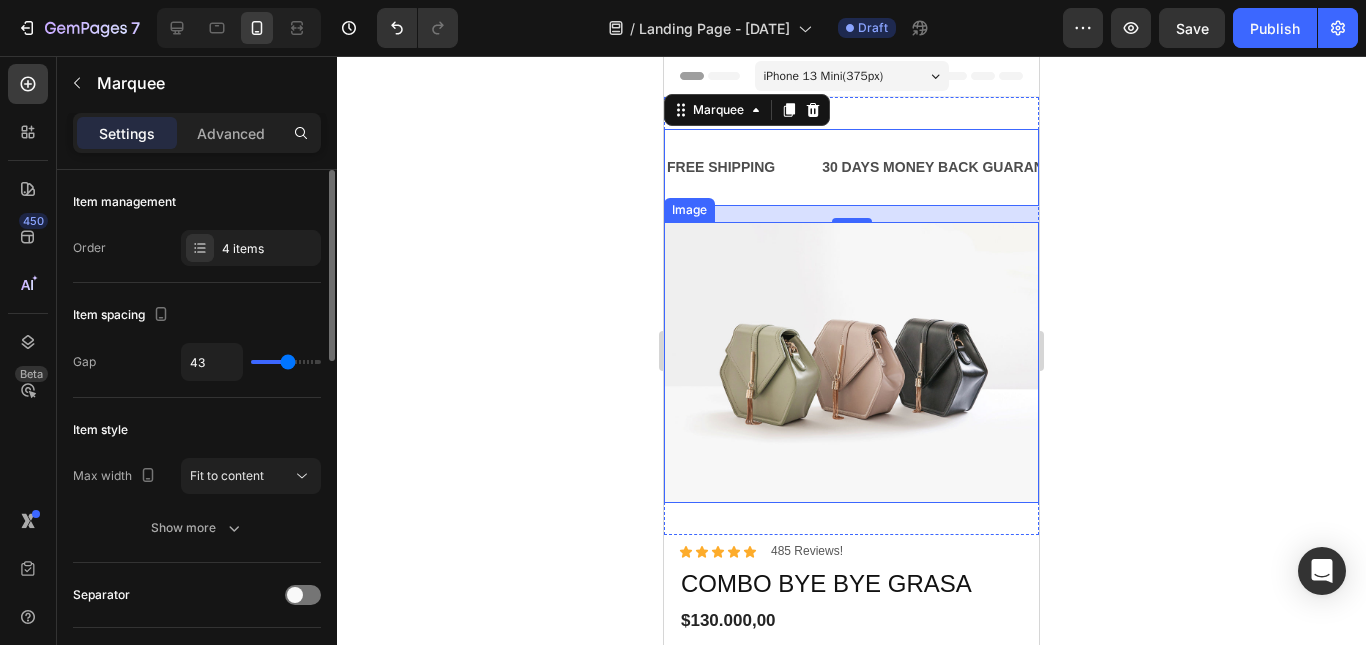 type on "44" 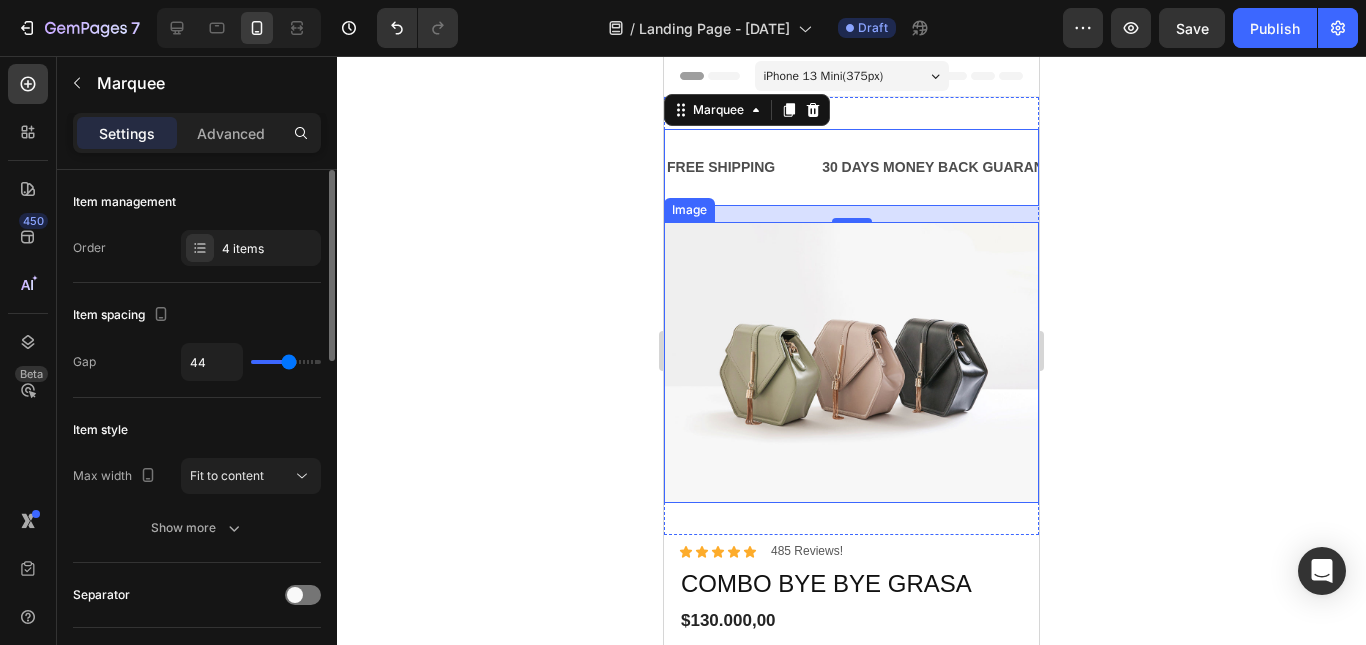 type on "46" 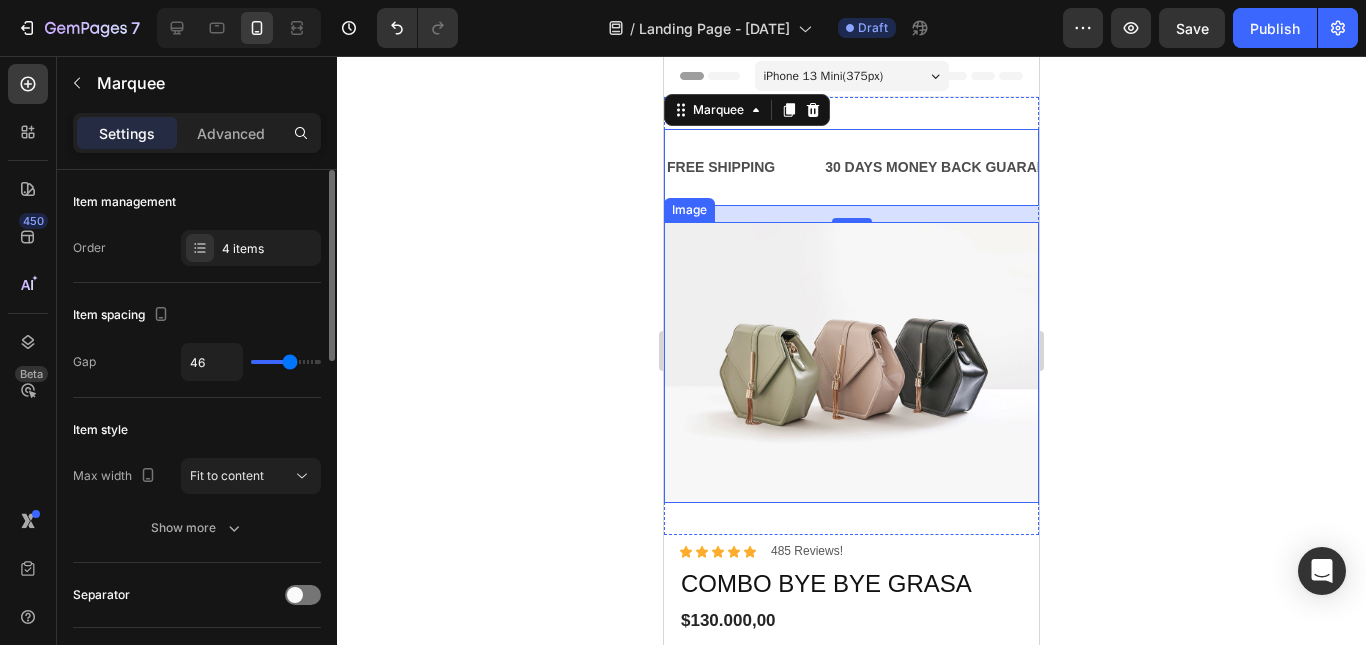 type on "47" 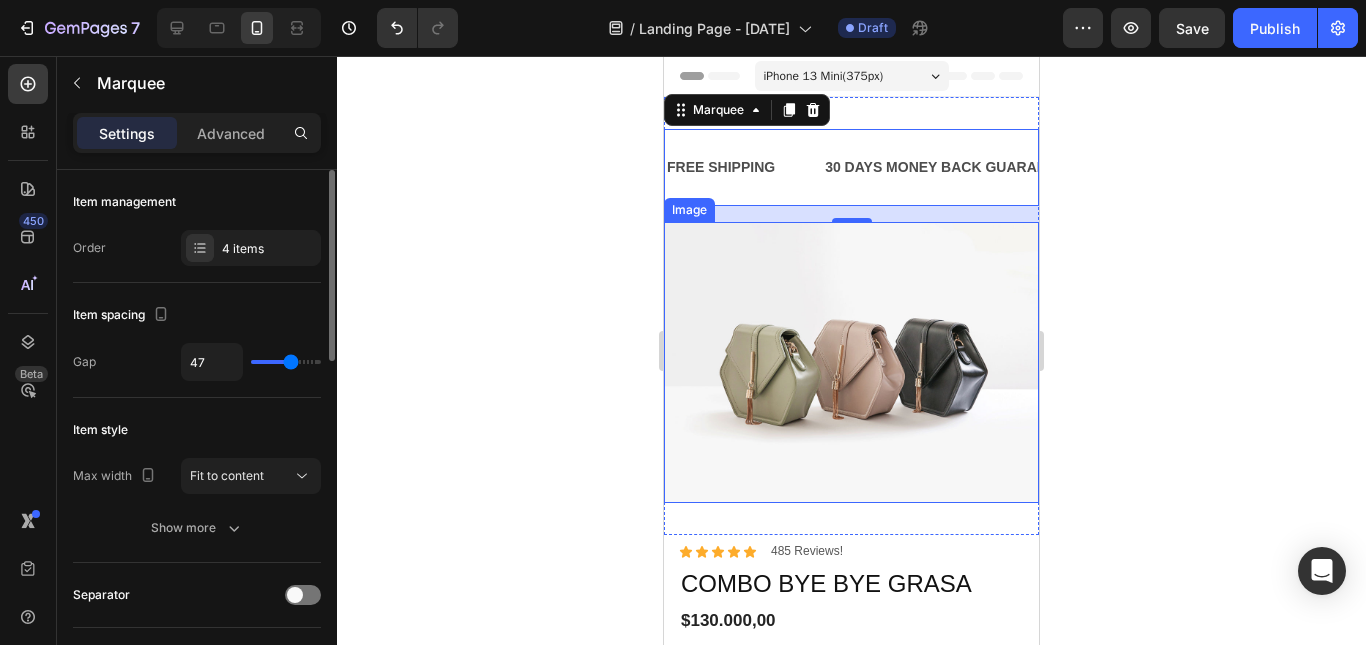 drag, startPoint x: 267, startPoint y: 360, endPoint x: 291, endPoint y: 369, distance: 25.632011 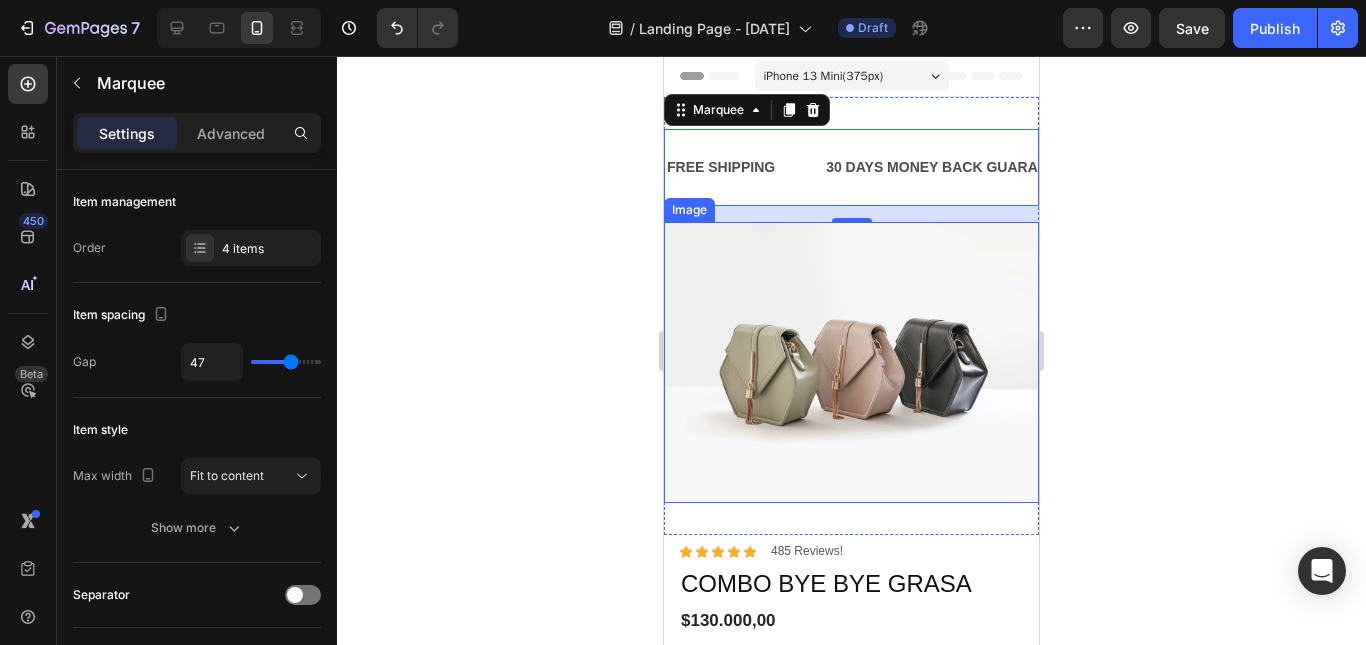 click 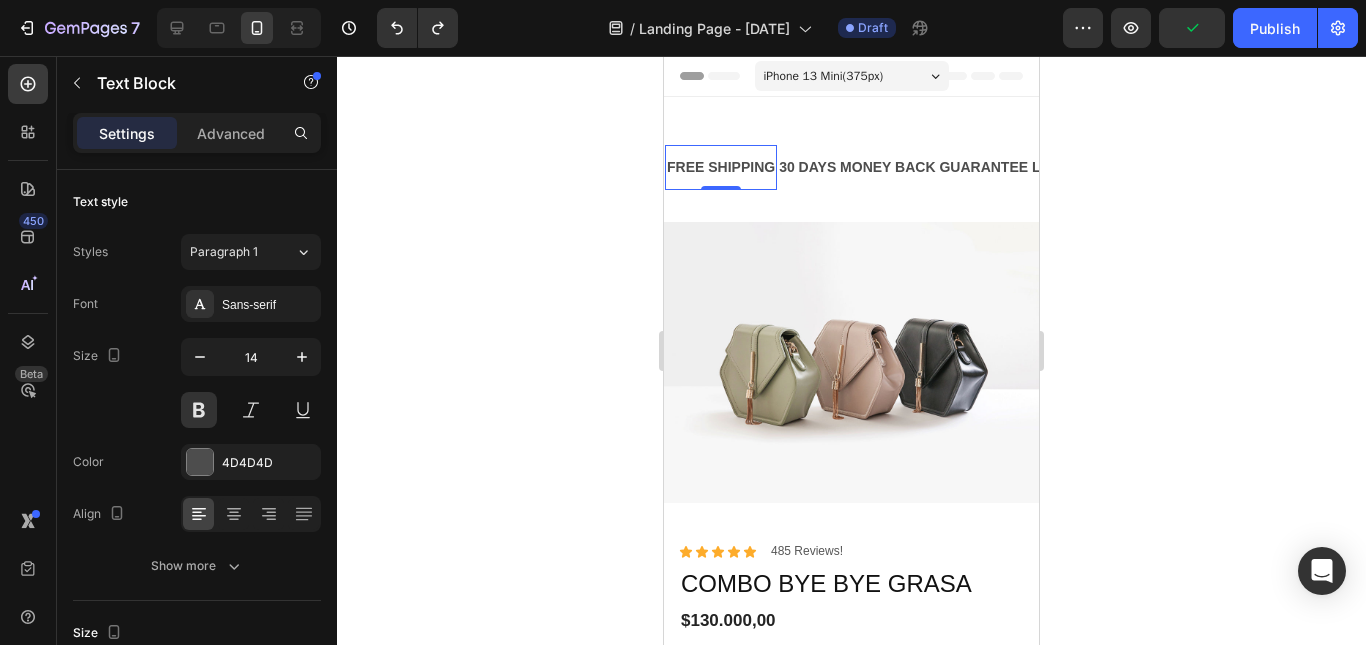click on "FREE SHIPPING" at bounding box center [721, 167] 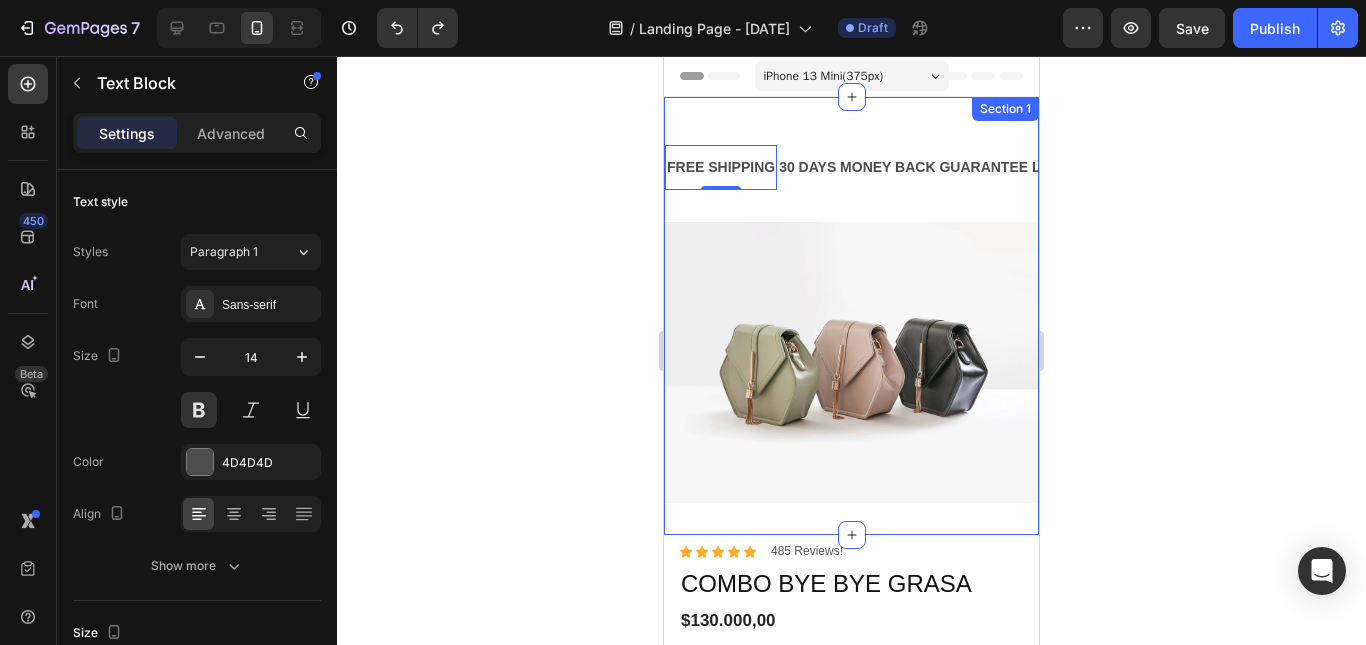 click on "FREE SHIPPING Text Block   0 30 DAYS MONEY BACK GUARANTEE Text Block LIMITED TIME 50% OFF SALE Text Block LIFE TIME WARRANTY Text Block FREE SHIPPING Text Block   0 30 DAYS MONEY BACK GUARANTEE Text Block LIMITED TIME 50% OFF SALE Text Block LIFE TIME WARRANTY Text Block Marquee Image Section 1" at bounding box center (851, 316) 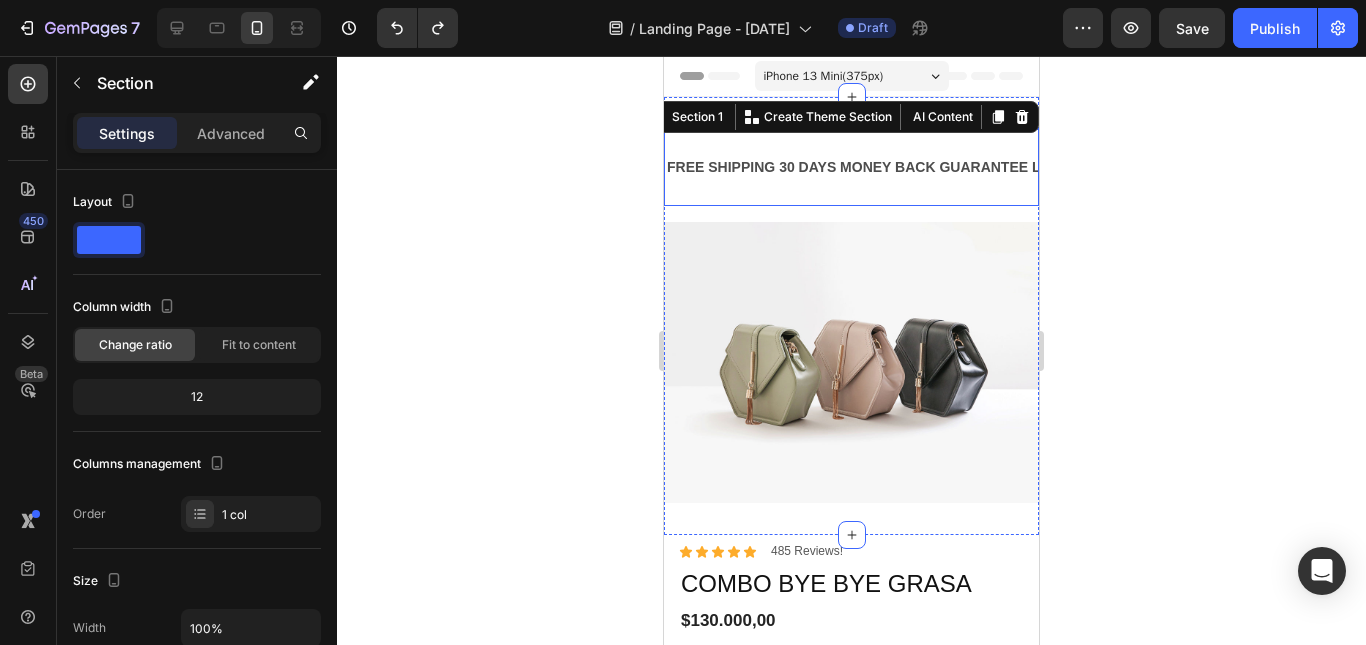 click on "FREE SHIPPING Text Block 30 DAYS MONEY BACK GUARANTEE Text Block LIMITED TIME 50% OFF SALE Text Block LIFE TIME WARRANTY Text Block FREE SHIPPING Text Block 30 DAYS MONEY BACK GUARANTEE Text Block LIMITED TIME 50% OFF SALE Text Block LIFE TIME WARRANTY Text Block Marquee" at bounding box center [851, 167] 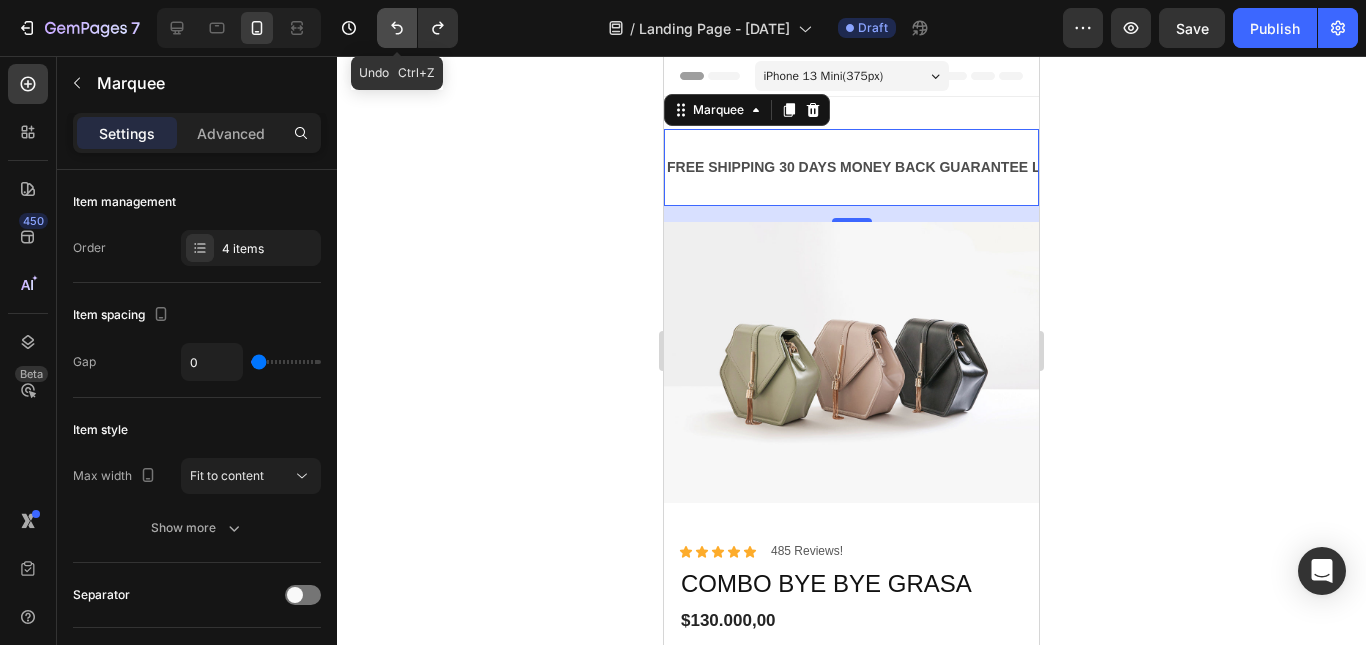 click 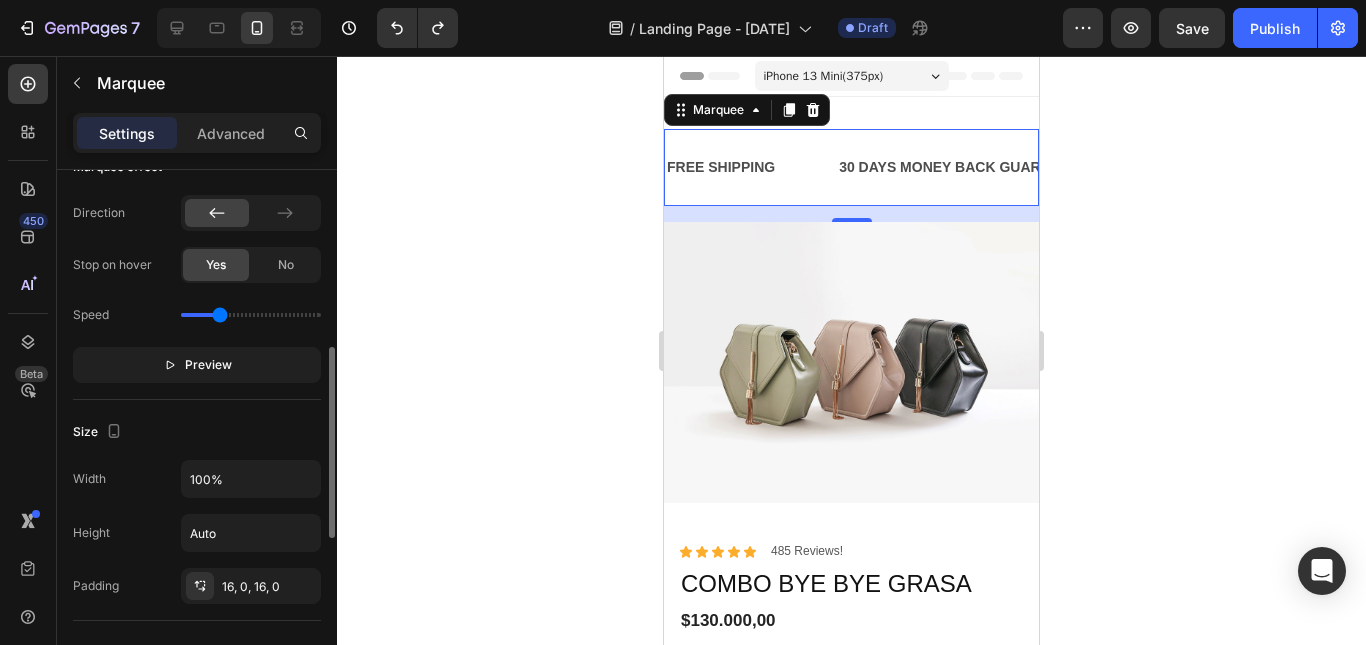 scroll, scrollTop: 494, scrollLeft: 0, axis: vertical 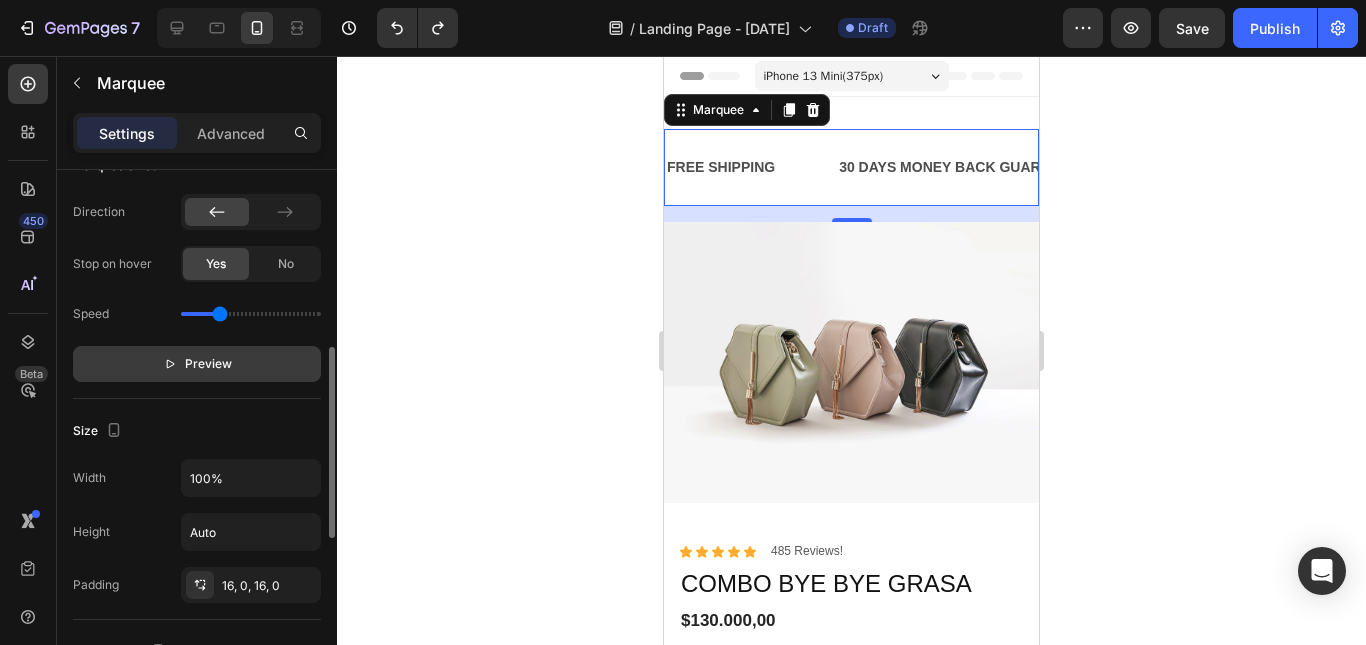 click 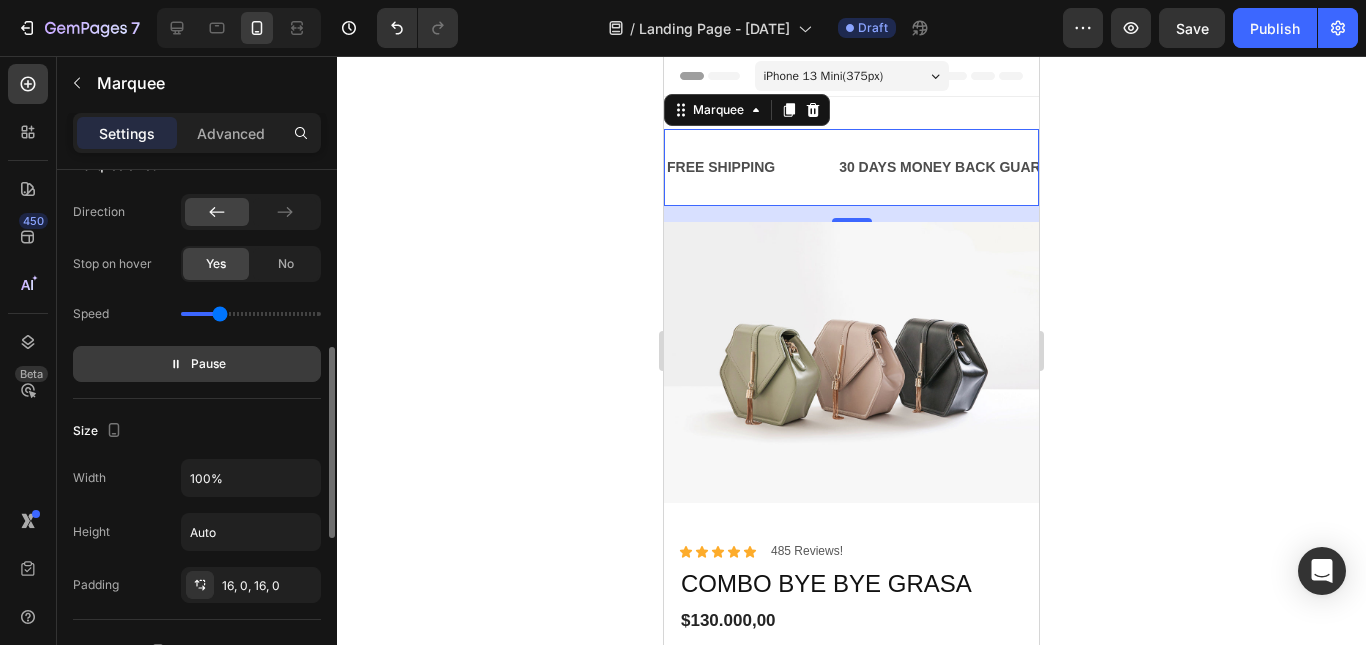 click 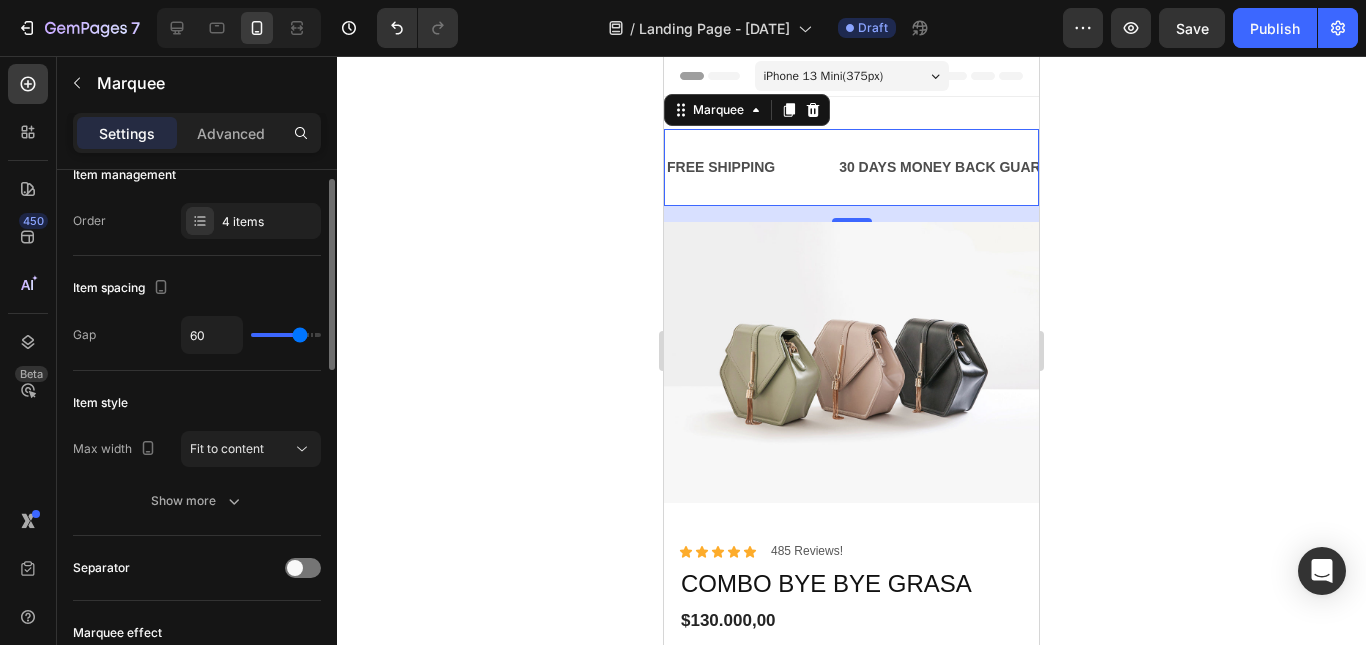 scroll, scrollTop: 0, scrollLeft: 0, axis: both 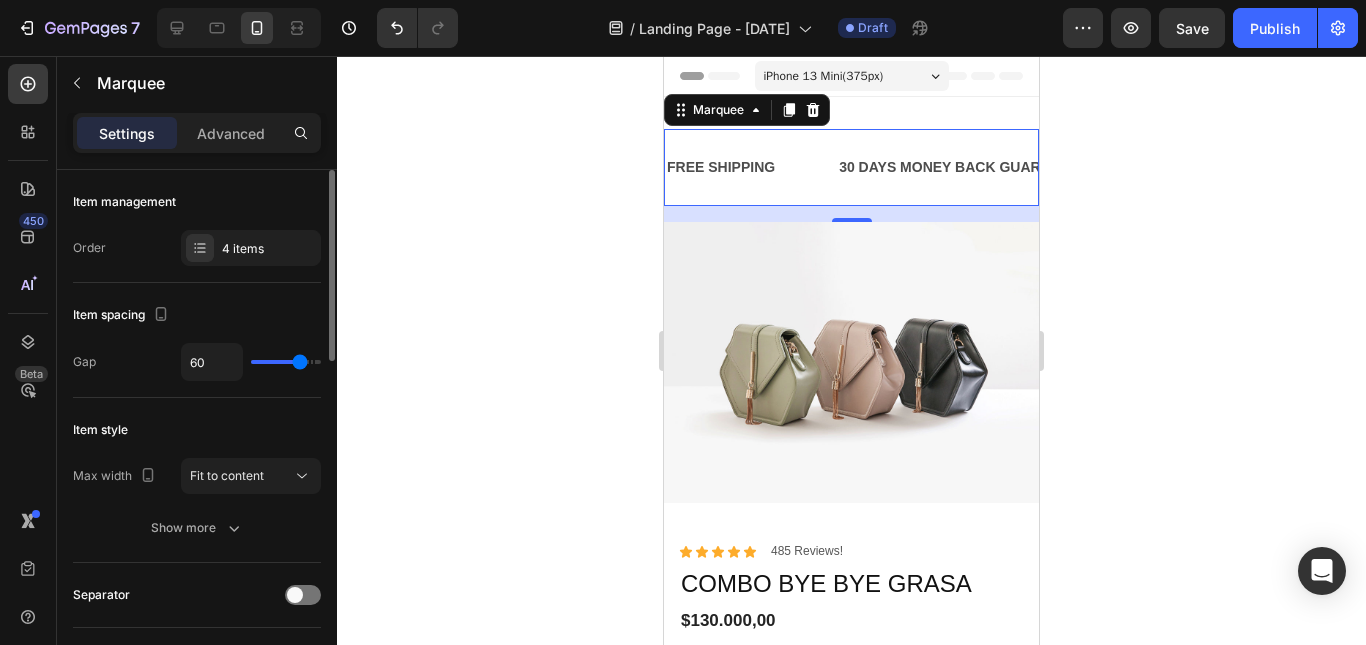 click 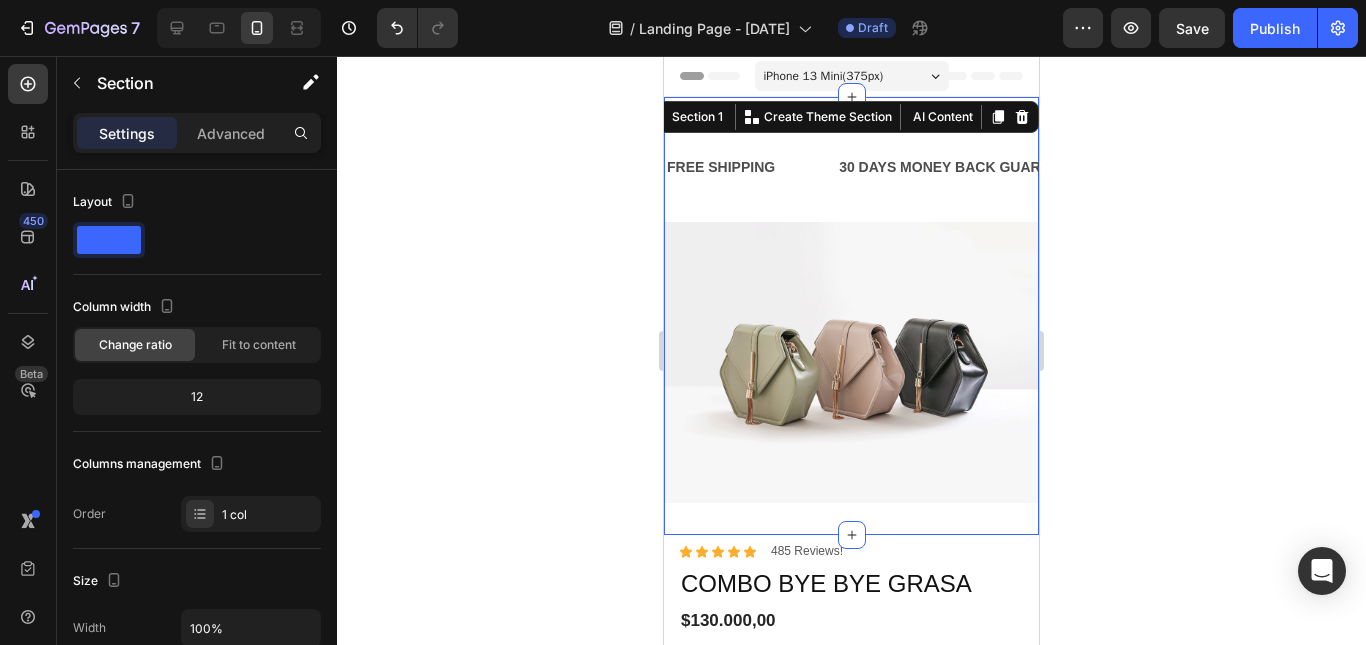 click on "FREE SHIPPING Text Block 30 DAYS MONEY BACK GUARANTEE Text Block LIMITED TIME 50% OFF SALE Text Block LIFE TIME WARRANTY Text Block FREE SHIPPING Text Block 30 DAYS MONEY BACK GUARANTEE Text Block LIMITED TIME 50% OFF SALE Text Block LIFE TIME WARRANTY Text Block Marquee Image Section 1   You can create reusable sections Create Theme Section AI Content Write with GemAI What would you like to describe here? Tone and Voice Persuasive Product Show more Generate" at bounding box center (851, 316) 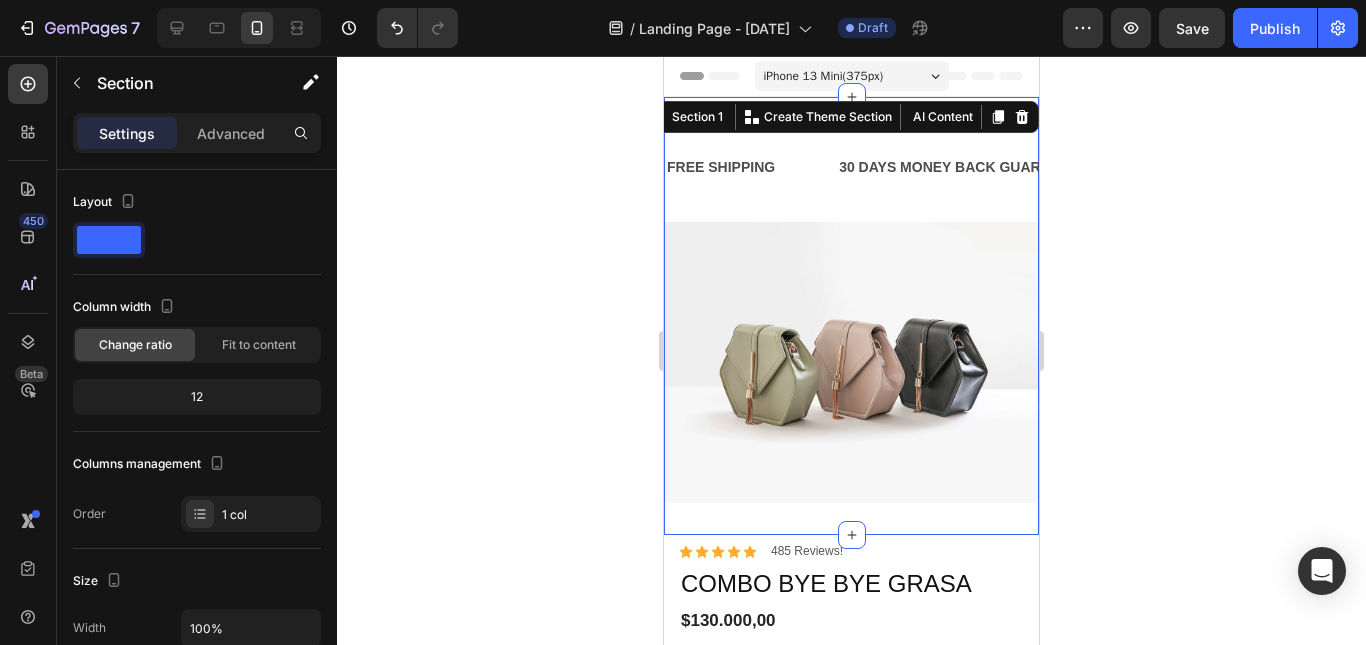 click 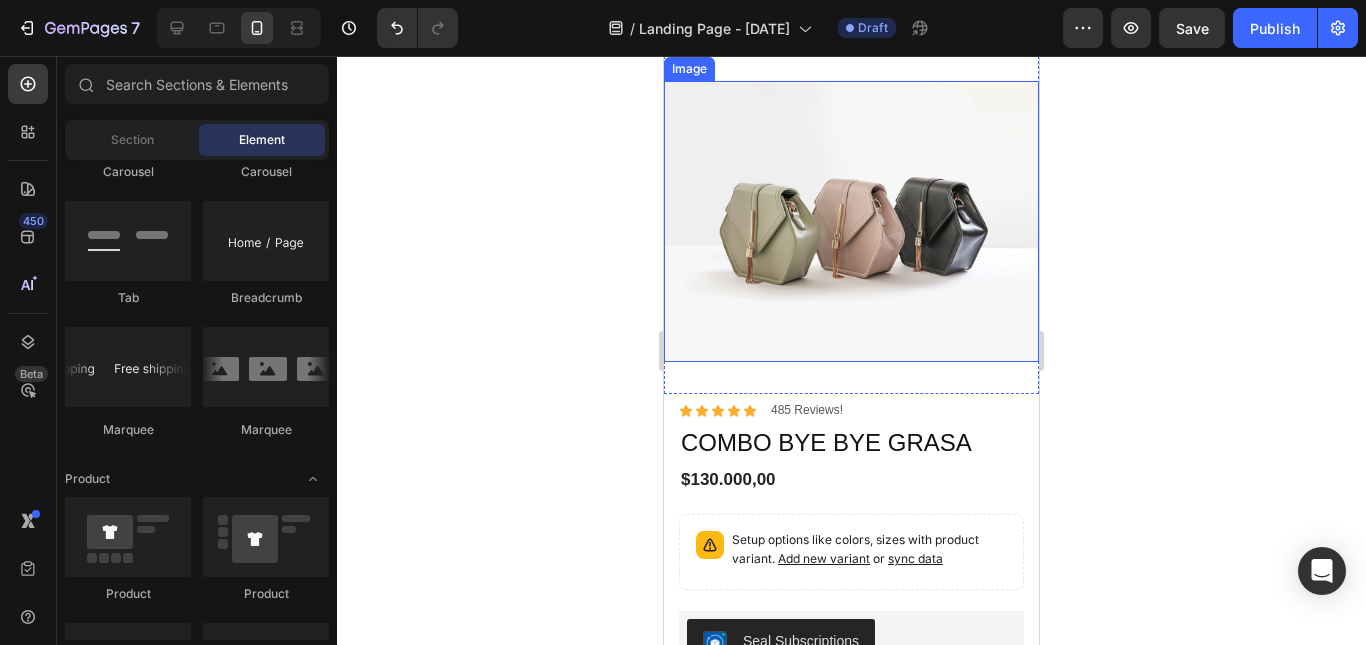 scroll, scrollTop: 0, scrollLeft: 0, axis: both 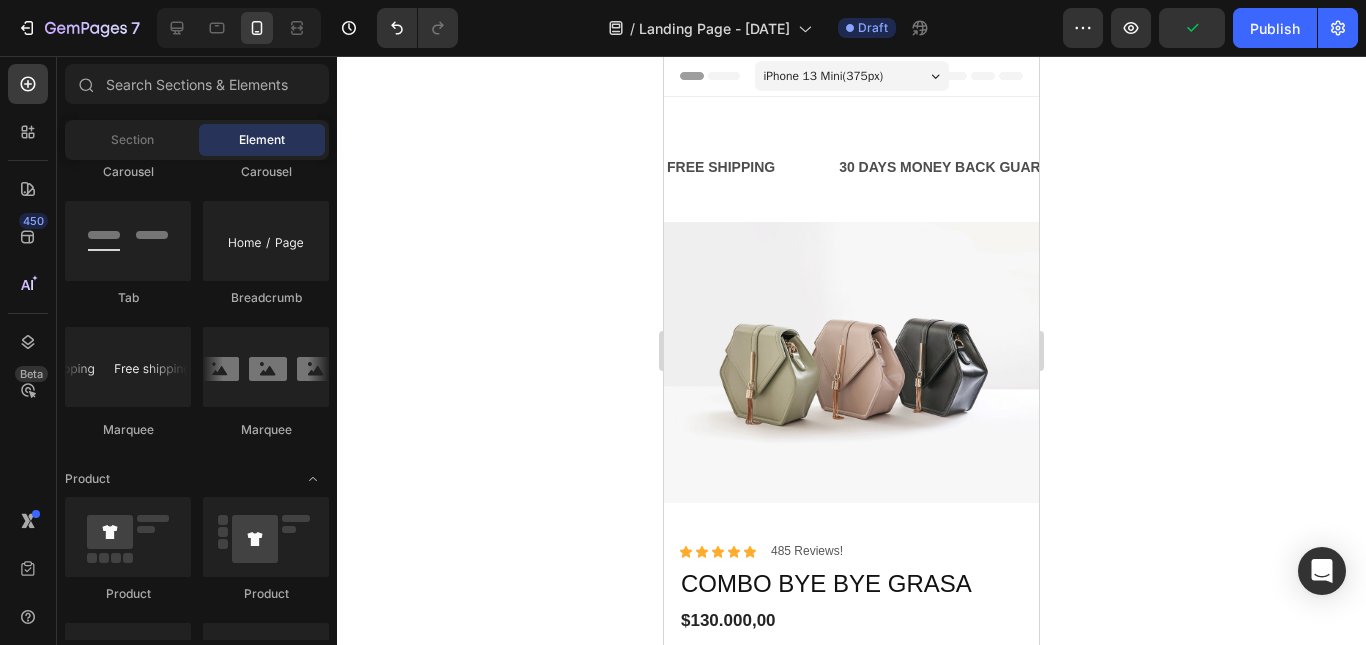 click on "iPhone 13 Mini  ( 375 px)" at bounding box center (852, 76) 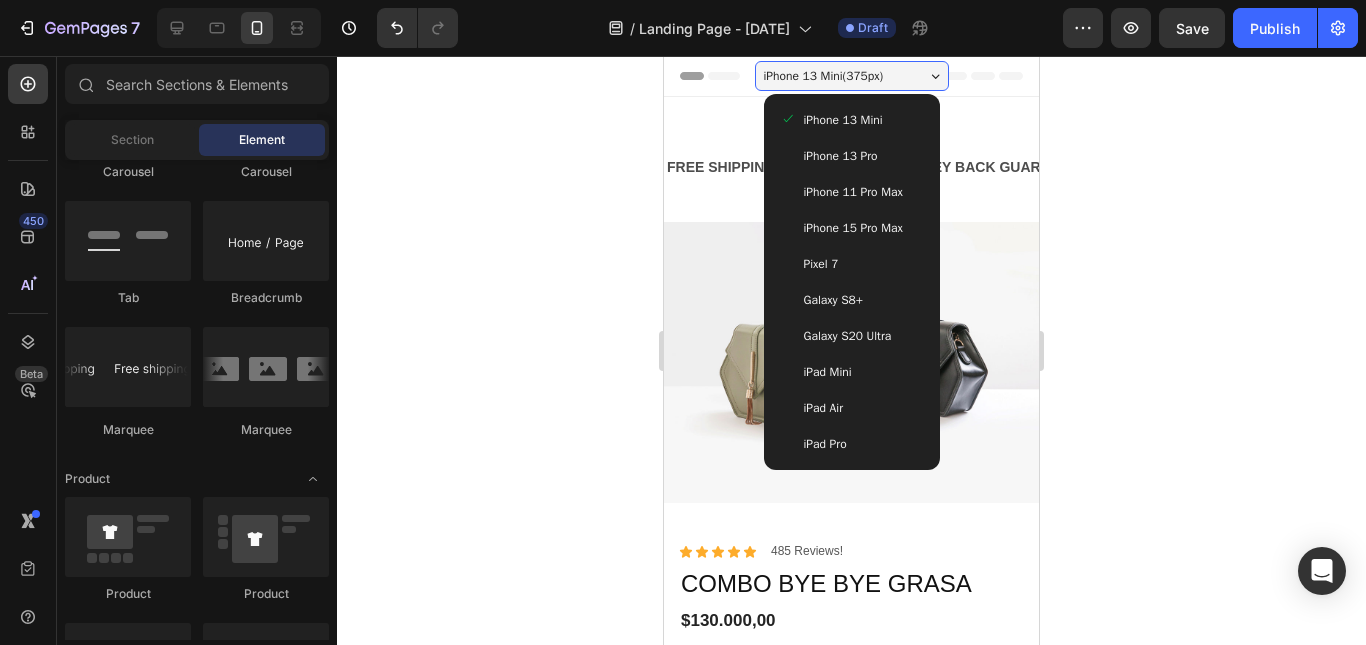 scroll, scrollTop: 1, scrollLeft: 0, axis: vertical 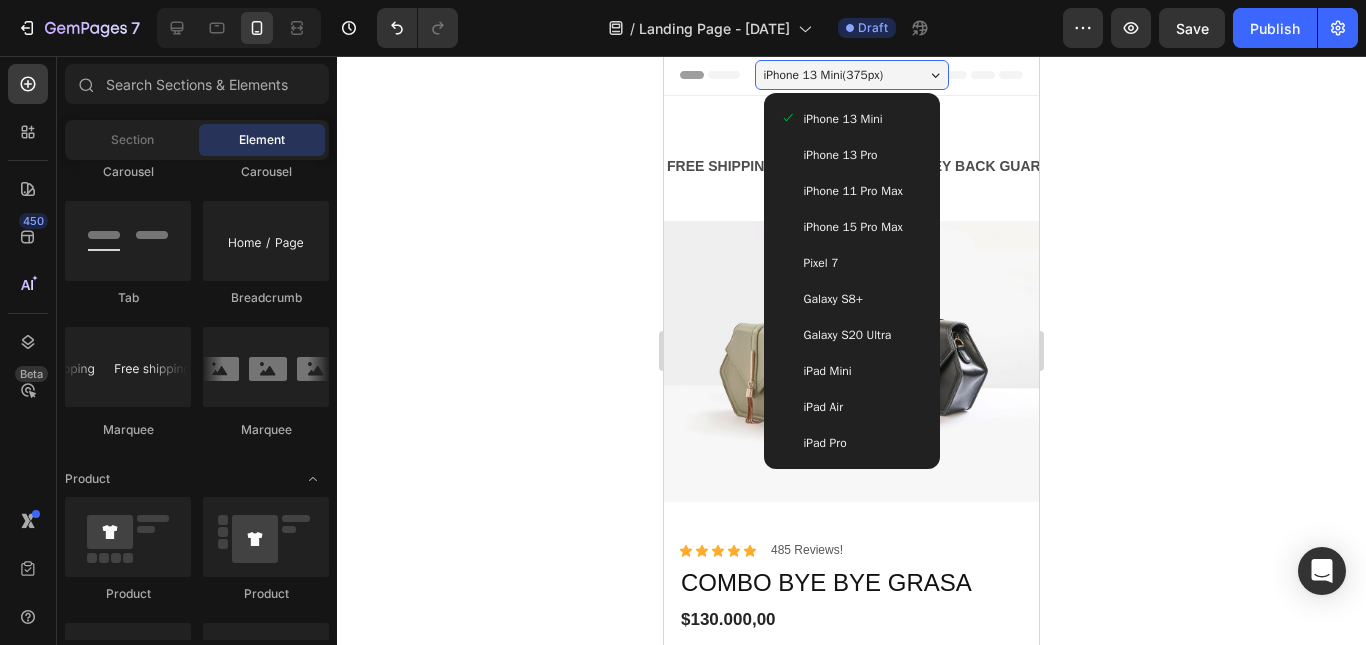 click on "iPhone 11 Pro Max" at bounding box center [853, 191] 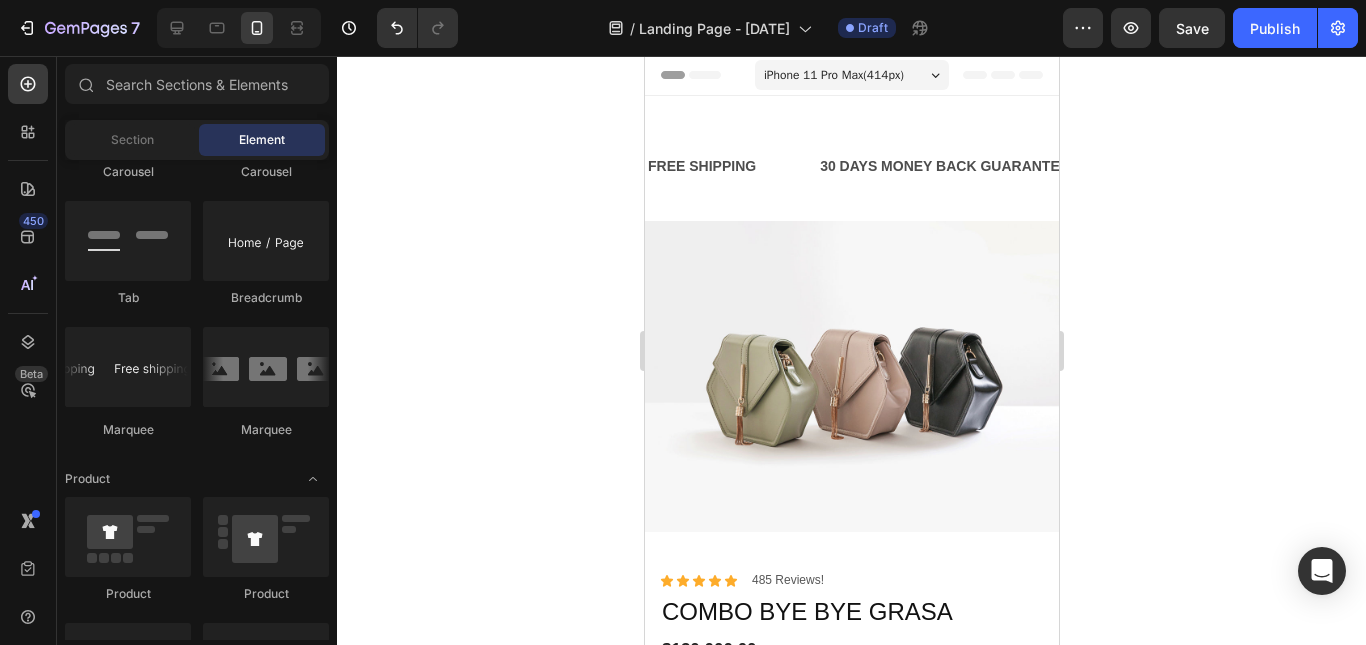 click on "iPhone 11 Pro Max  ( 414 px)" at bounding box center (851, 75) 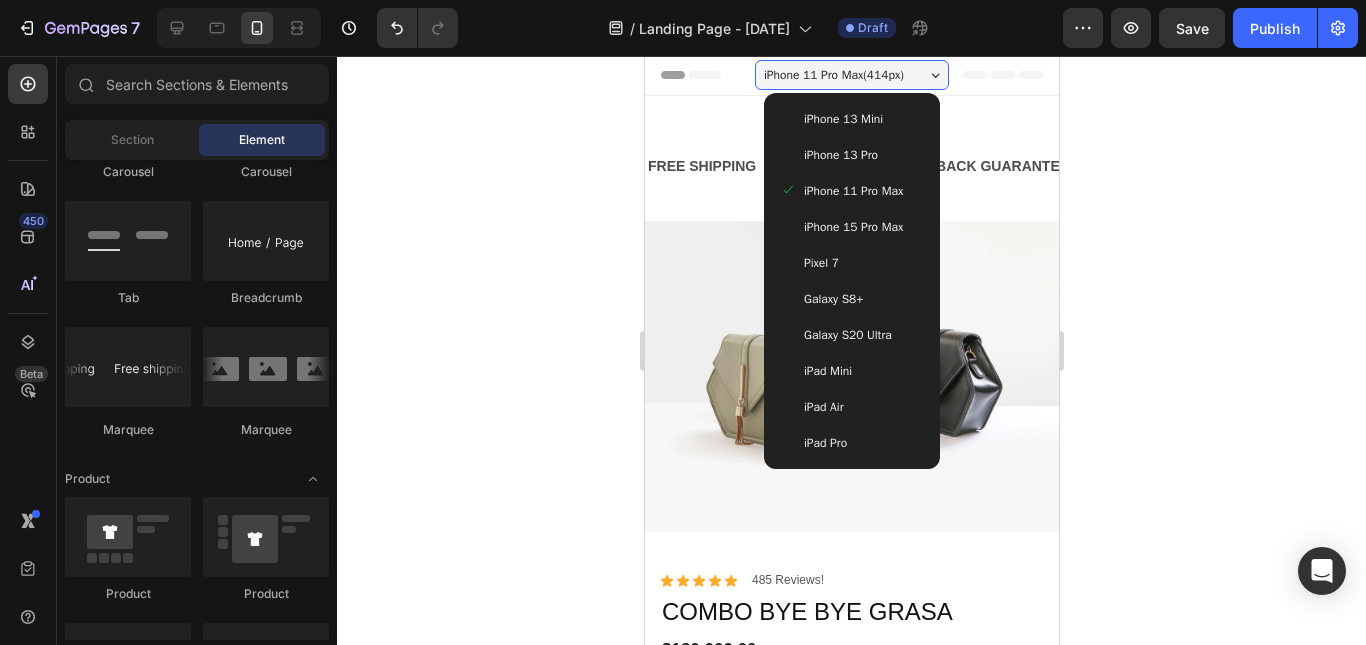 click on "iPhone 13 Mini" at bounding box center (851, 119) 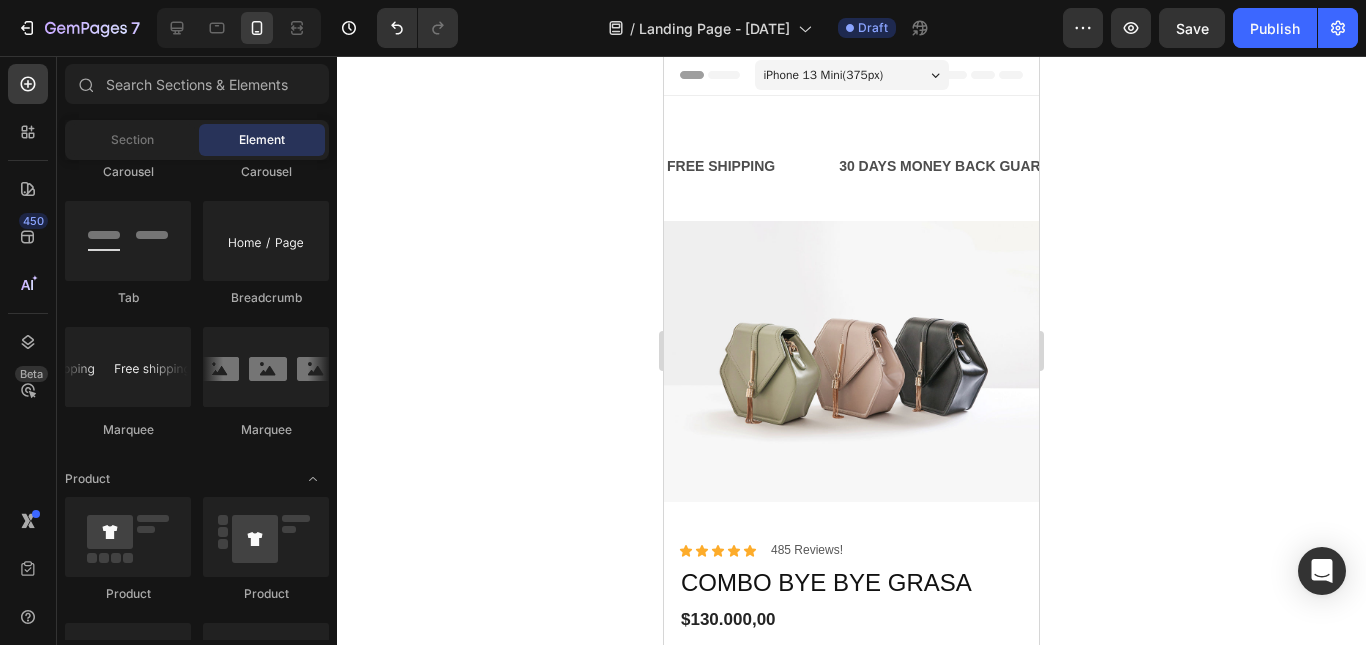 click on "iPhone 13 Mini  ( 375 px)" at bounding box center (852, 75) 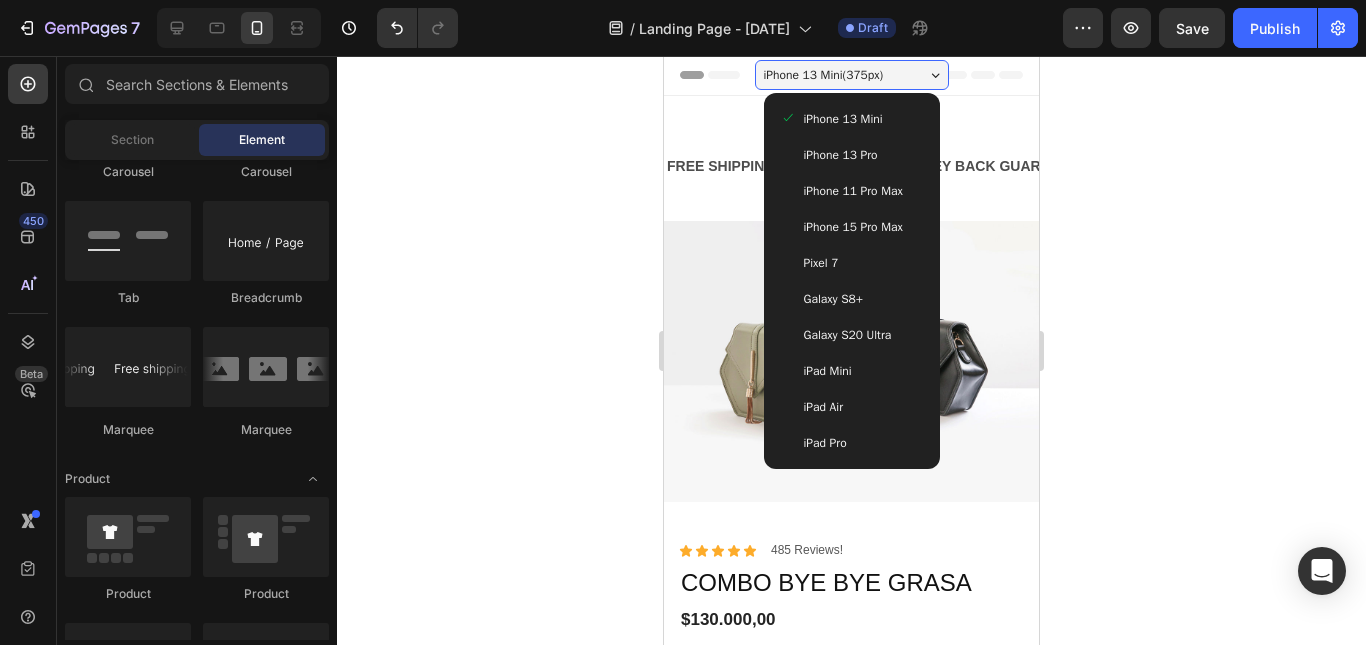 click on "iPhone 15 Pro Max" at bounding box center (853, 227) 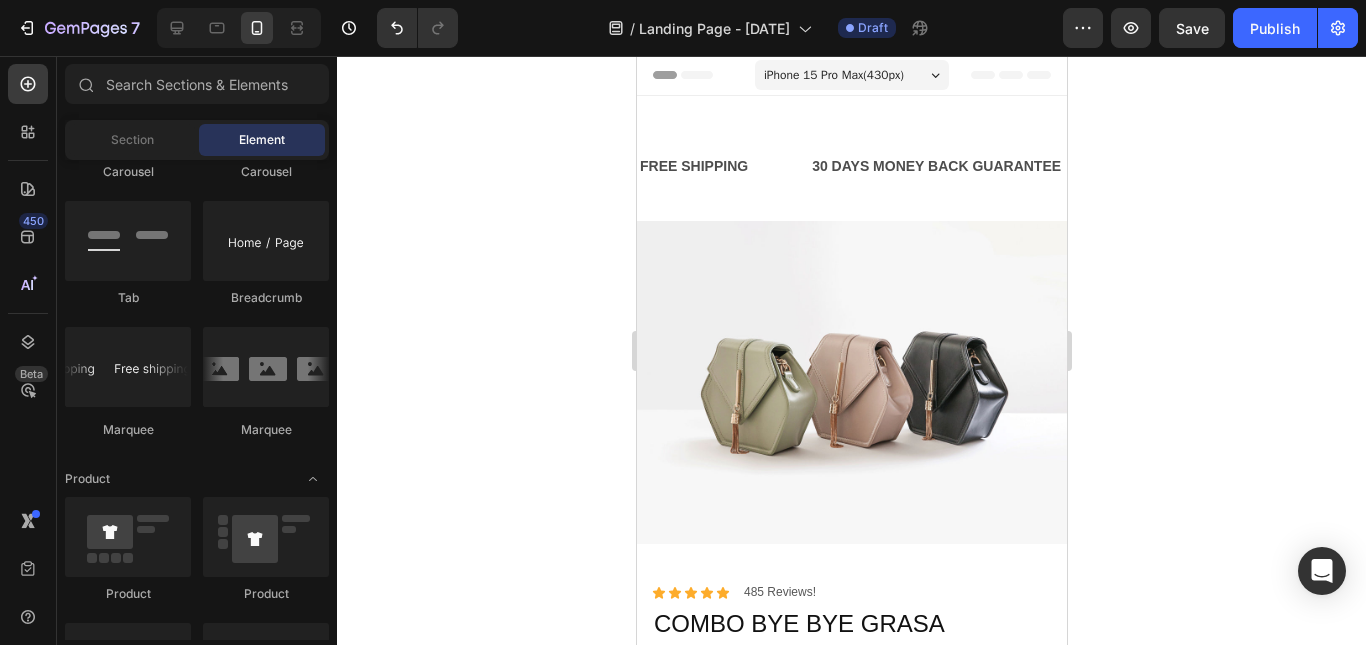 click on "iPhone 15 Pro Max  ( 430 px)" at bounding box center (833, 75) 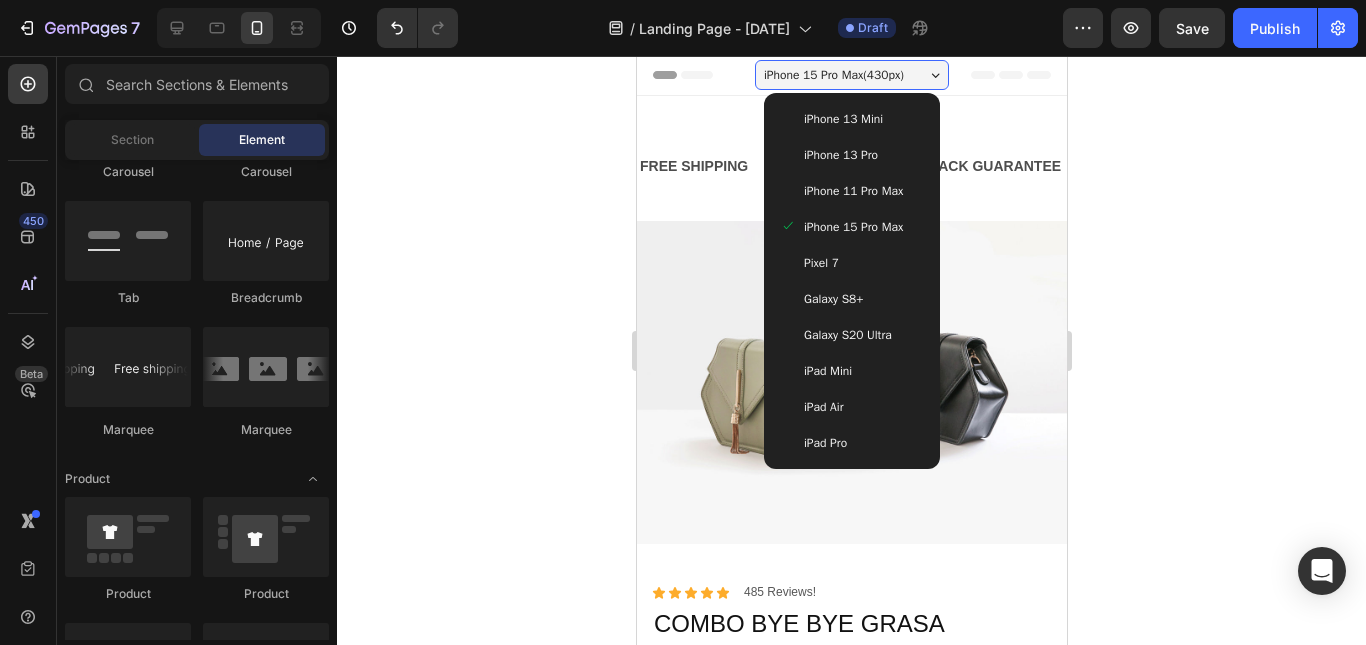 click on "iPhone 13 Pro" at bounding box center (851, 155) 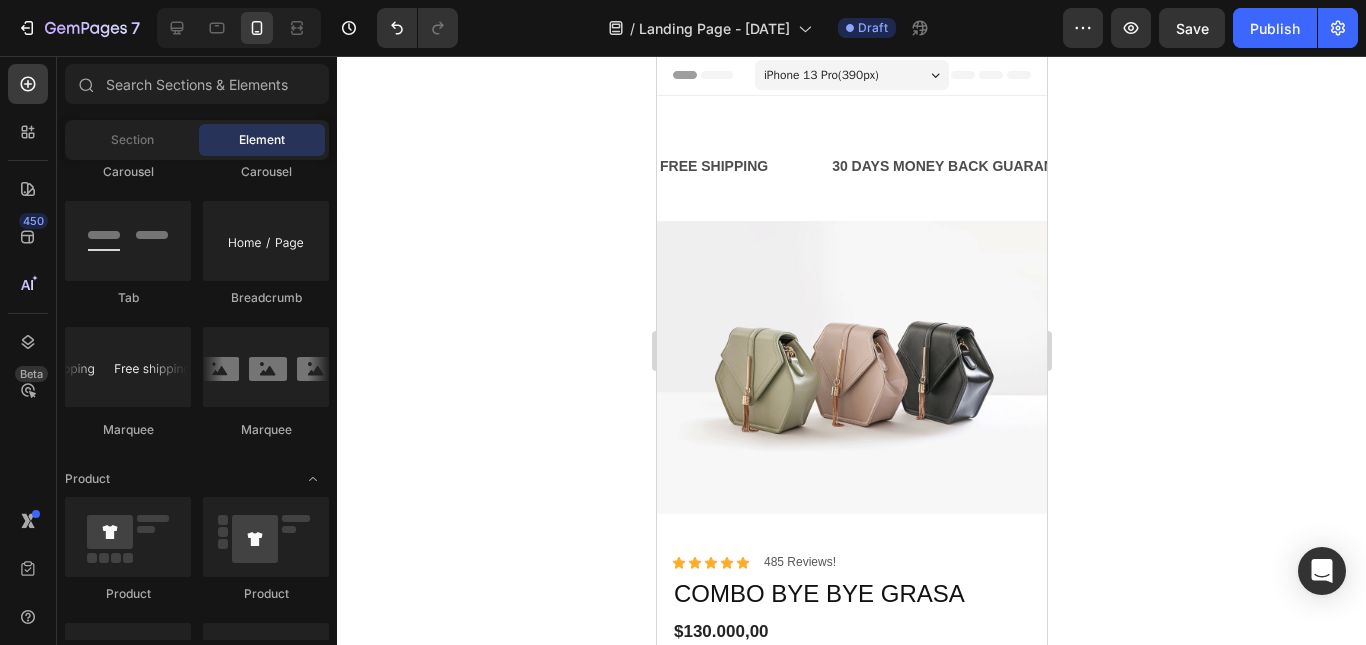 click on "iPhone 13 Pro  ( 390 px)" at bounding box center (820, 75) 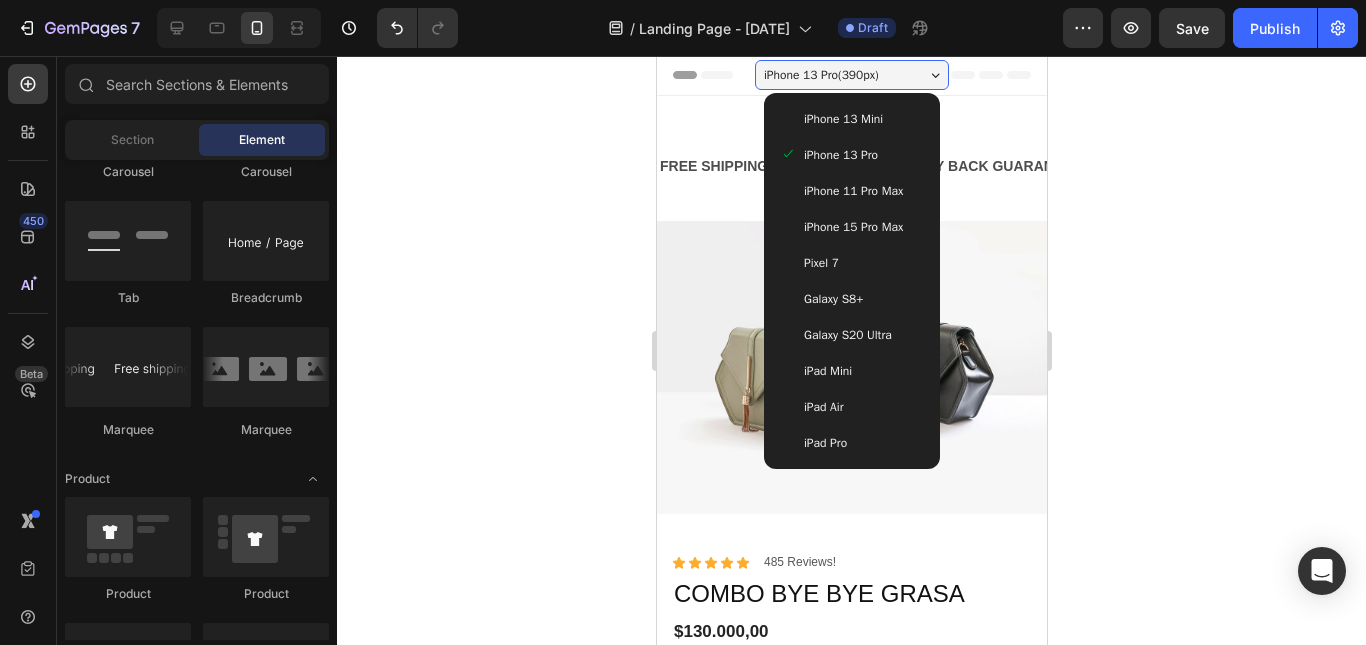 click on "iPhone 13 Mini" at bounding box center (842, 119) 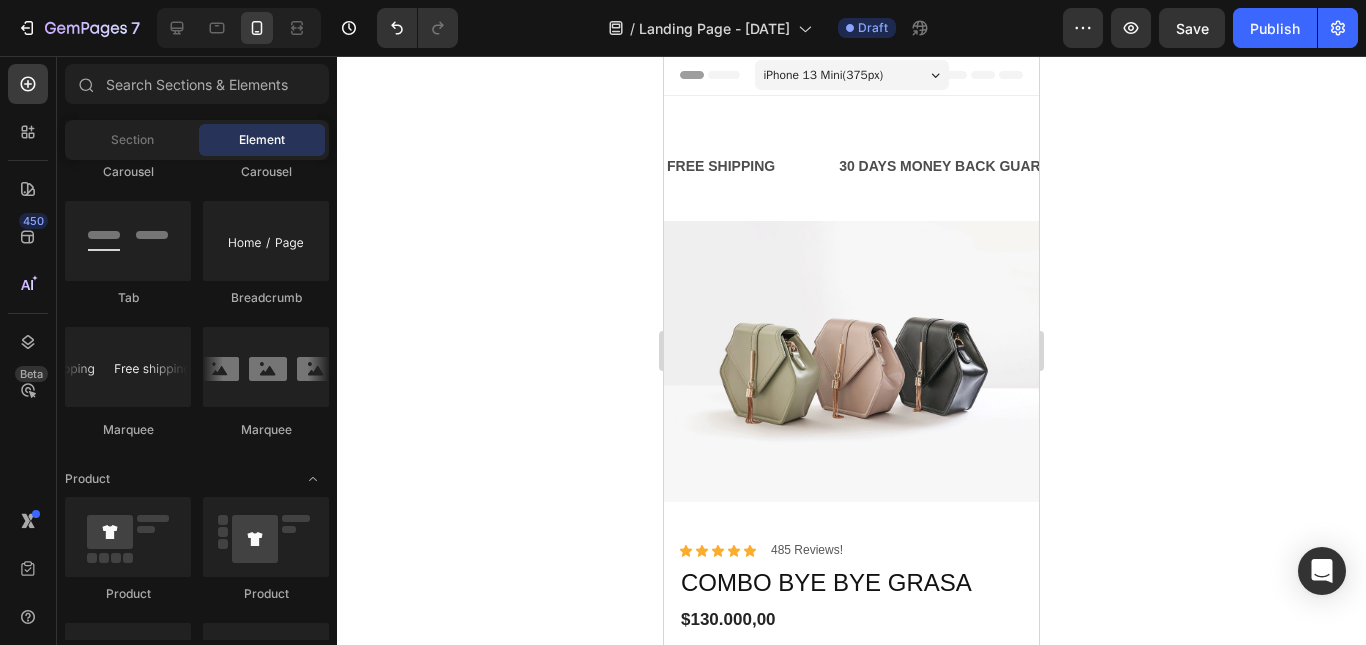 click 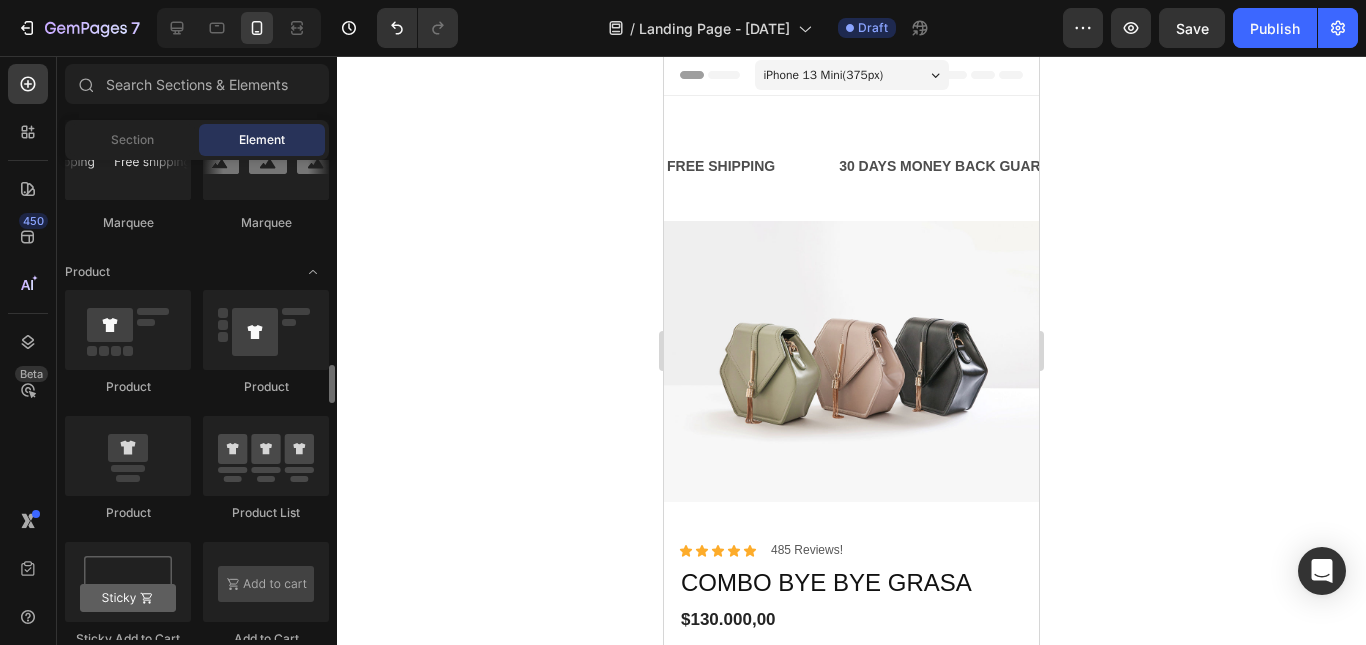 scroll, scrollTop: 2469, scrollLeft: 0, axis: vertical 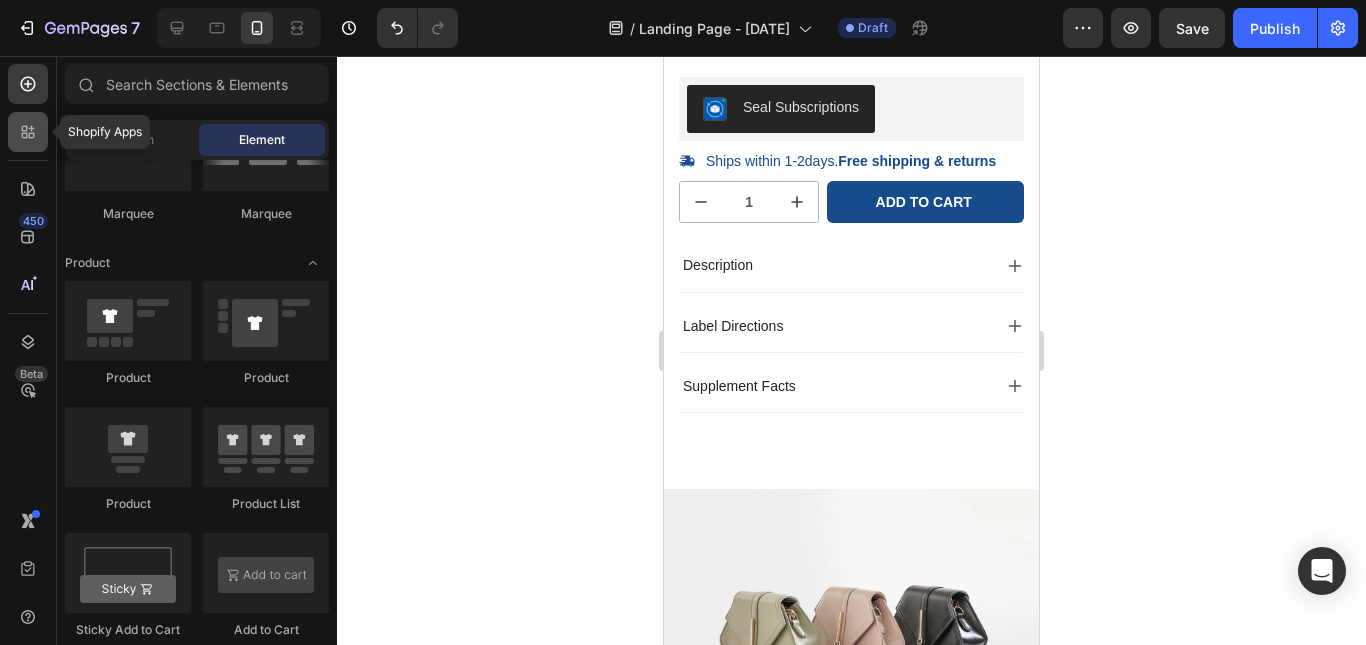 click 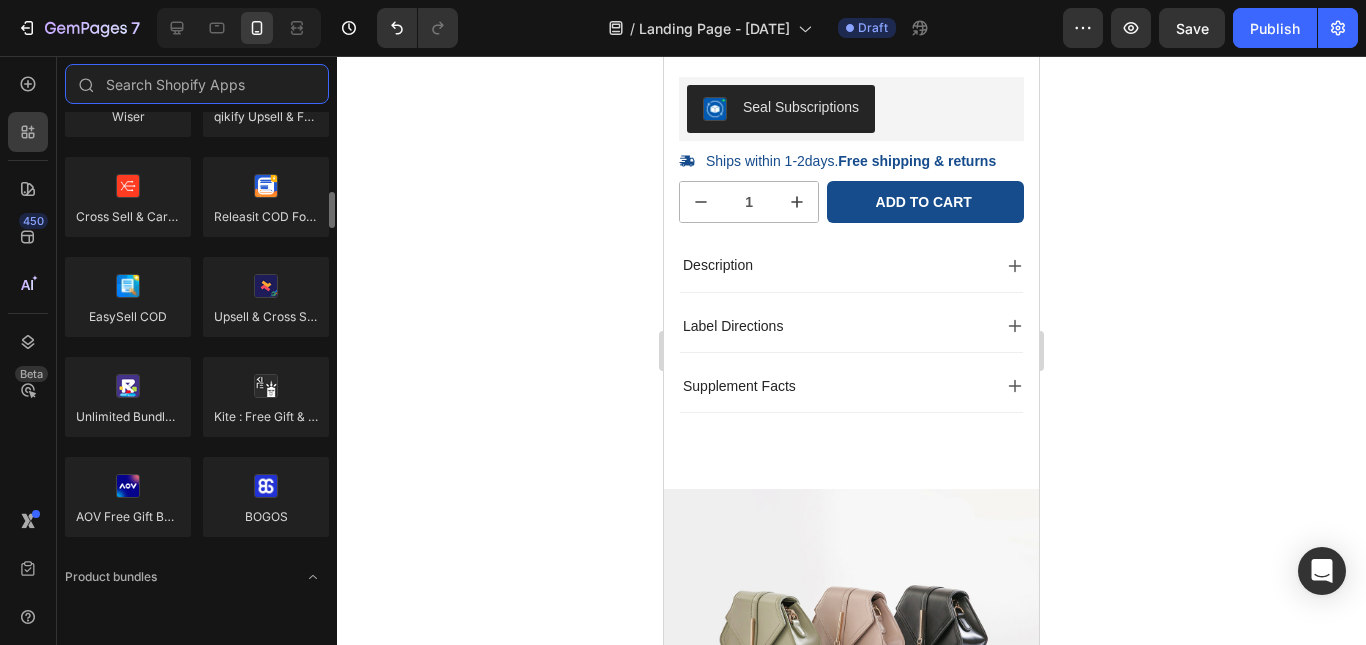 scroll, scrollTop: 1039, scrollLeft: 0, axis: vertical 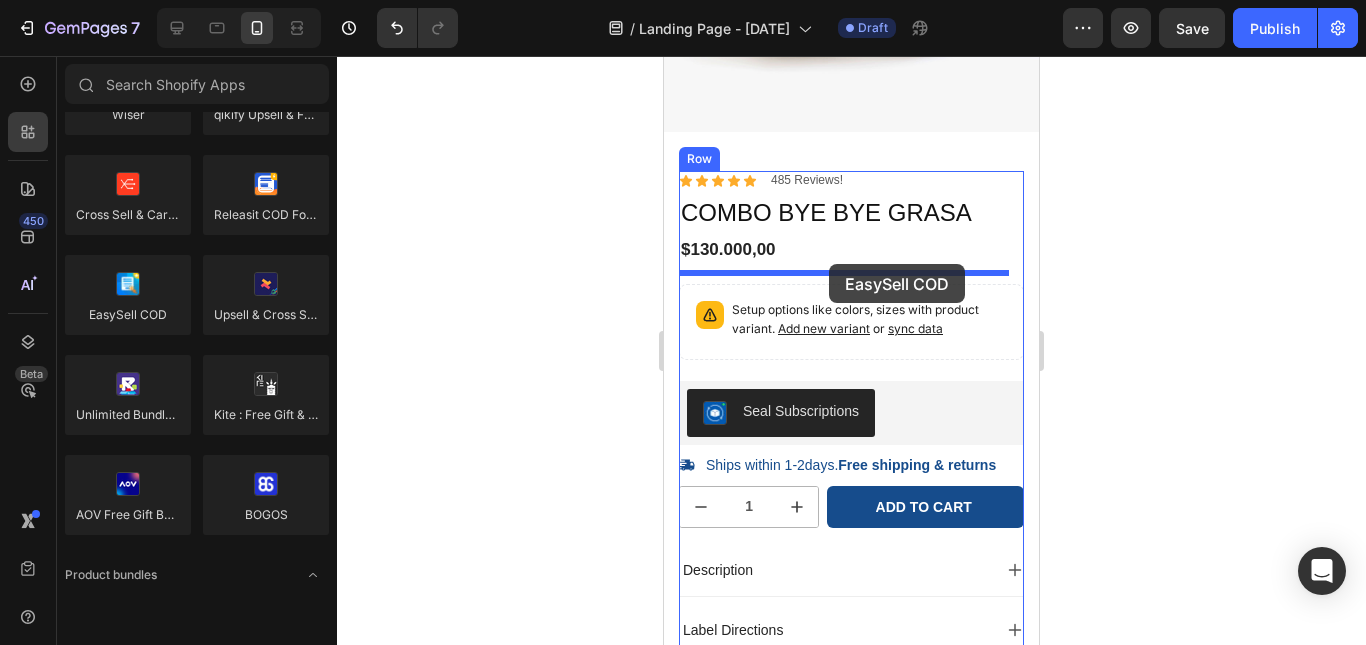 drag, startPoint x: 808, startPoint y: 366, endPoint x: 829, endPoint y: 264, distance: 104.13933 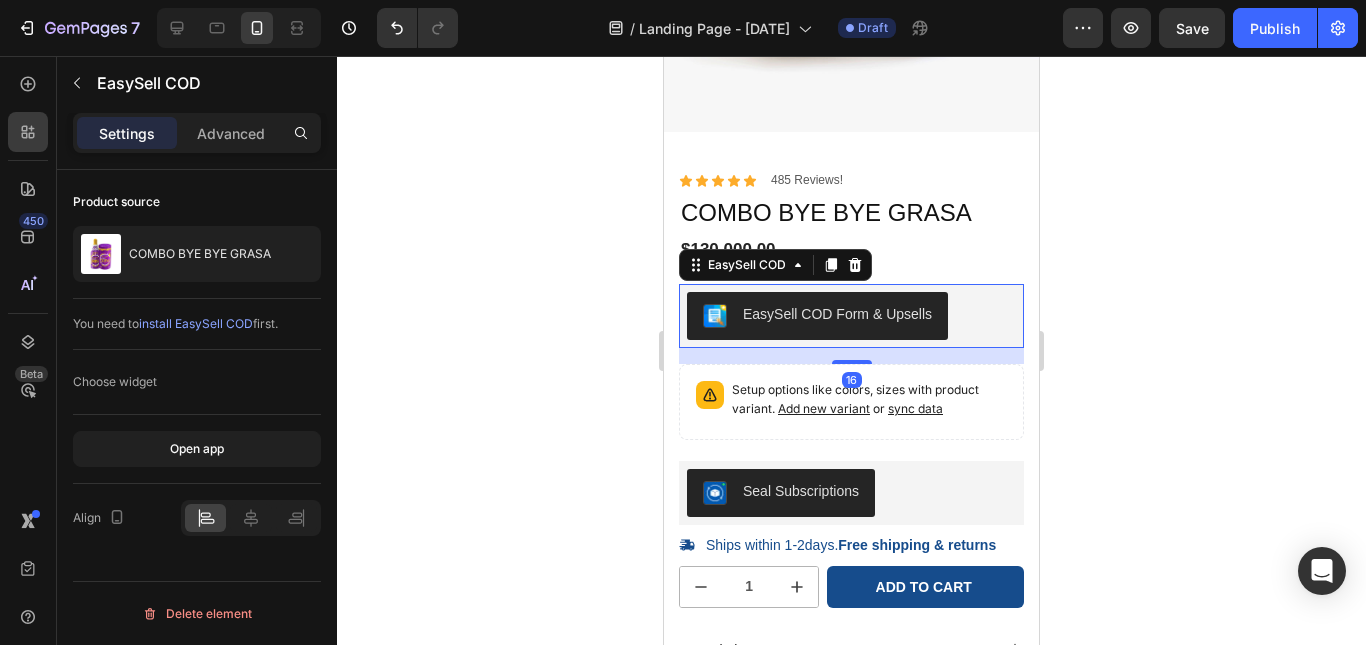 click 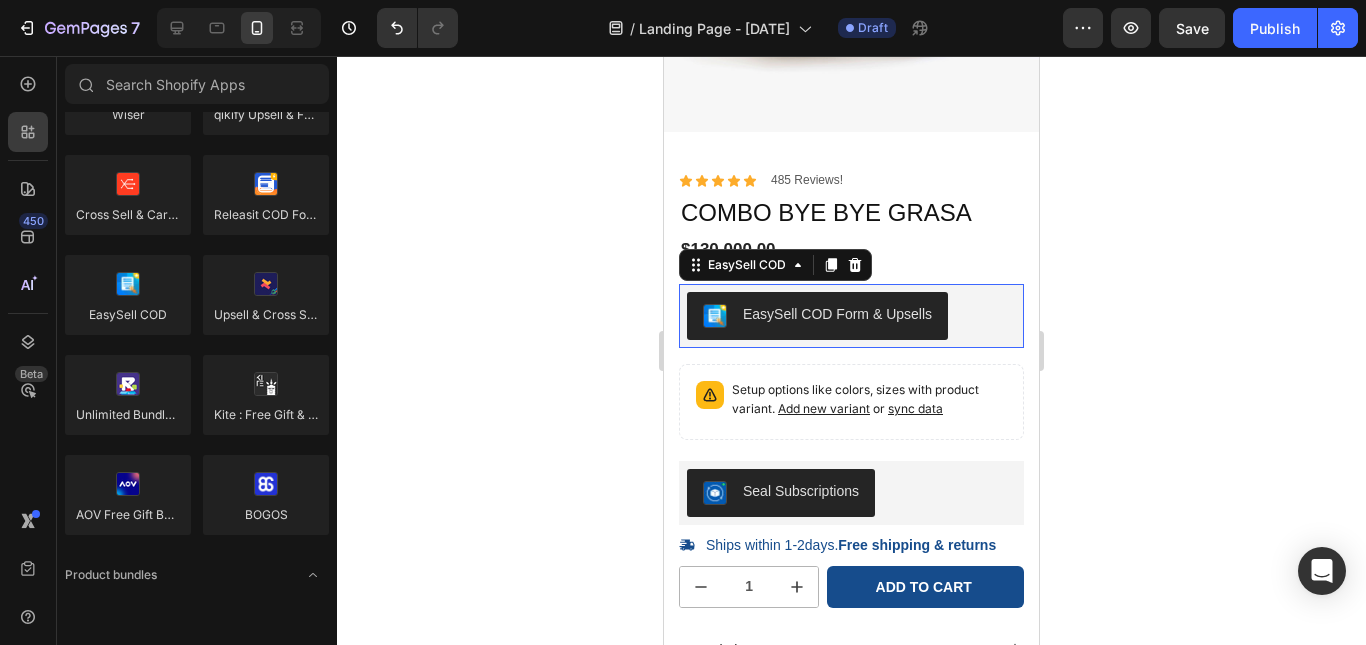 click on "EasySell COD Form & Upsells" at bounding box center (837, 314) 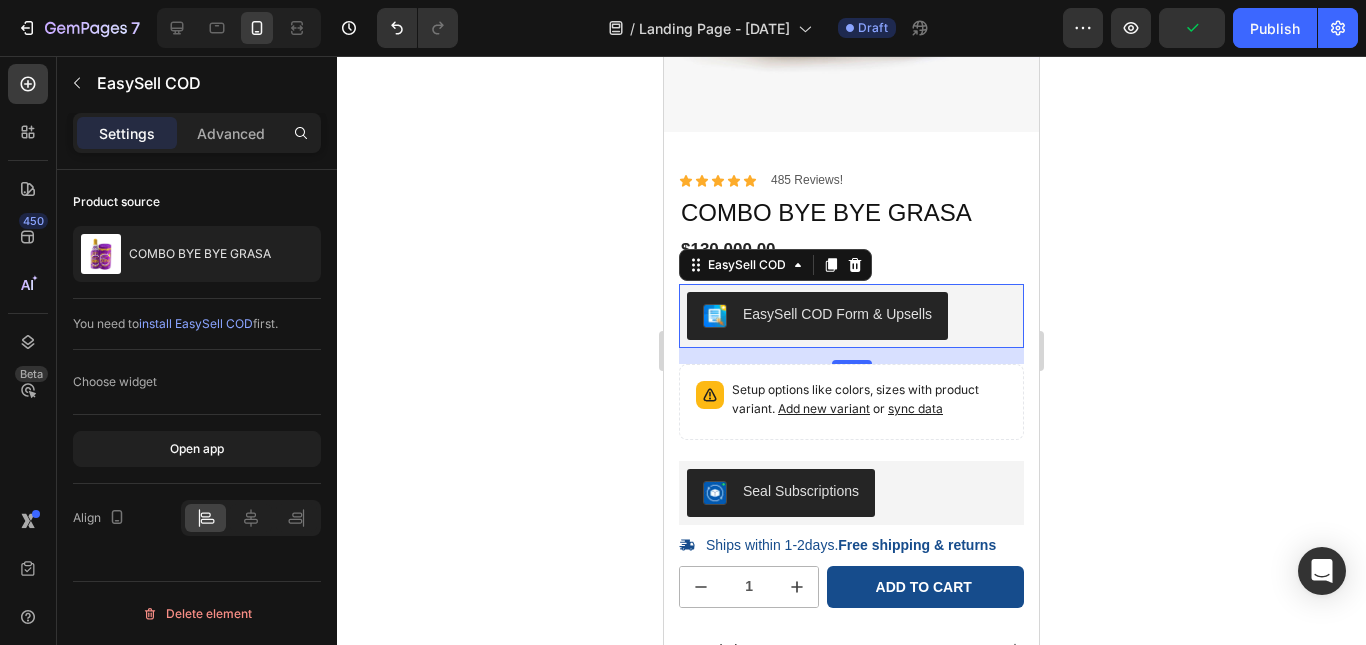 click 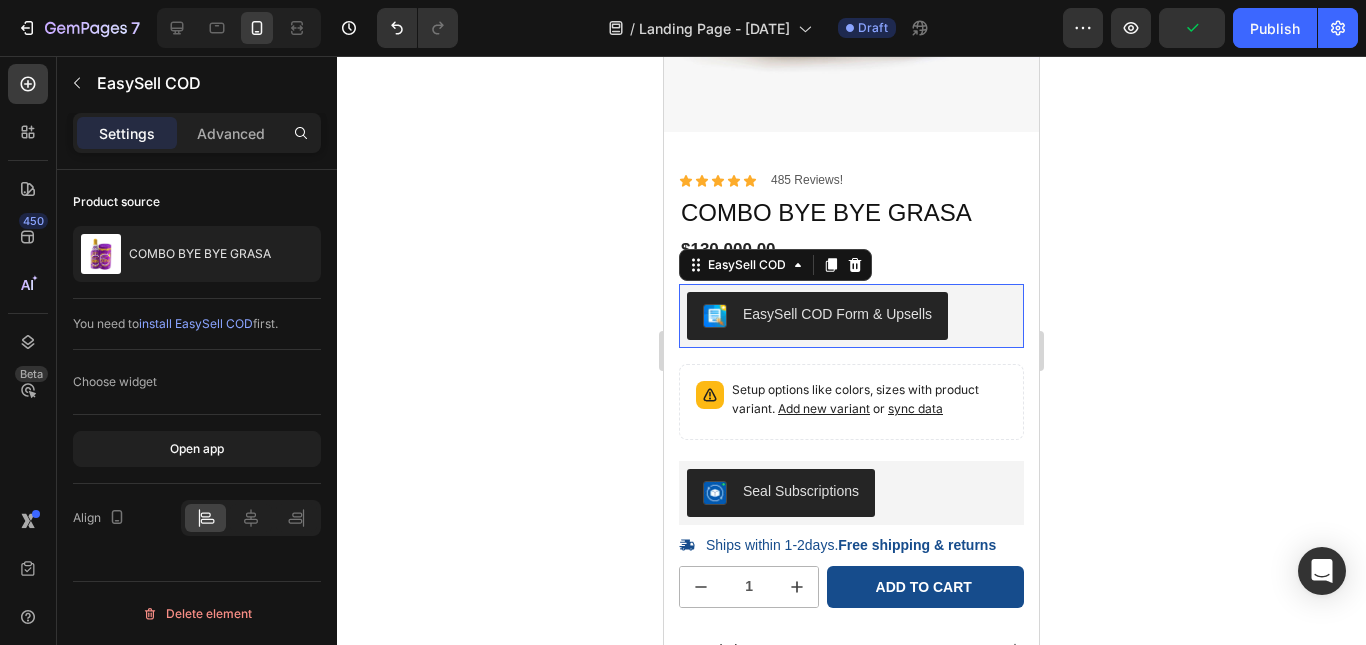 click on "EasySell COD Form & Upsells" at bounding box center (817, 316) 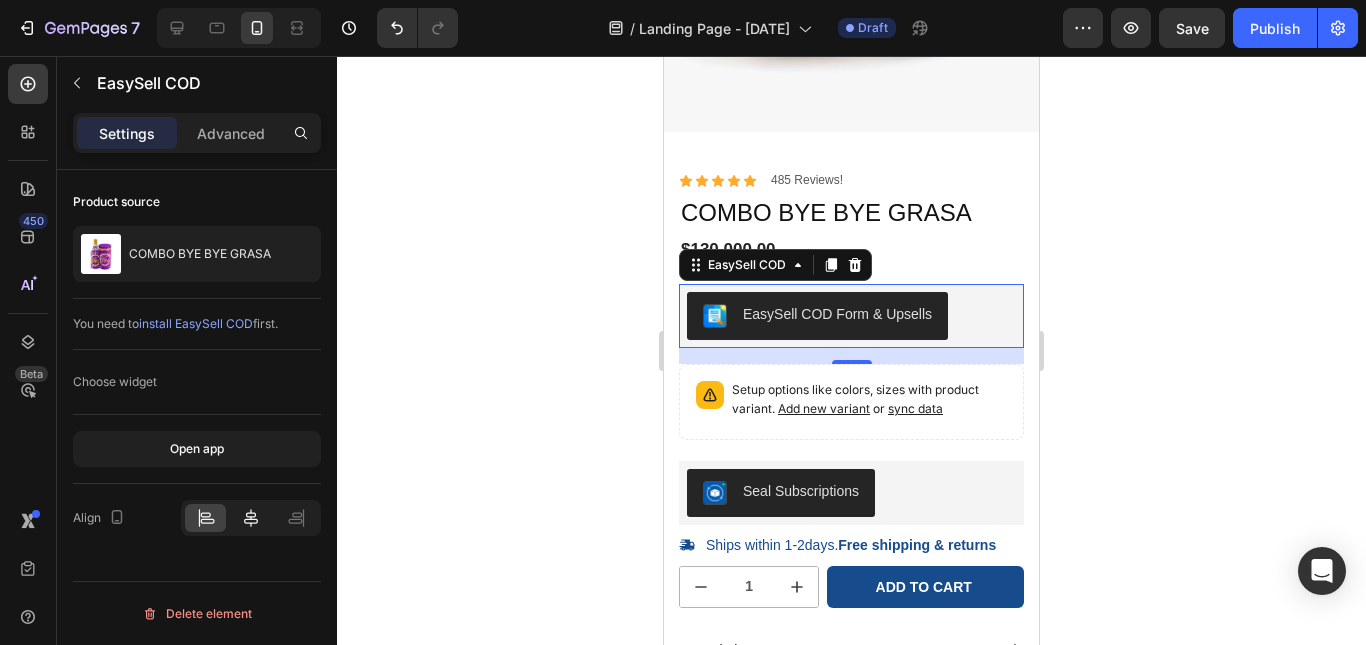 click 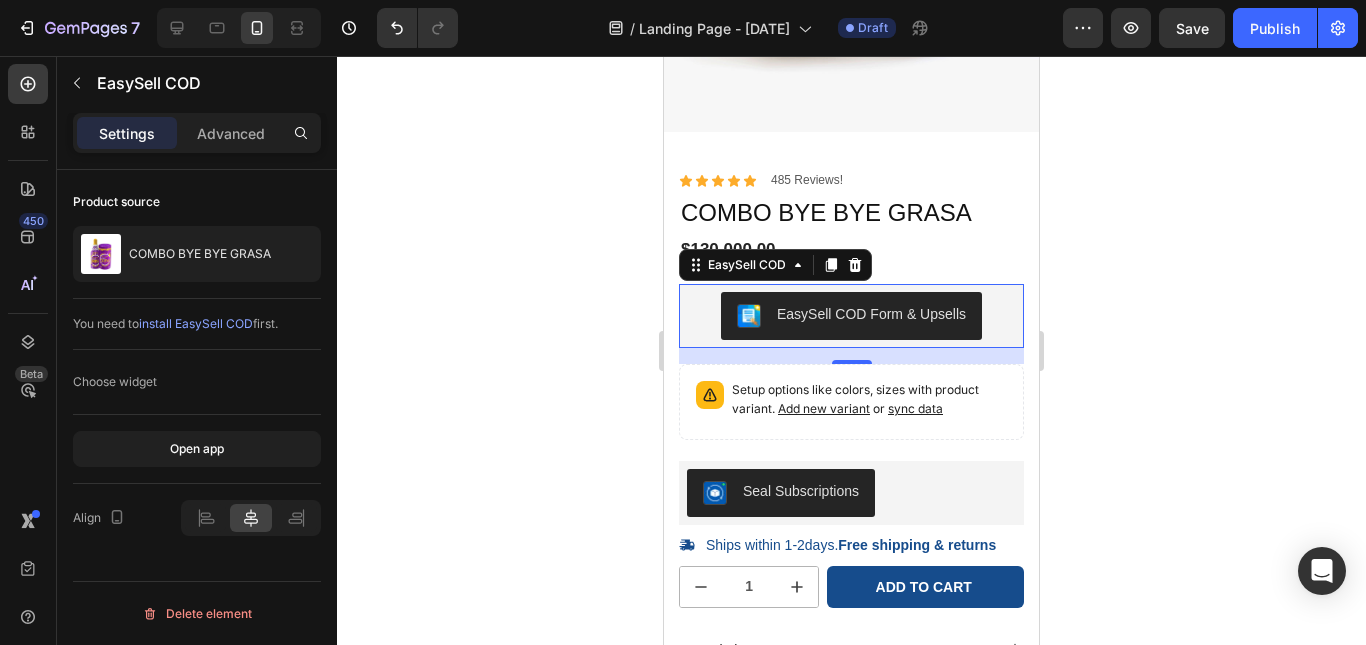 click 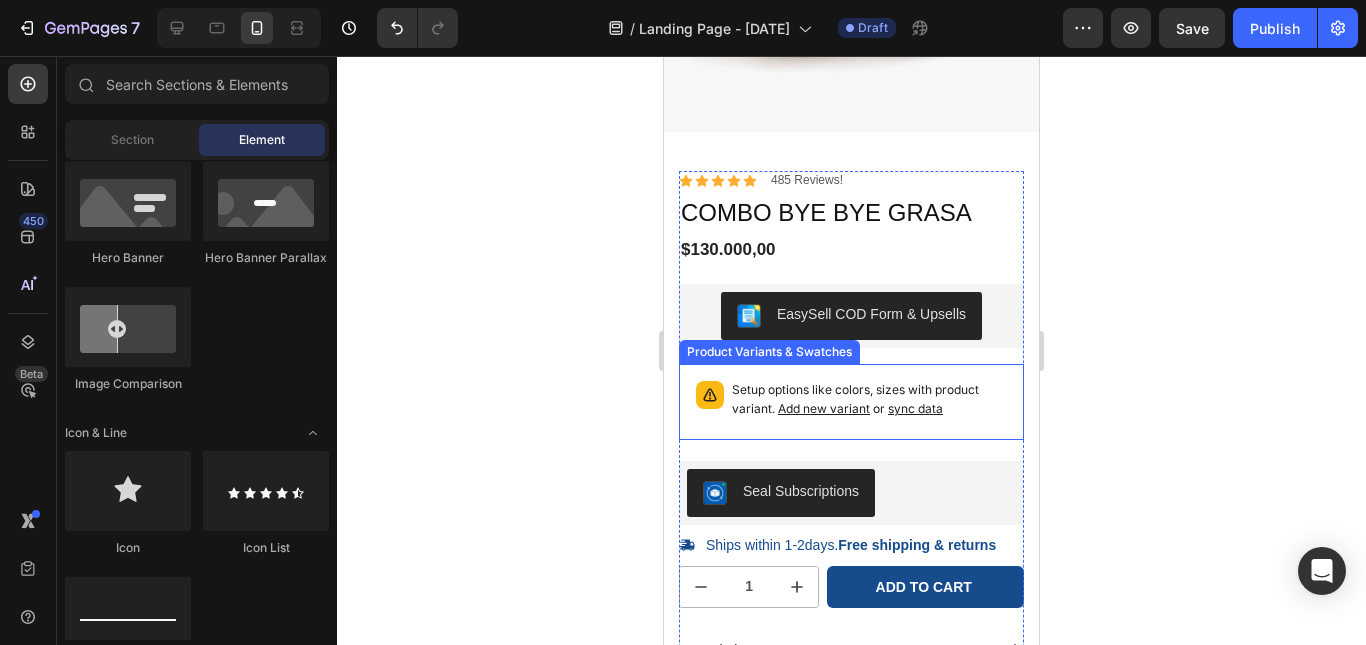 click on "Setup options like colors, sizes with product variant.       Add new variant   or   sync data" at bounding box center (869, 400) 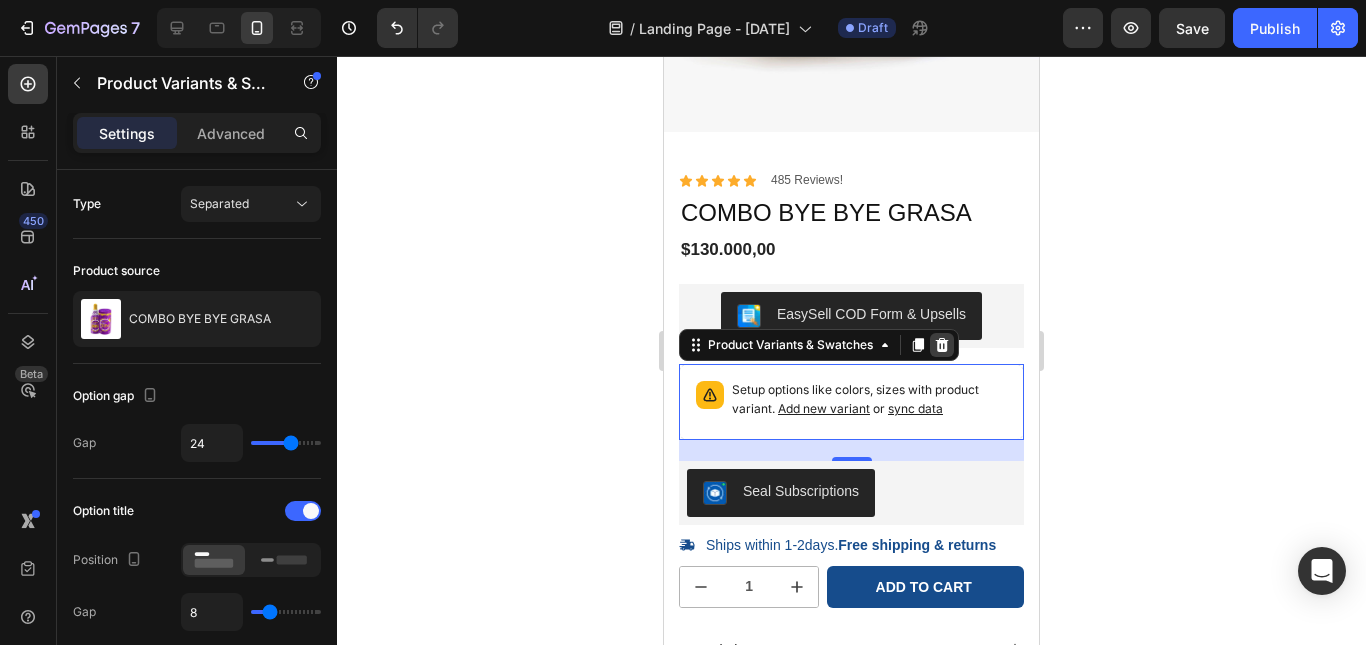 click 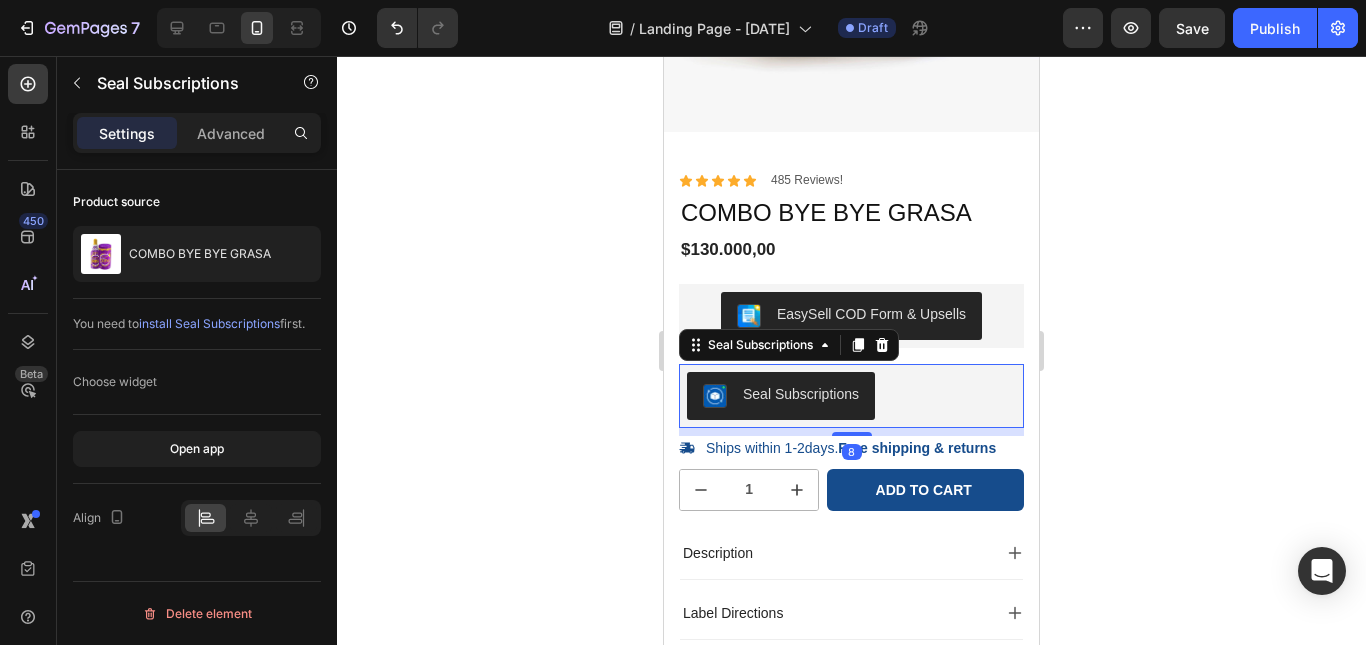 click on "Seal Subscriptions" at bounding box center [851, 396] 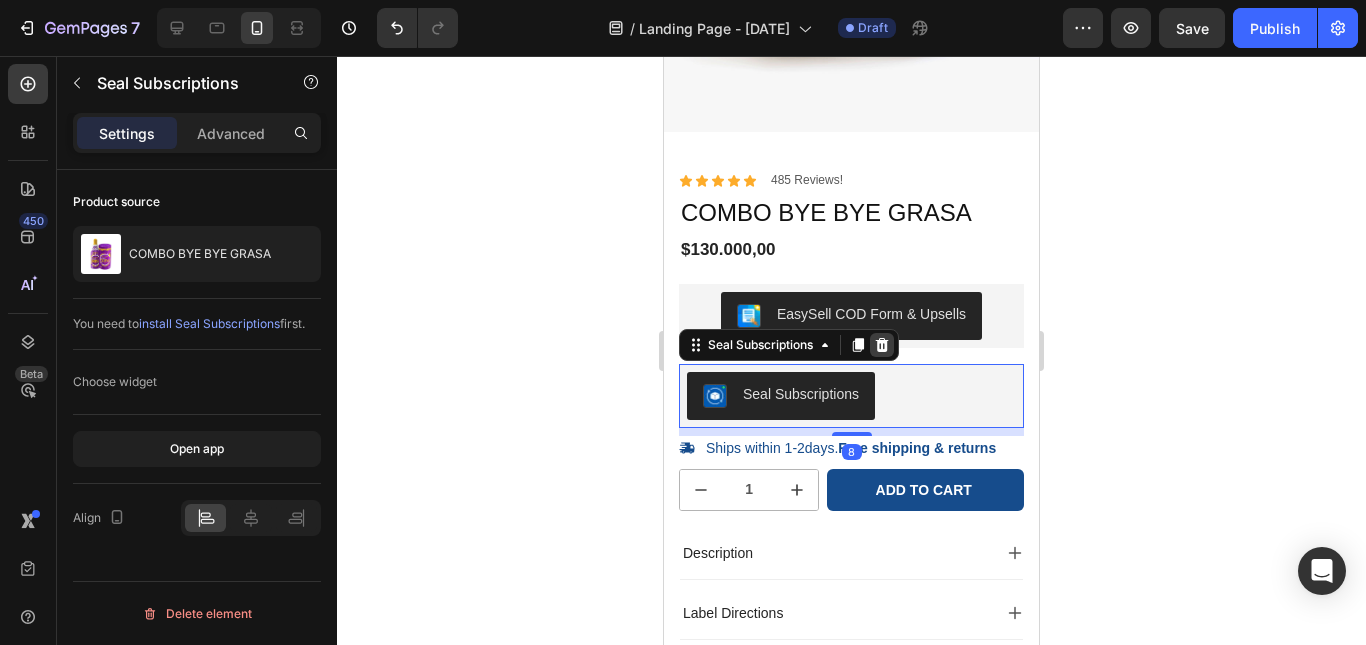 click 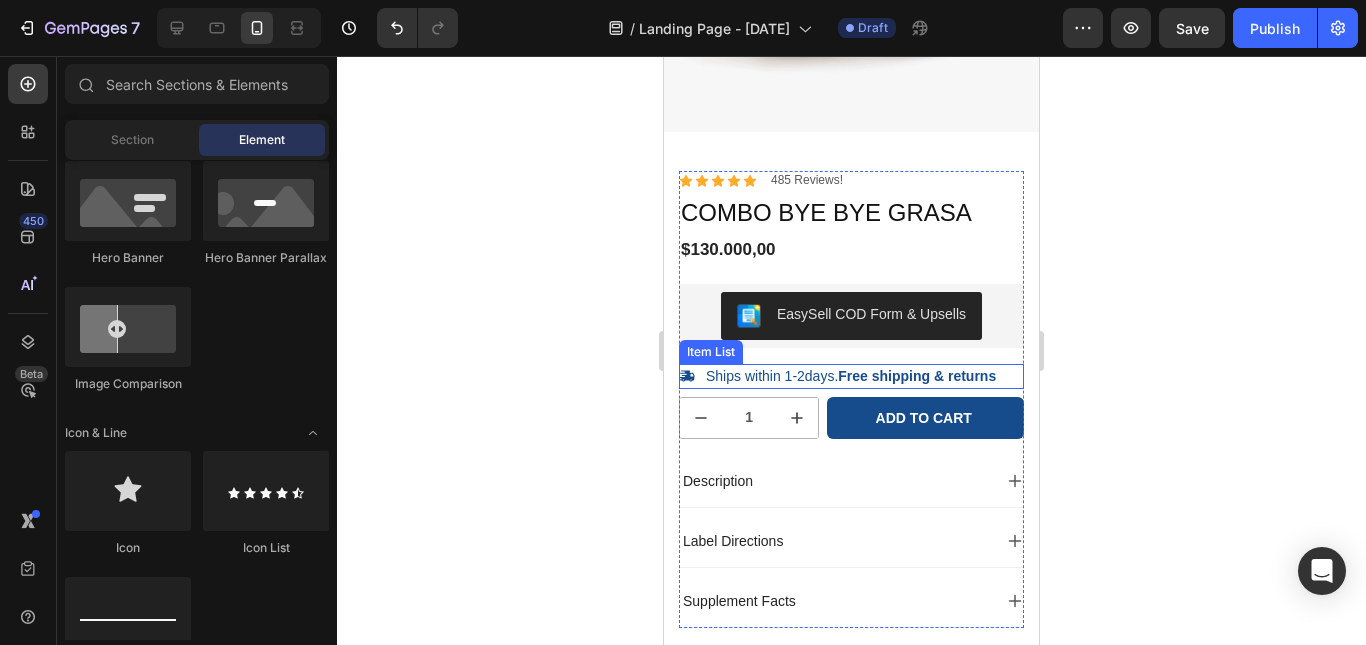 click on "Free shipping & returns" at bounding box center [917, 376] 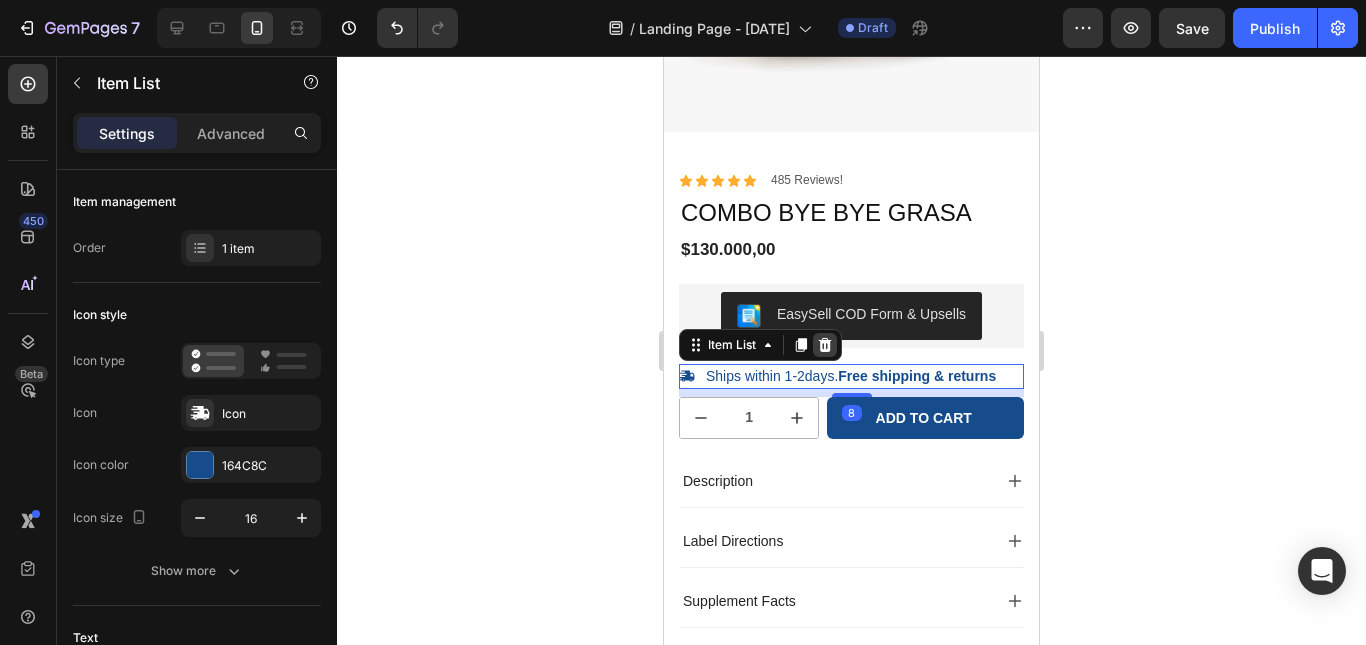 click 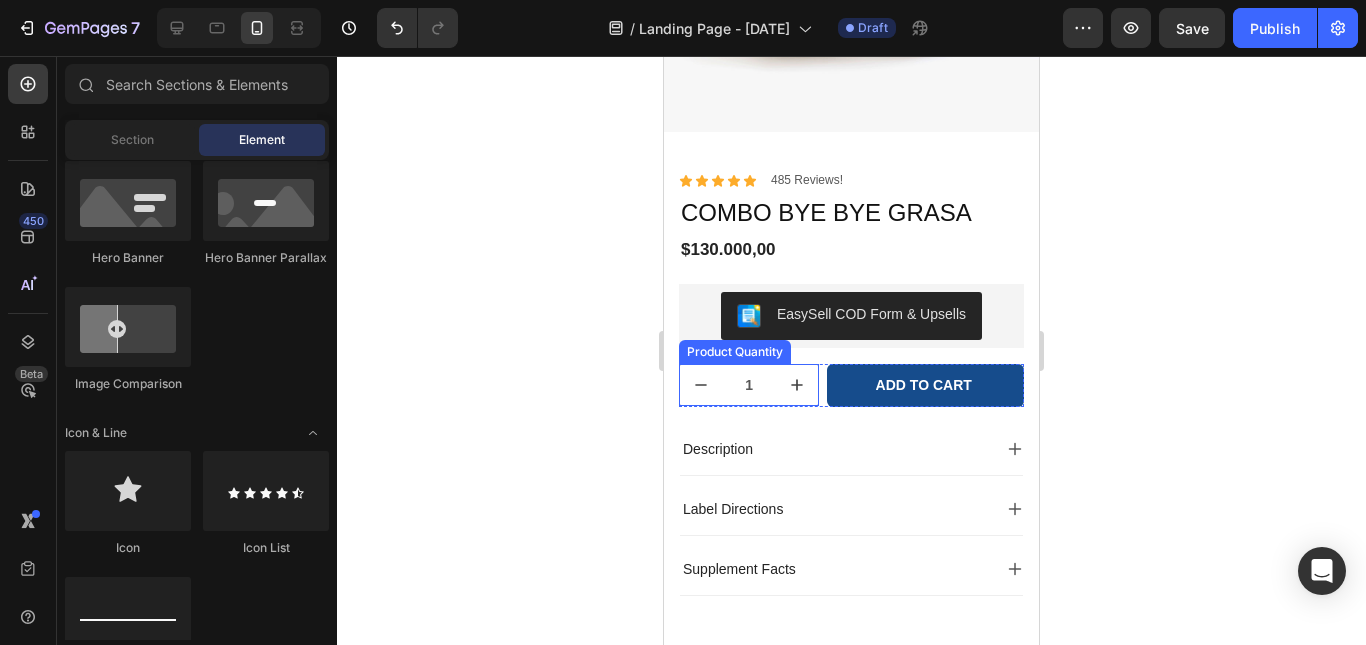 click on "1
Product Quantity Add to cart Add to Cart Row" at bounding box center (851, 385) 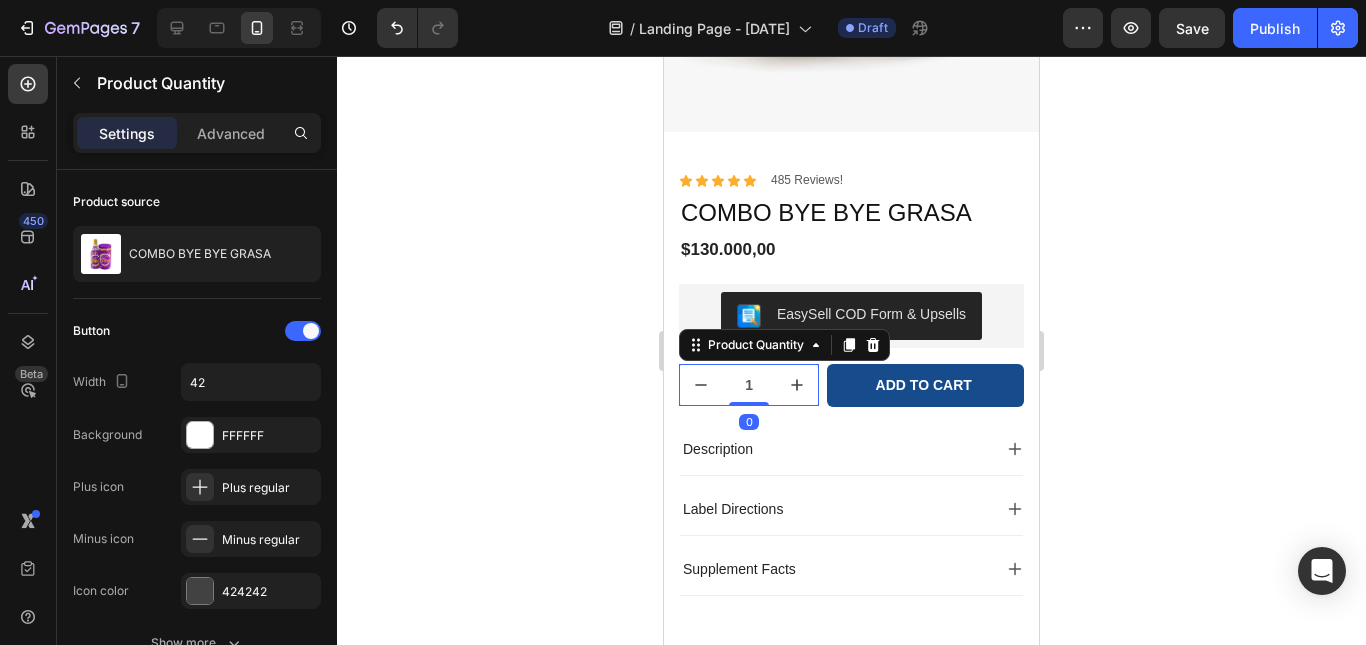click 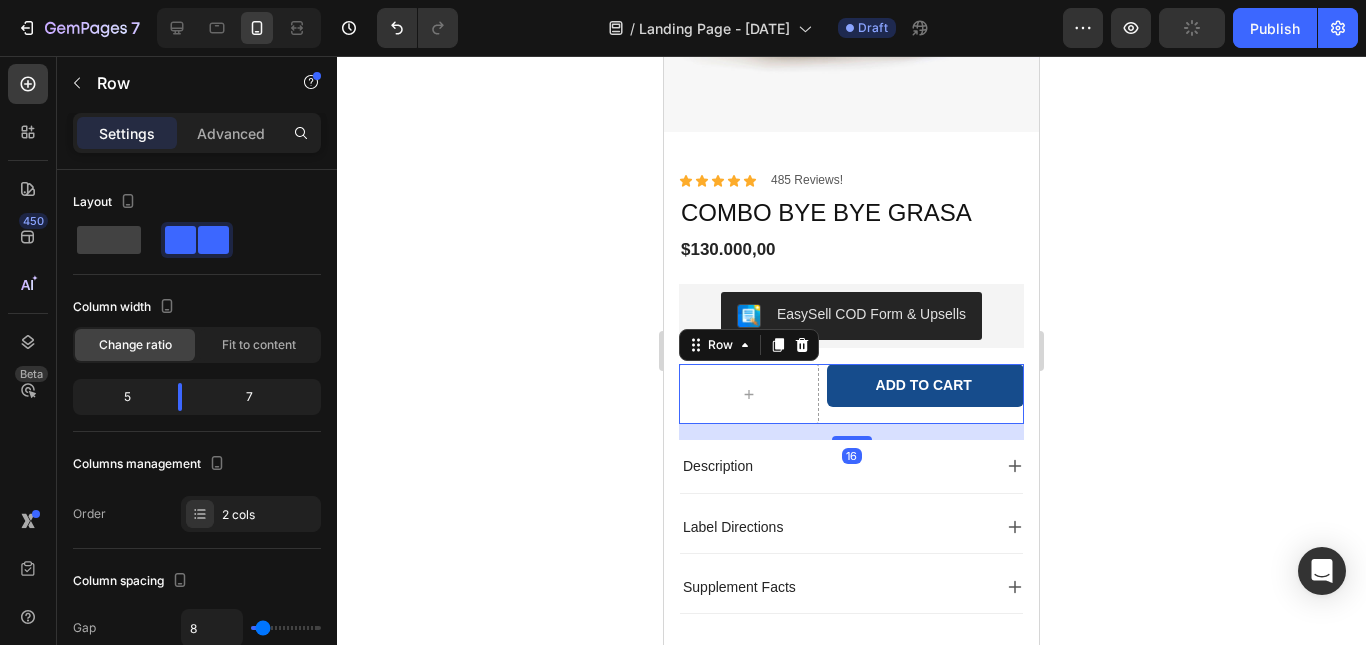 click on "Add to cart Add to Cart Row   16" at bounding box center [851, 394] 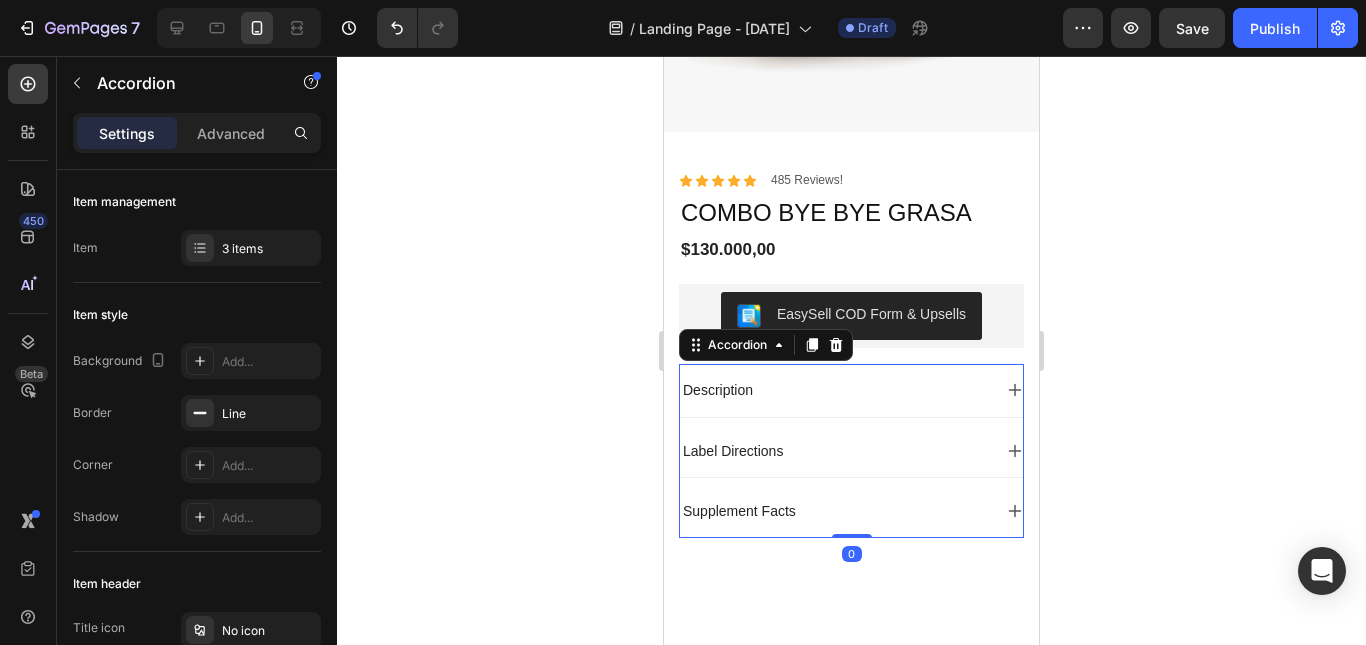 click on "Description" at bounding box center (835, 390) 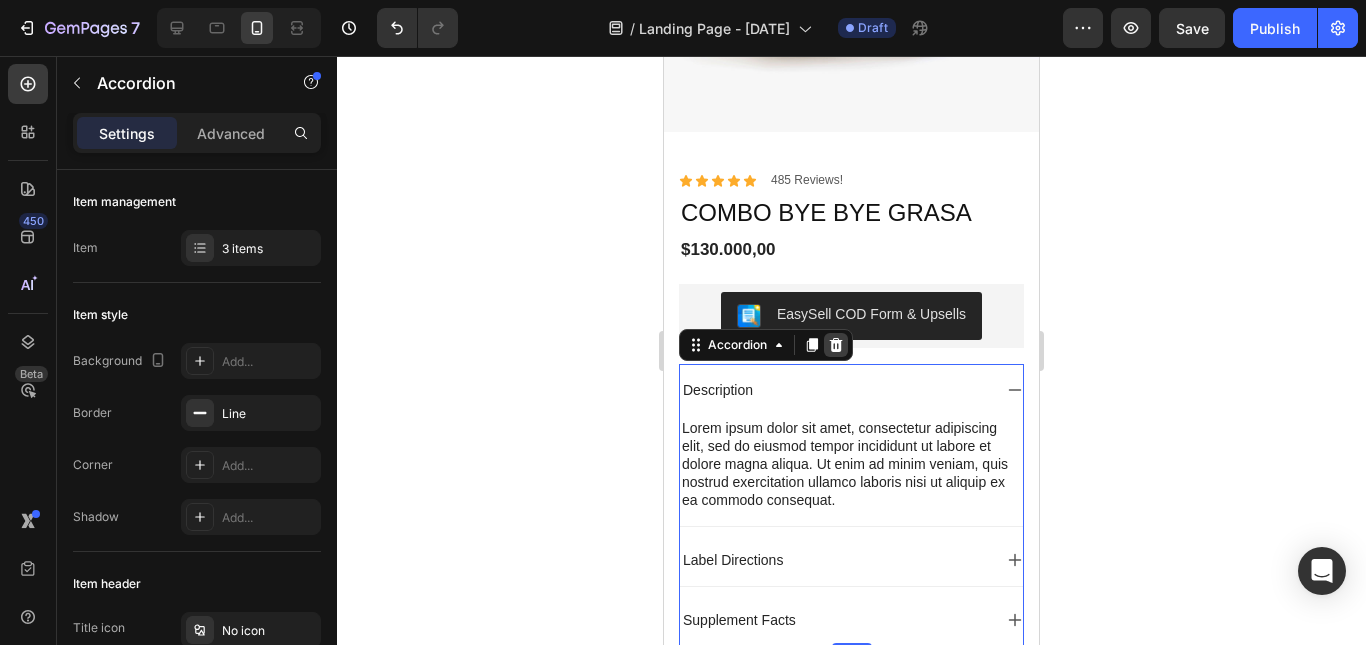 click 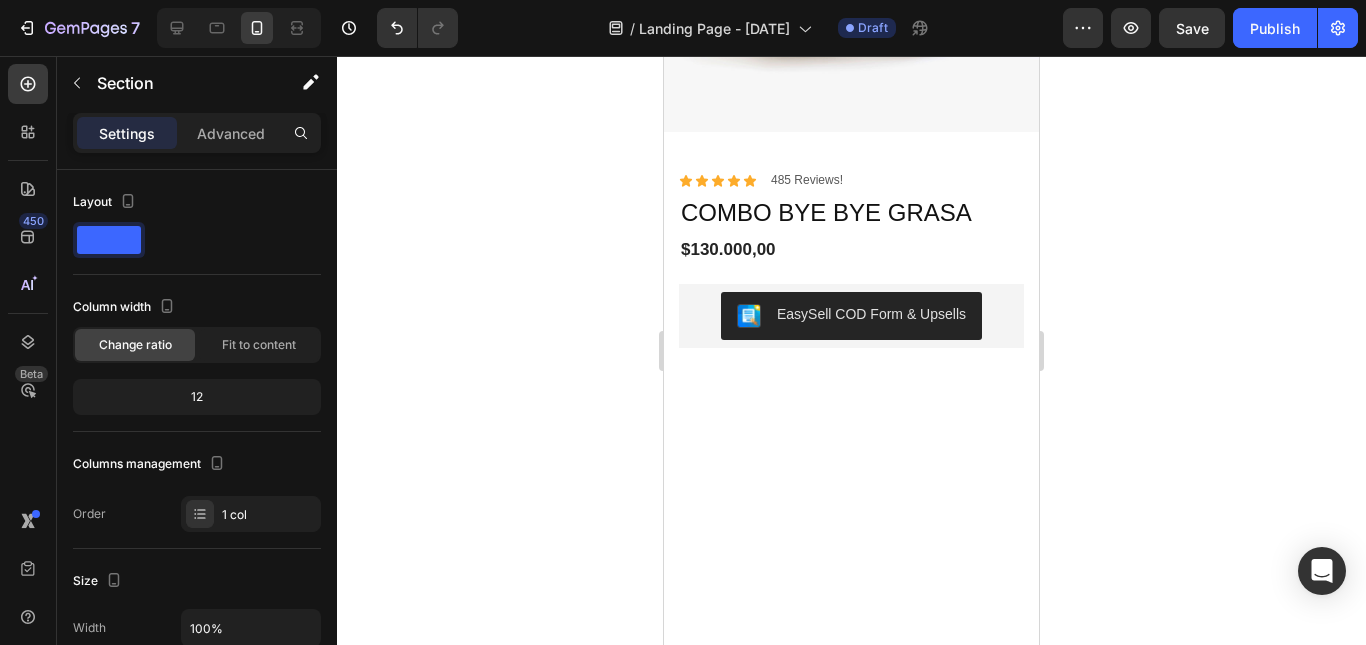 click at bounding box center (851, 575) 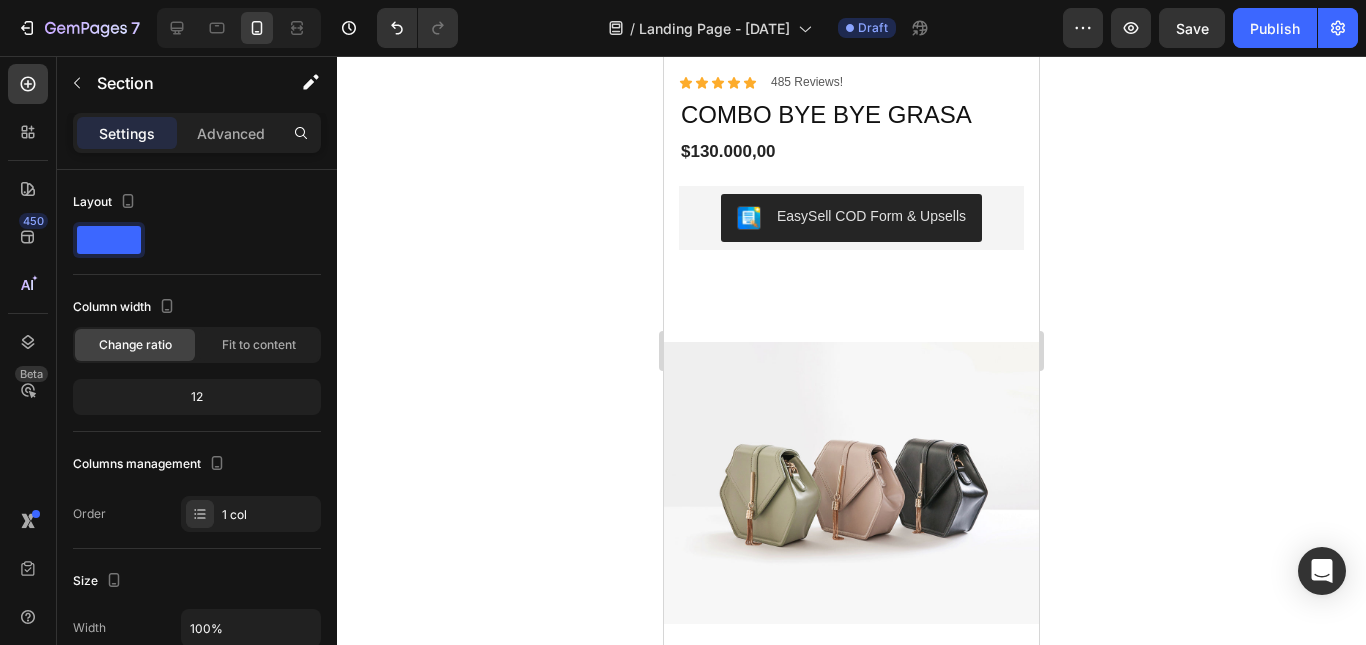scroll, scrollTop: 470, scrollLeft: 0, axis: vertical 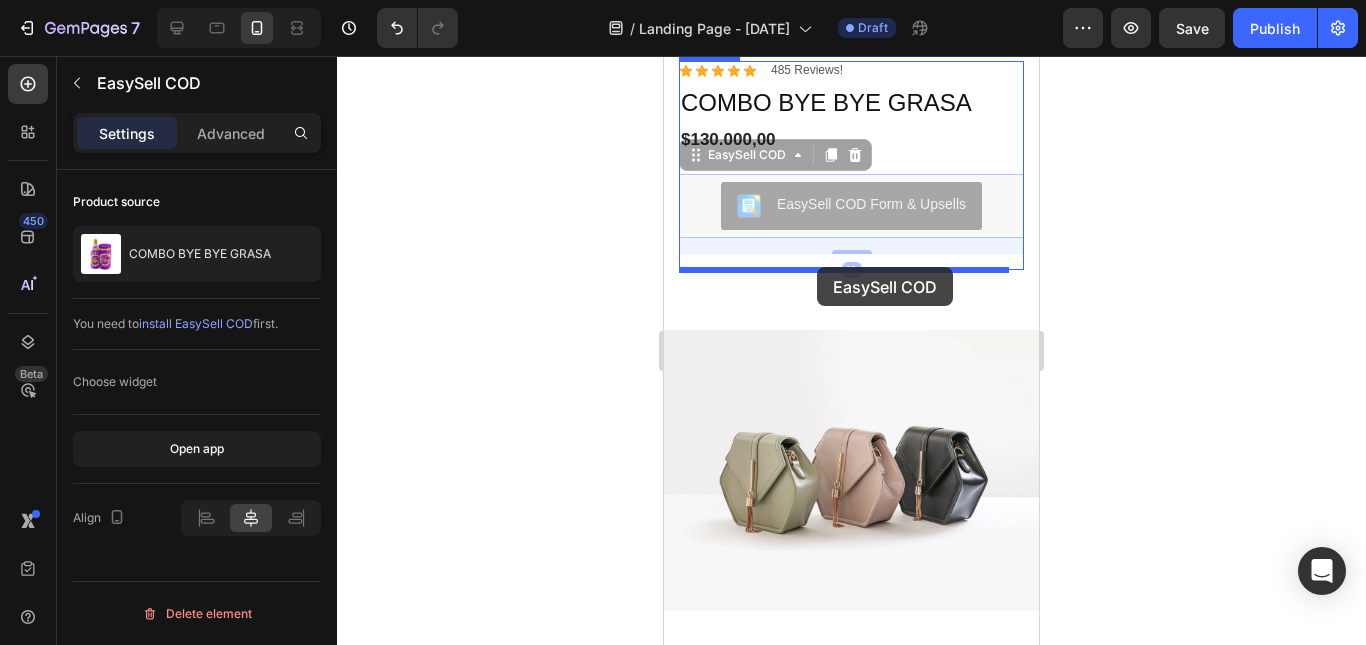 drag, startPoint x: 812, startPoint y: 205, endPoint x: 816, endPoint y: 267, distance: 62.1289 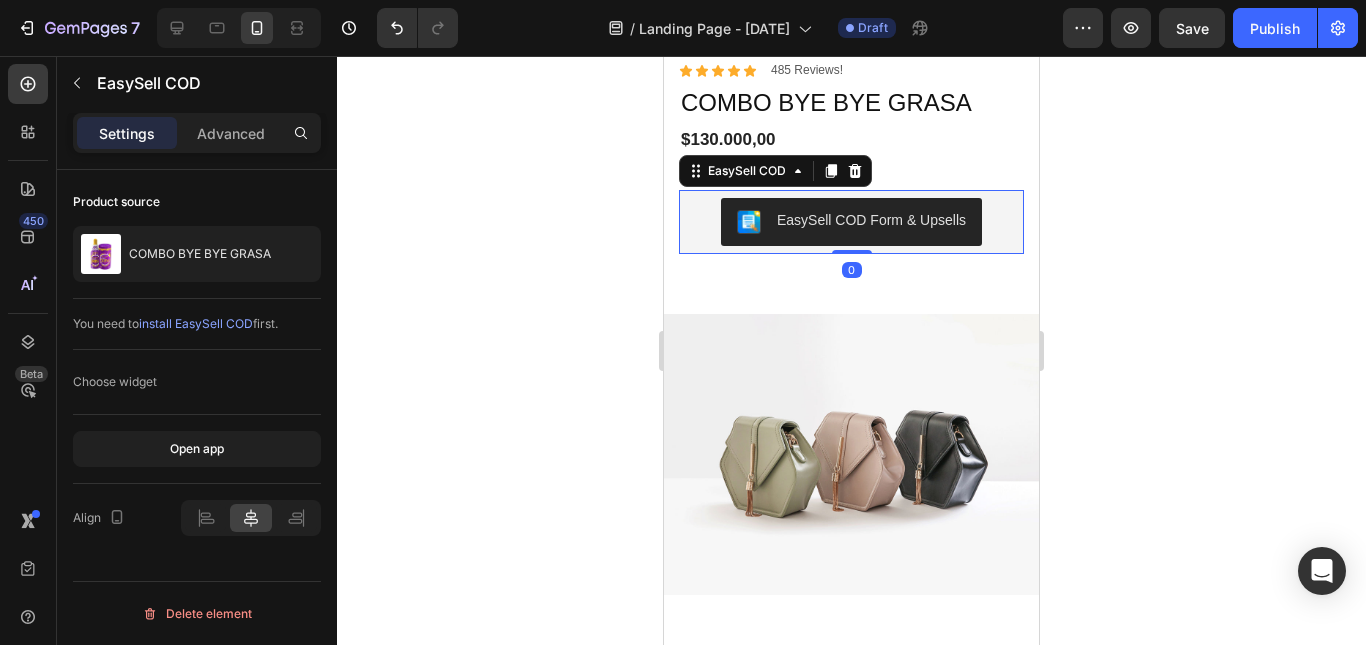 click 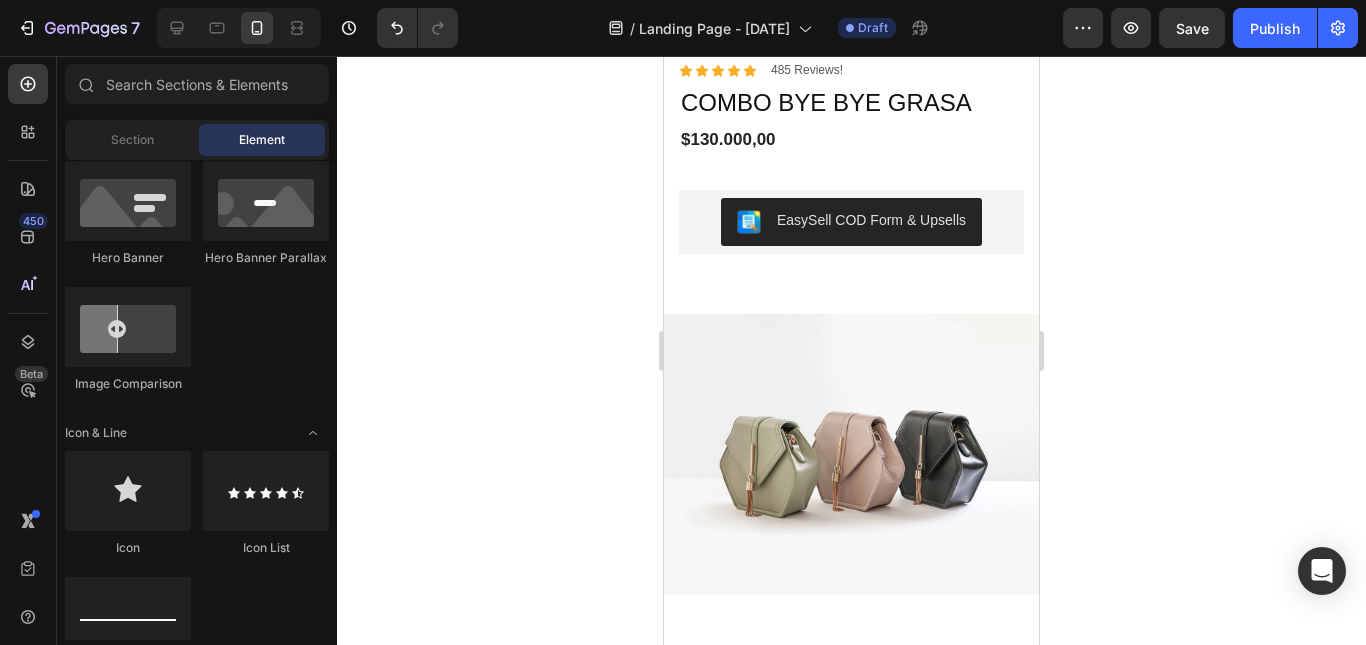 click 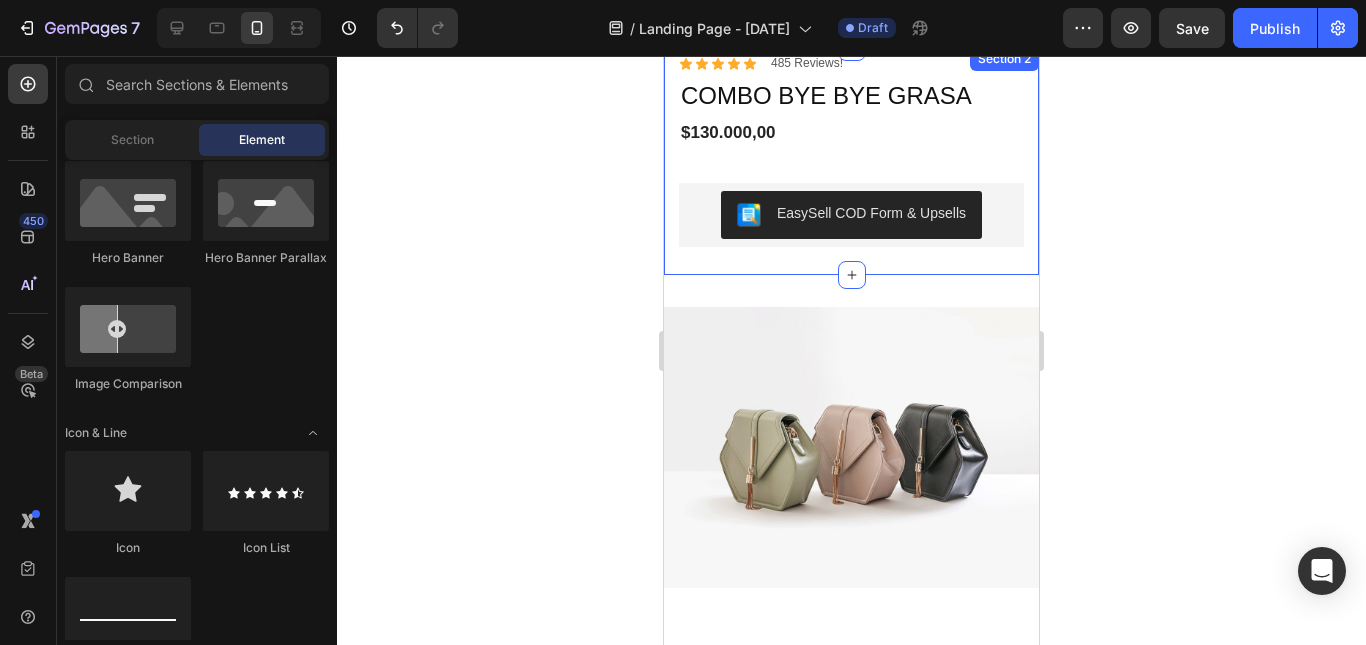 scroll, scrollTop: 480, scrollLeft: 0, axis: vertical 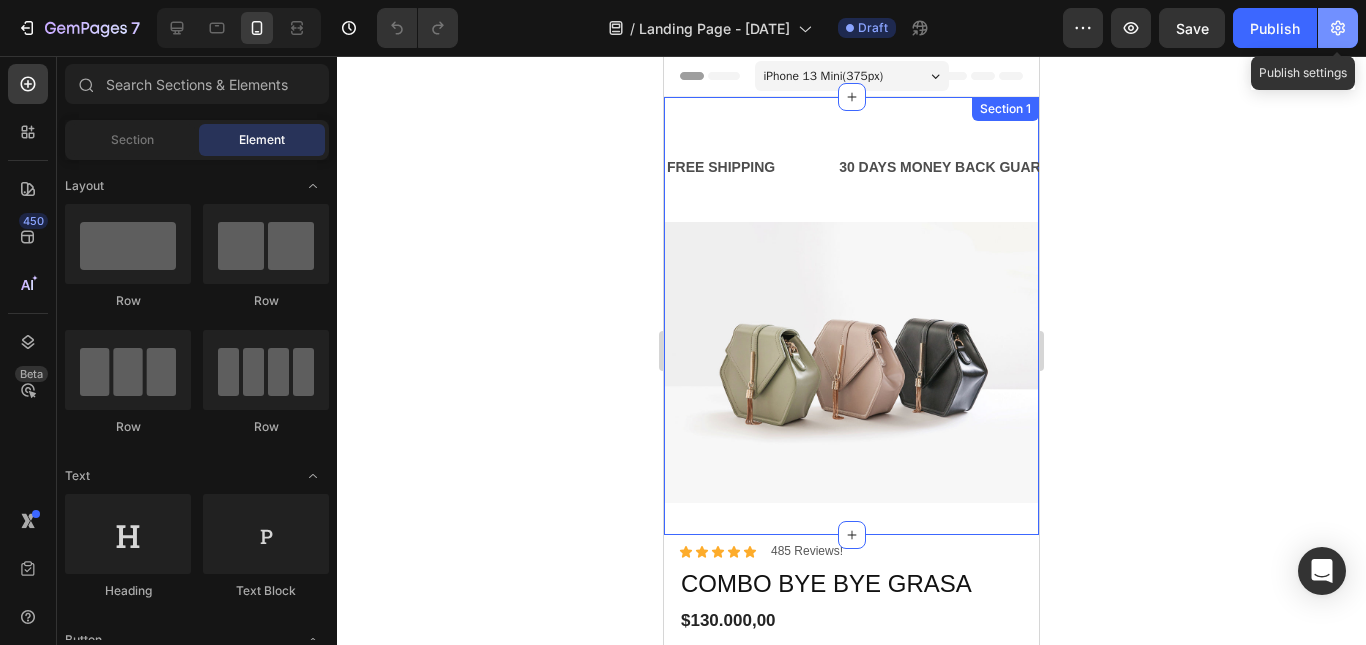 click 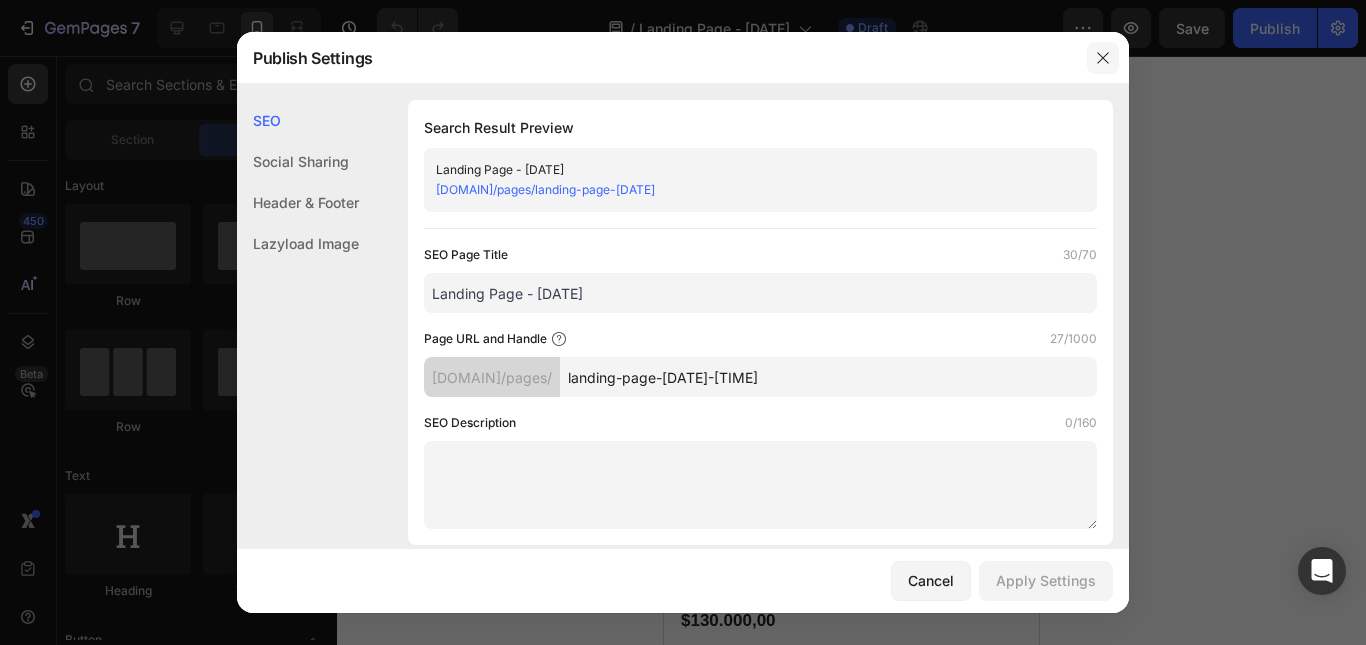 click at bounding box center [1103, 58] 